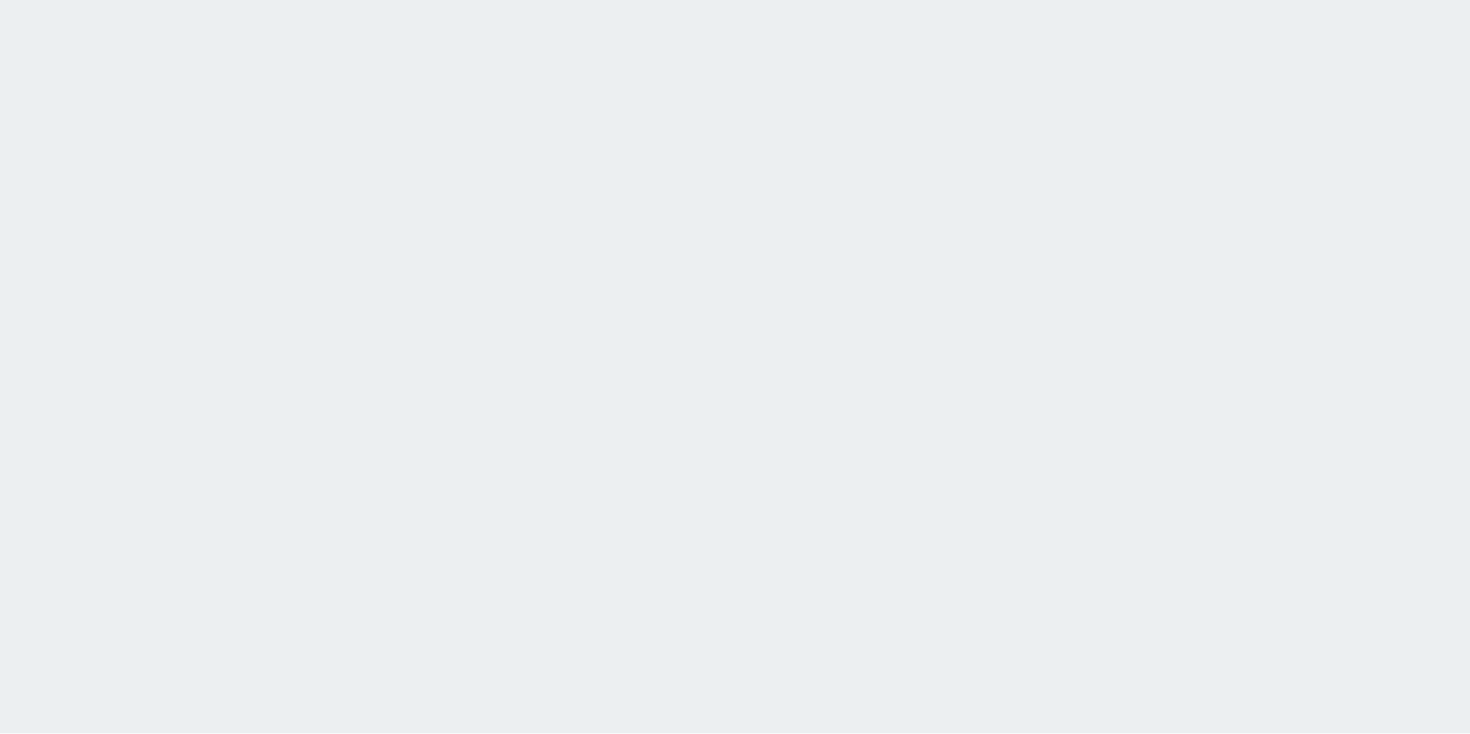 scroll, scrollTop: 0, scrollLeft: 0, axis: both 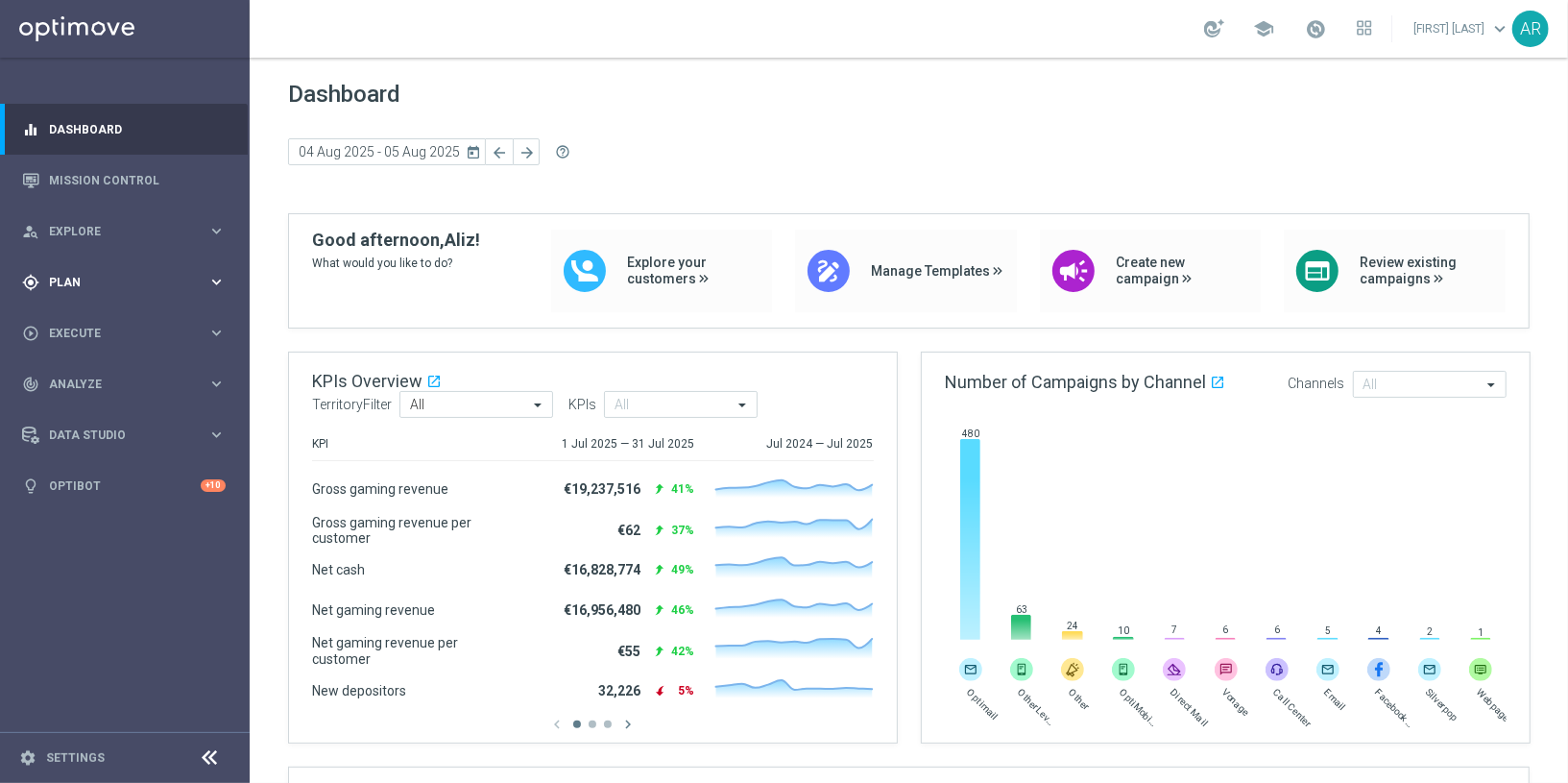 click on "Plan" at bounding box center [128, 282] 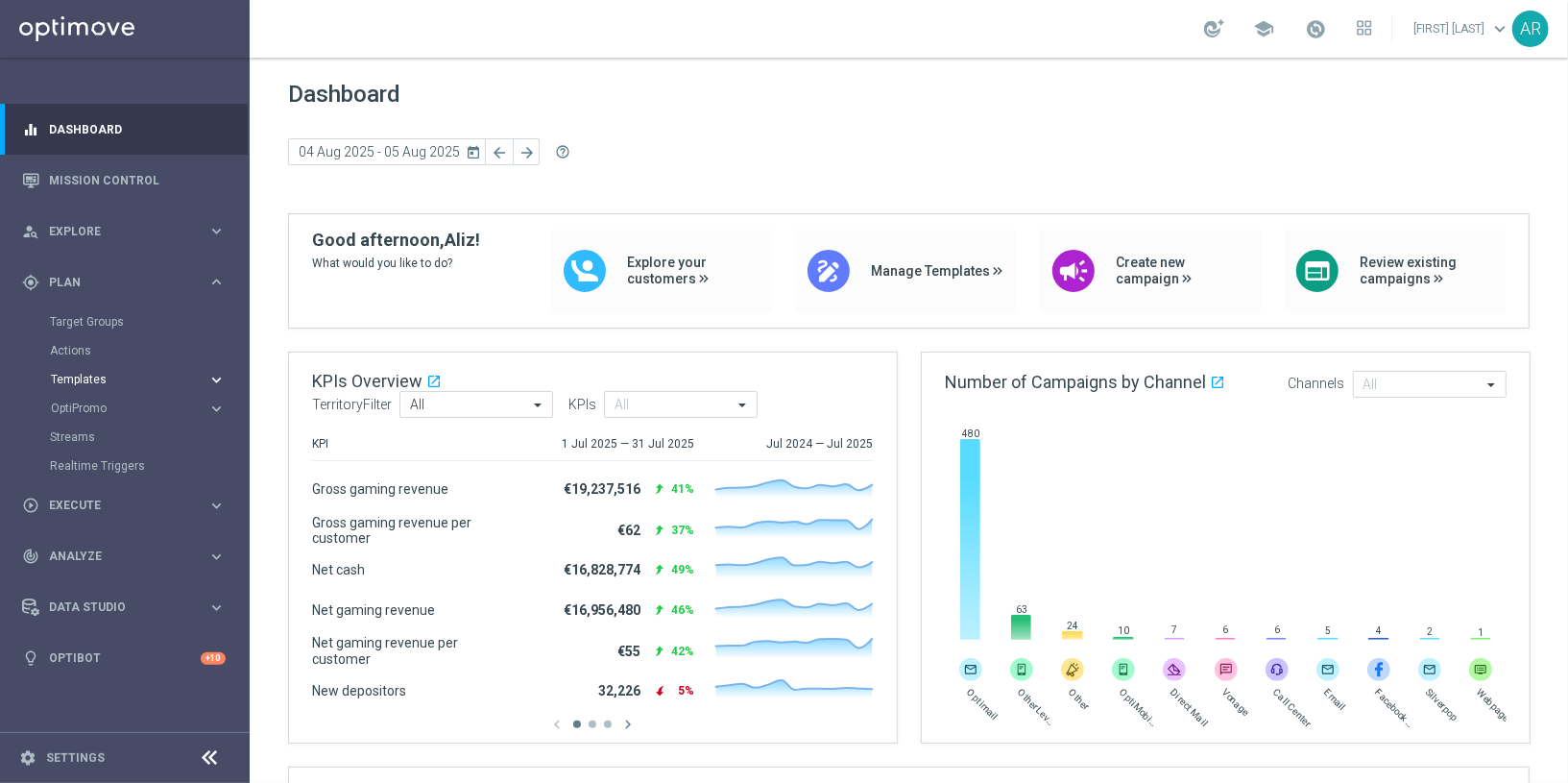 click on "Templates
keyboard_arrow_right" at bounding box center (138, 379) 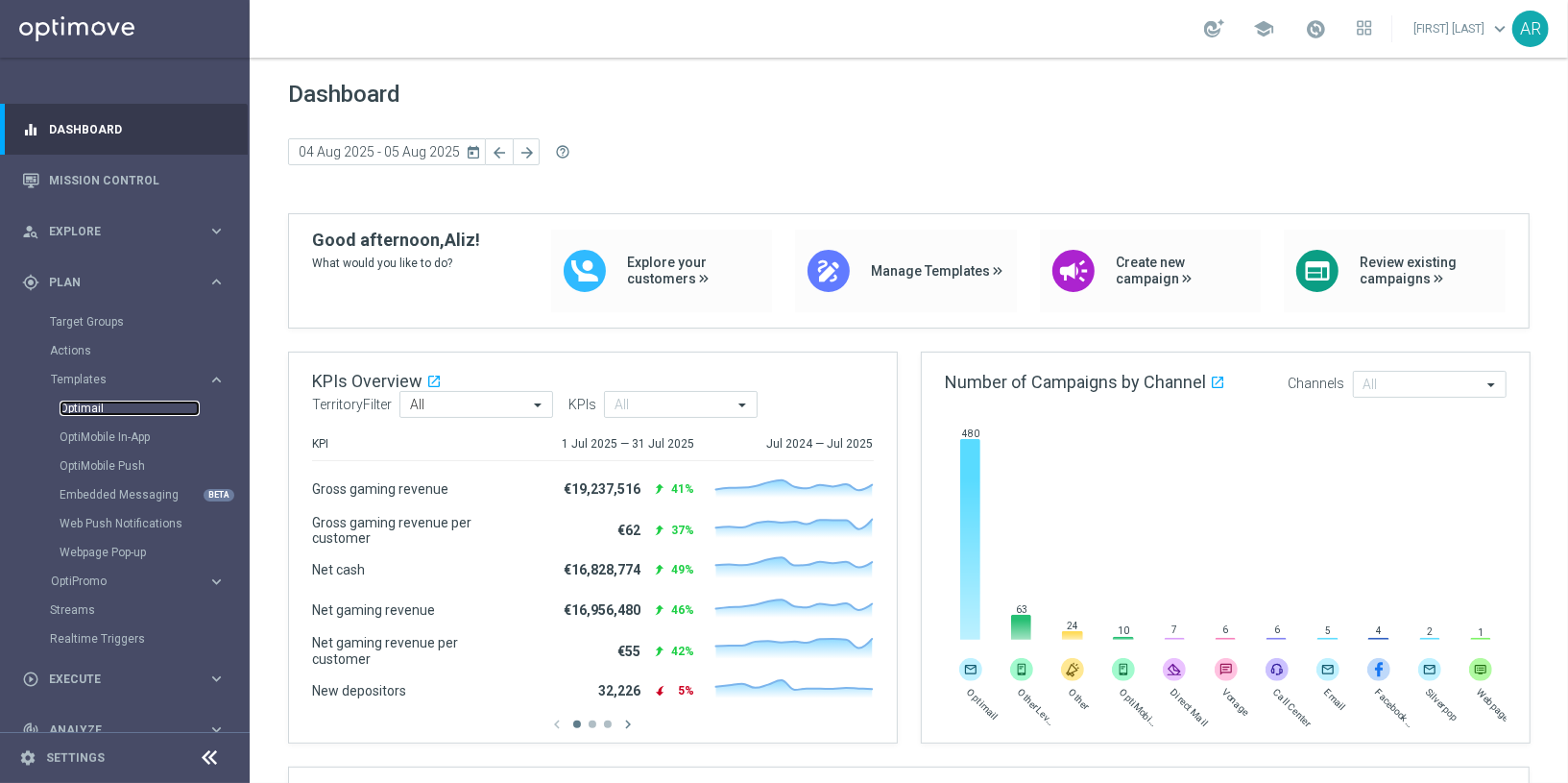 click on "Optimail" at bounding box center [130, 408] 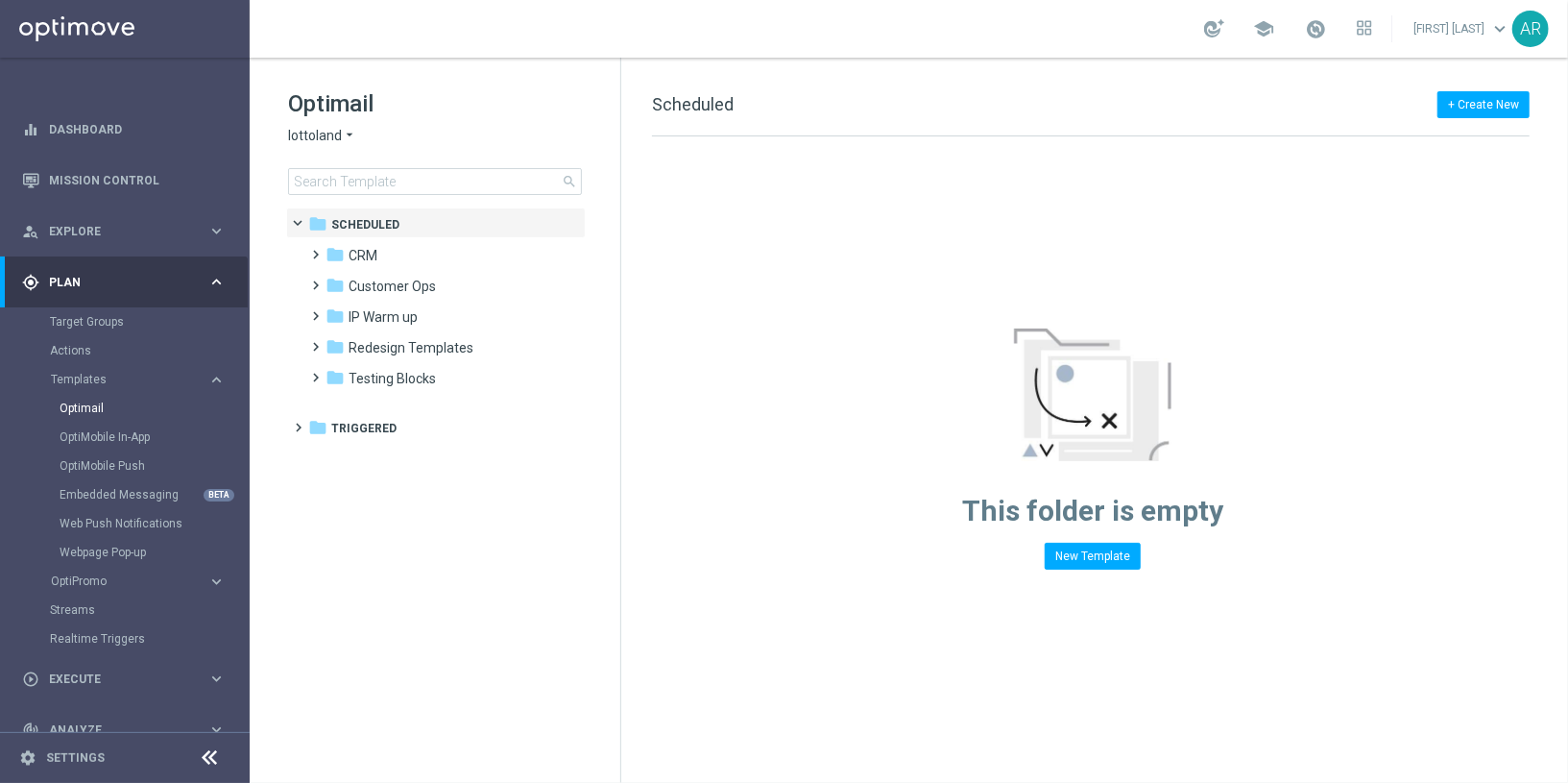 click on "lottoland" 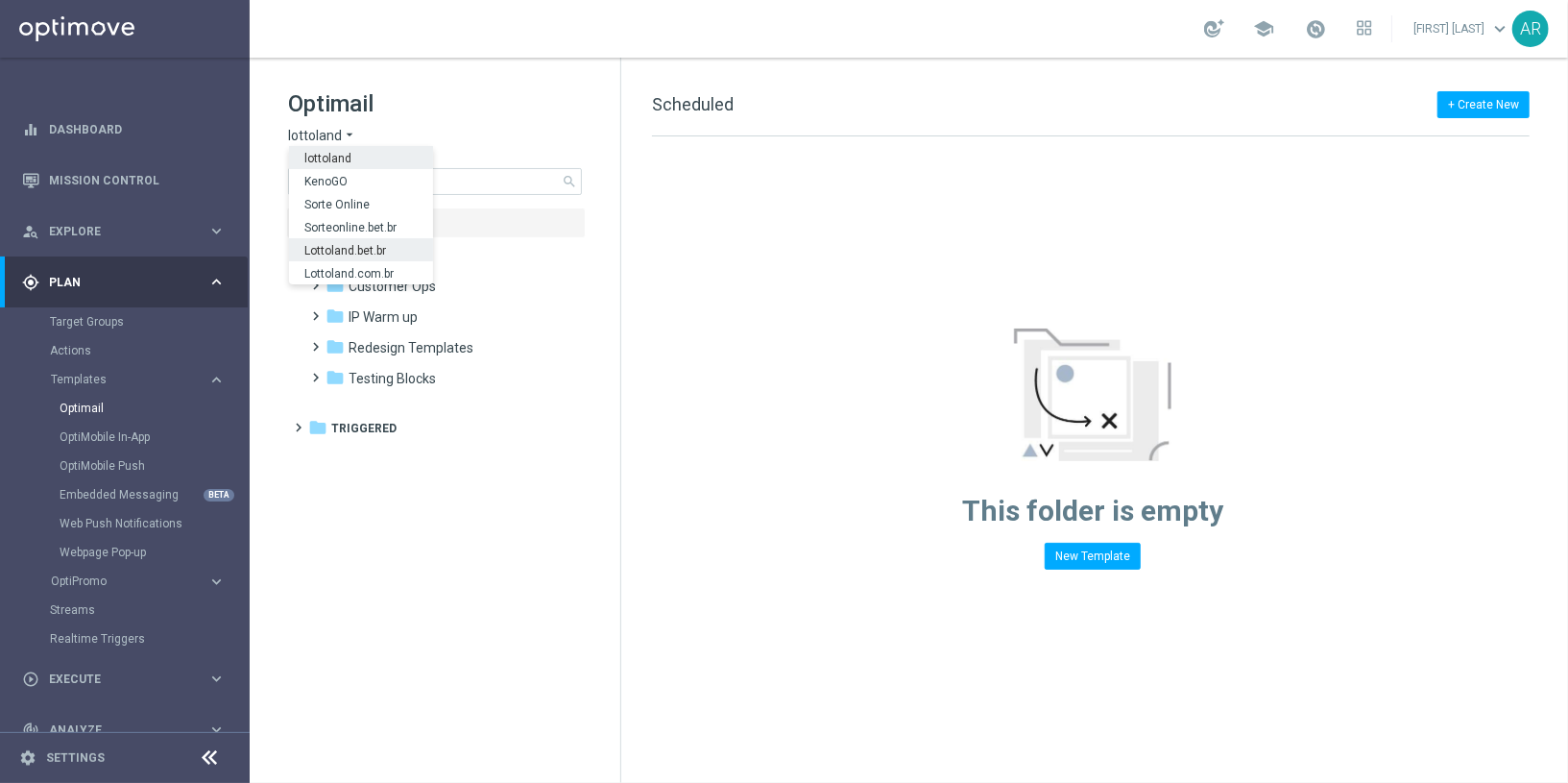 click on "Lottoland.bet.br" at bounding box center [0, 0] 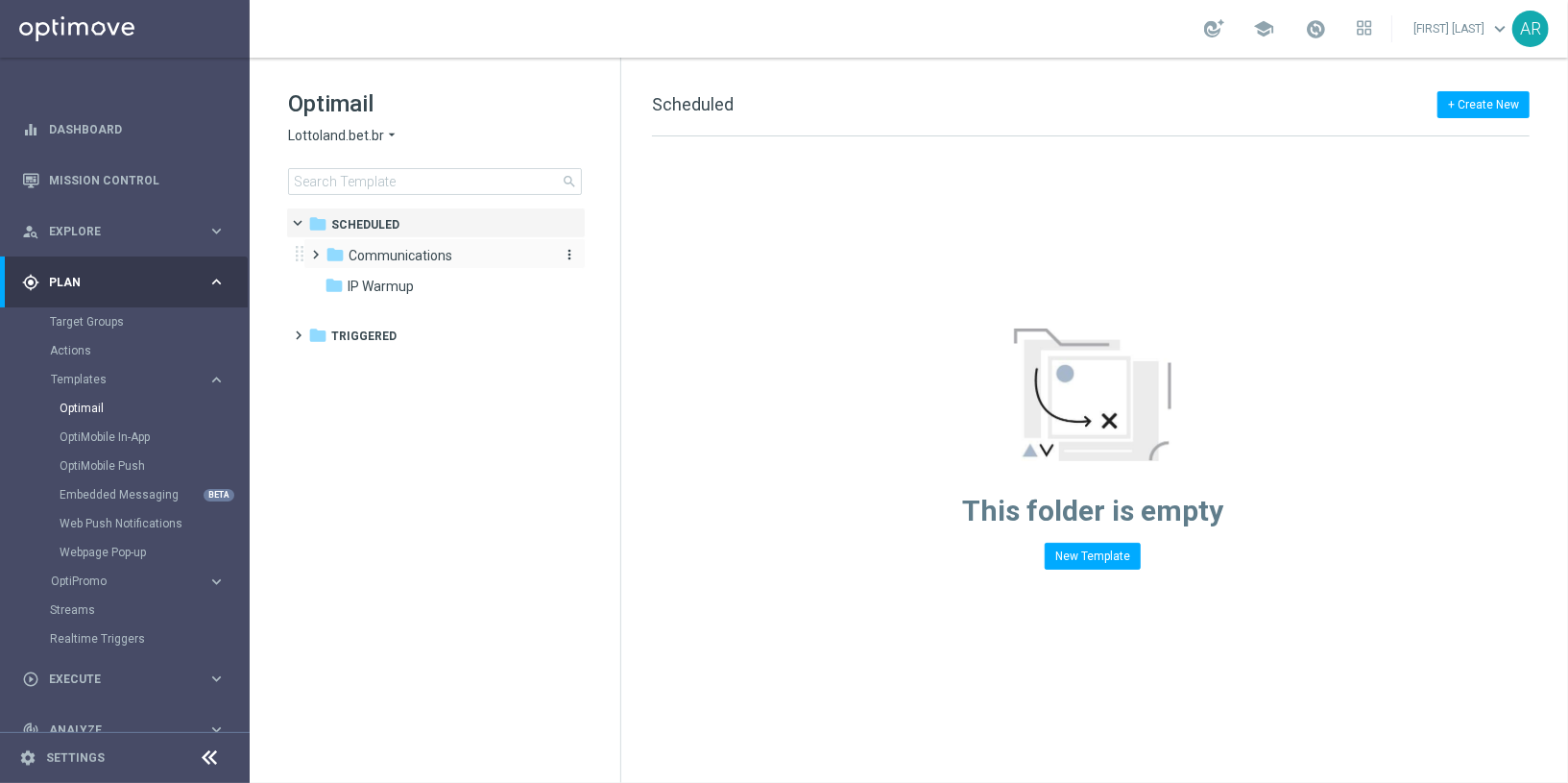 click on "Communications" at bounding box center (400, 256) 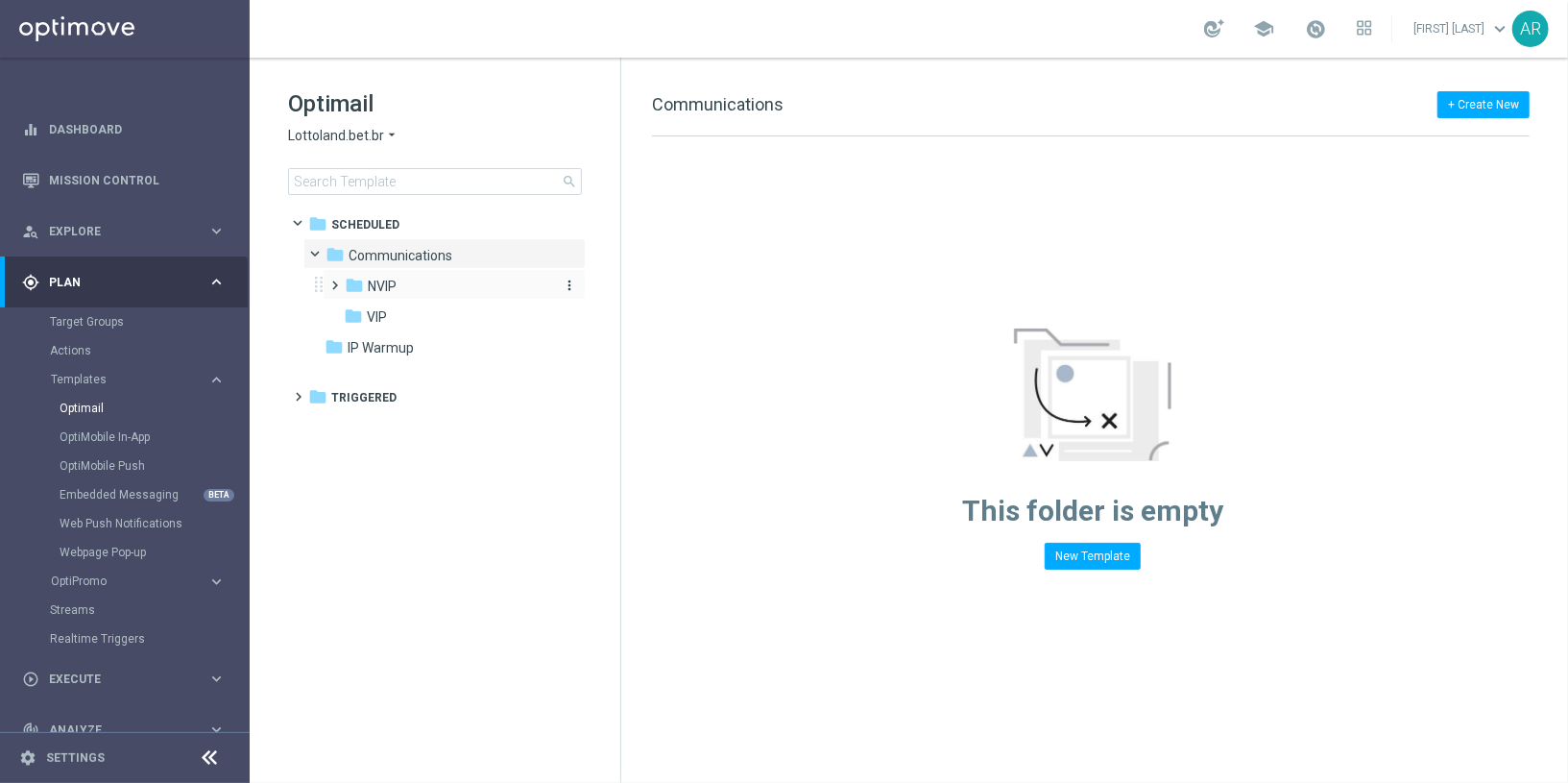 click on "NVIP" at bounding box center [382, 286] 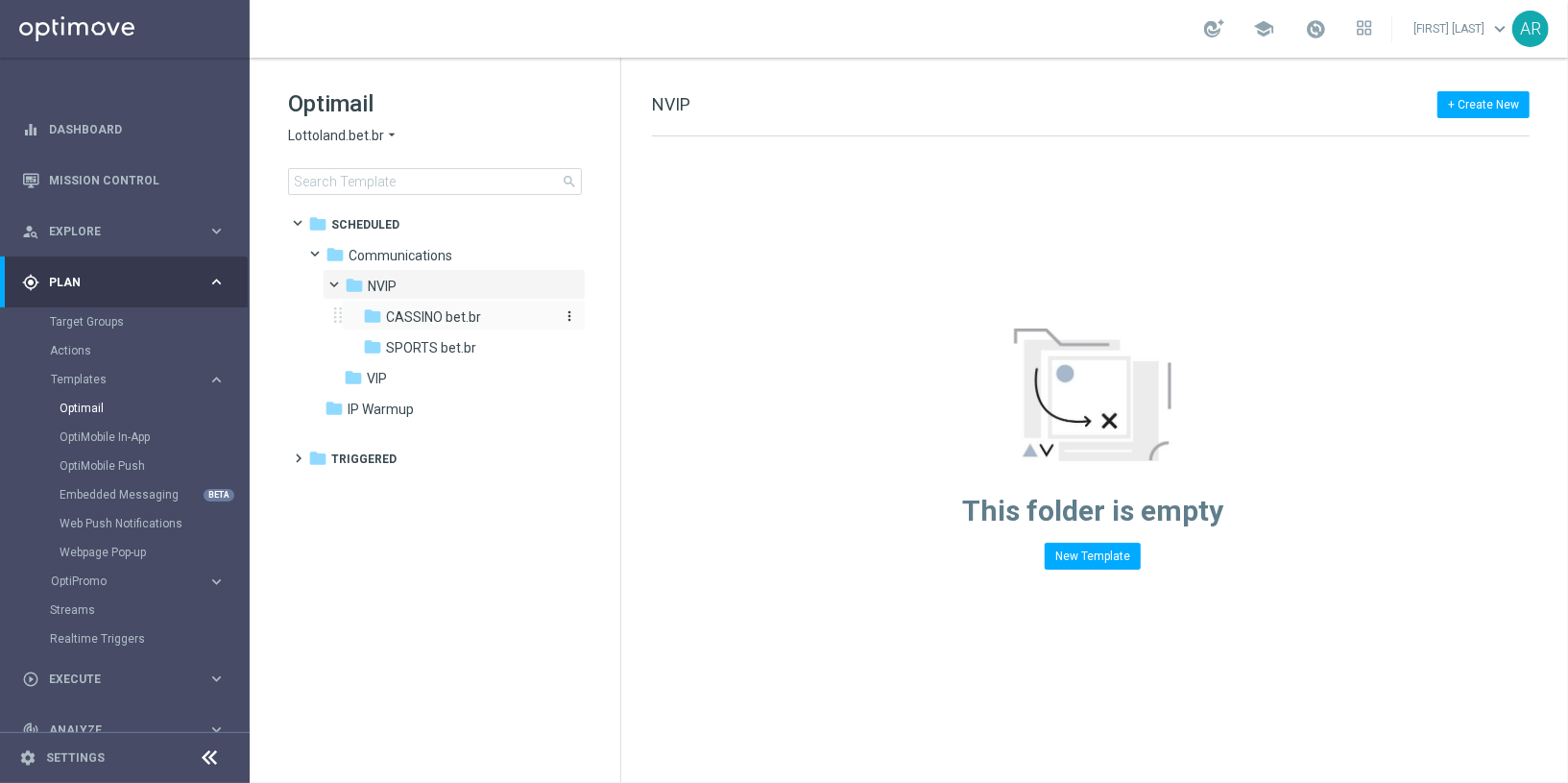 click on "CASSINO bet.br" at bounding box center (433, 317) 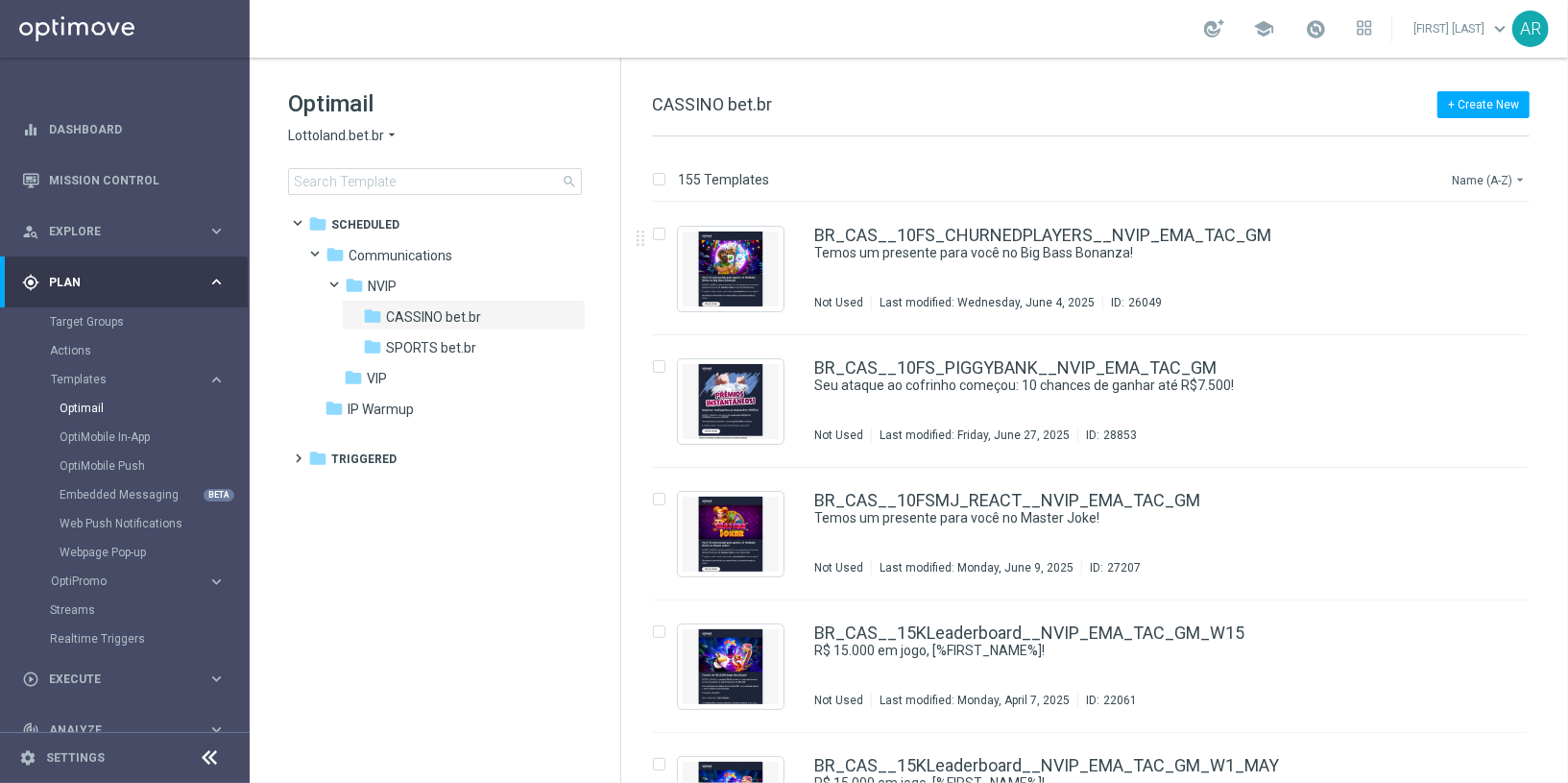 click on "Name (A-Z)
arrow_drop_down" 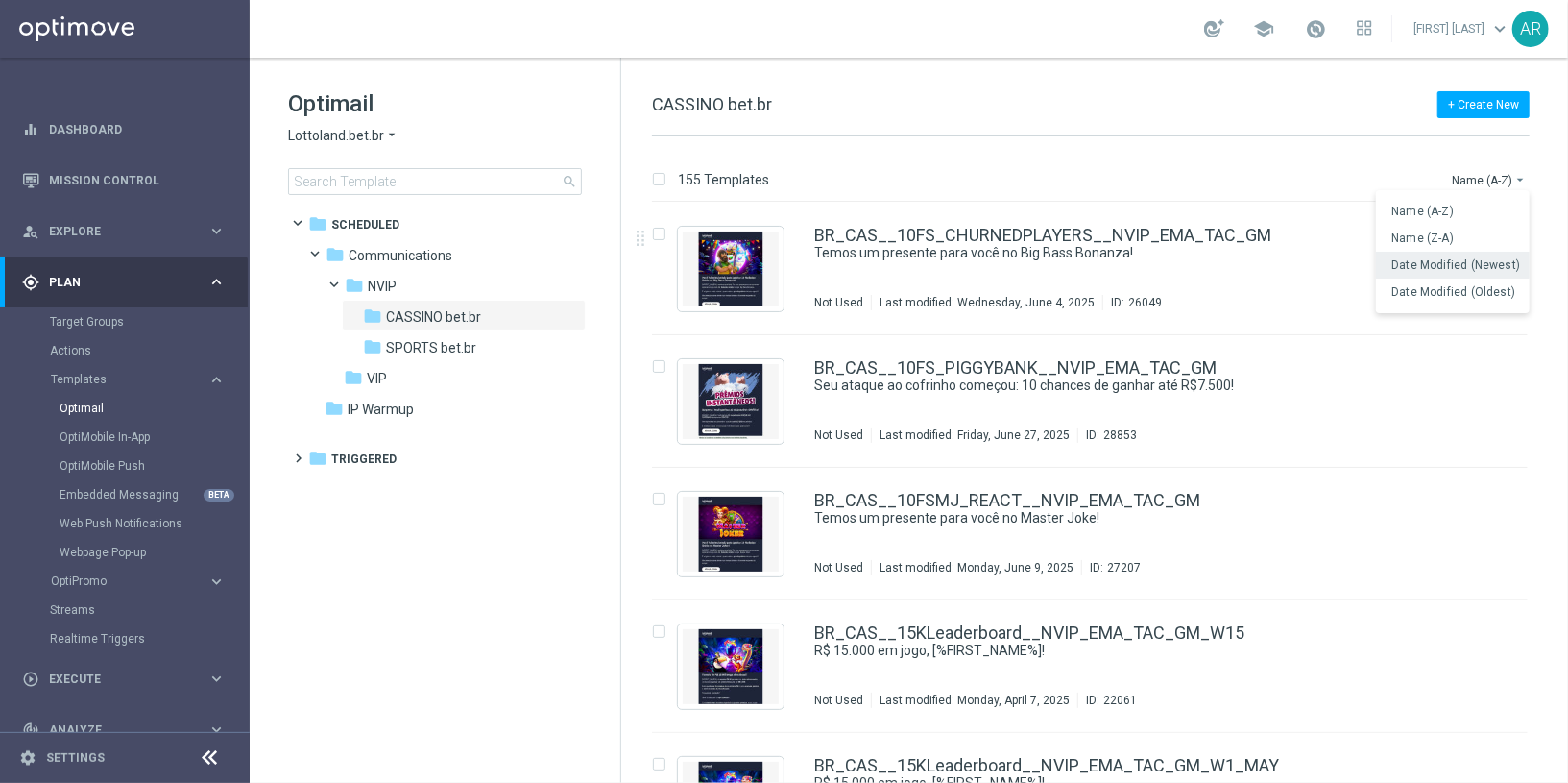 click on "Date Modified (Newest)" at bounding box center (1456, 265) 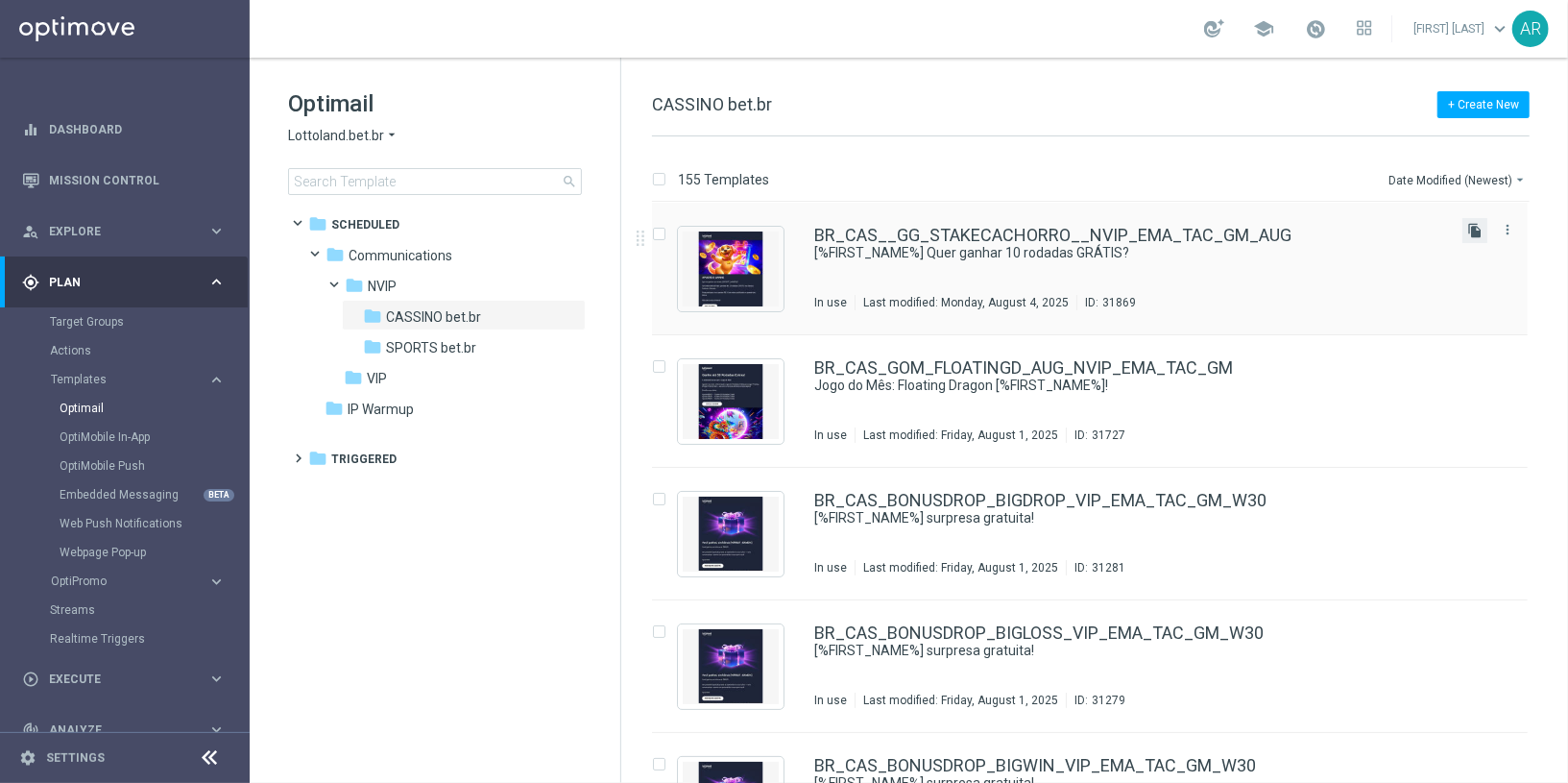 click on "file_copy" at bounding box center (1475, 231) 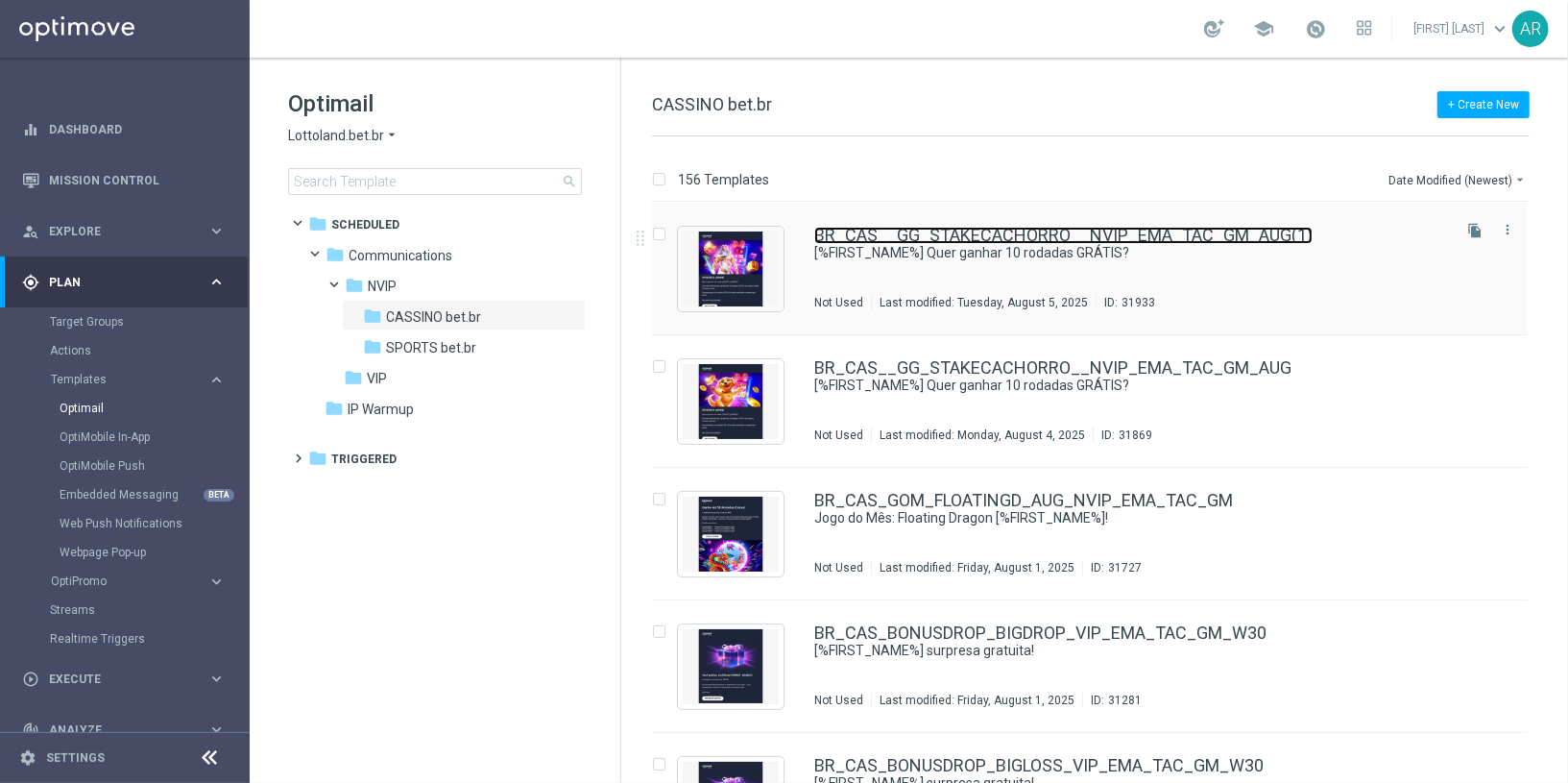 click on "BR_CAS__GG_STAKECACHORRO__NVIP_EMA_TAC_GM_AUG(1)" at bounding box center [1063, 235] 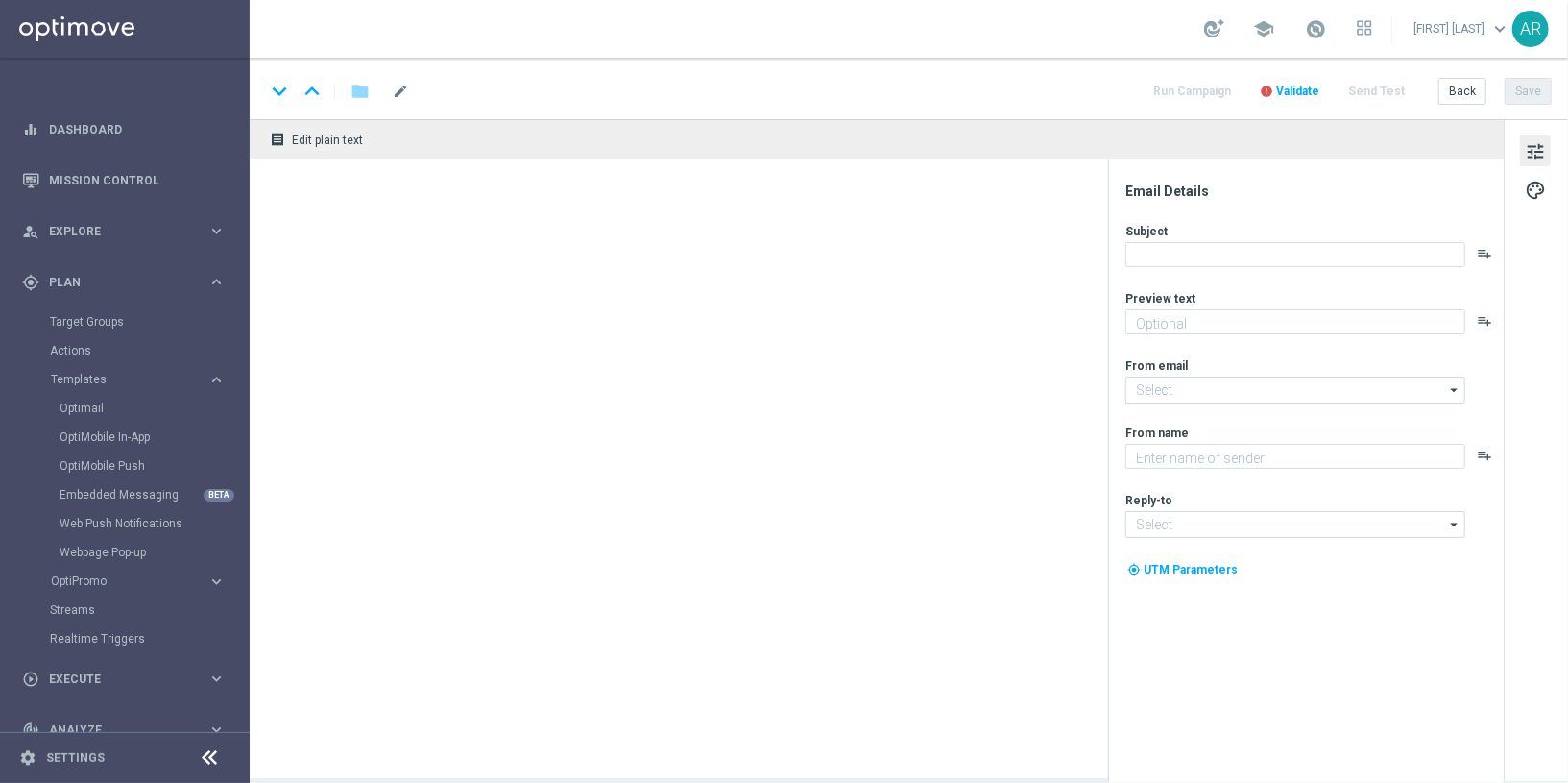 type on "Jogue Cachorro Sortudo! Aposte apenas R$ 10 nos slots selecionados para garantir o bônus." 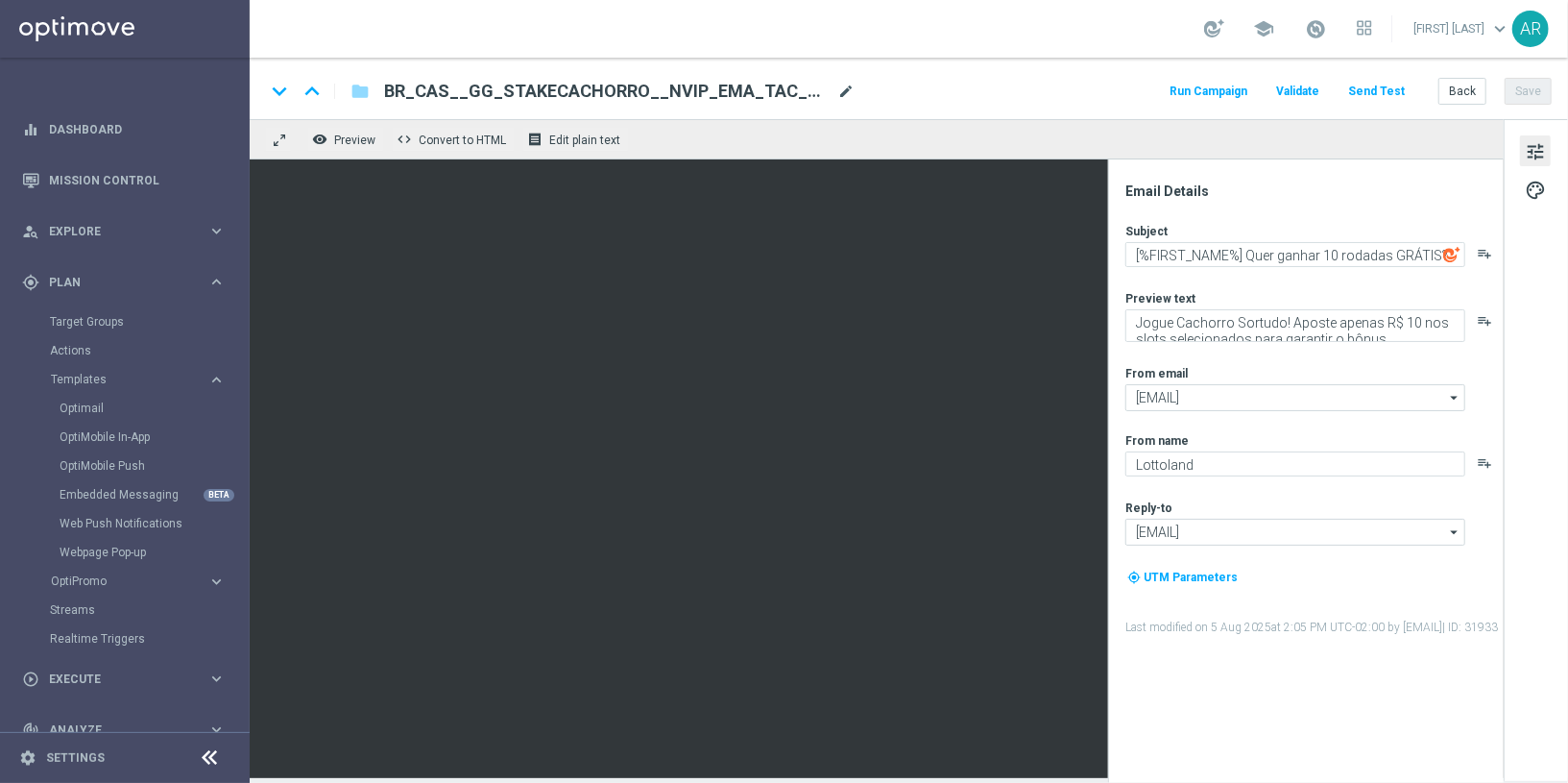 click on "mode_edit" 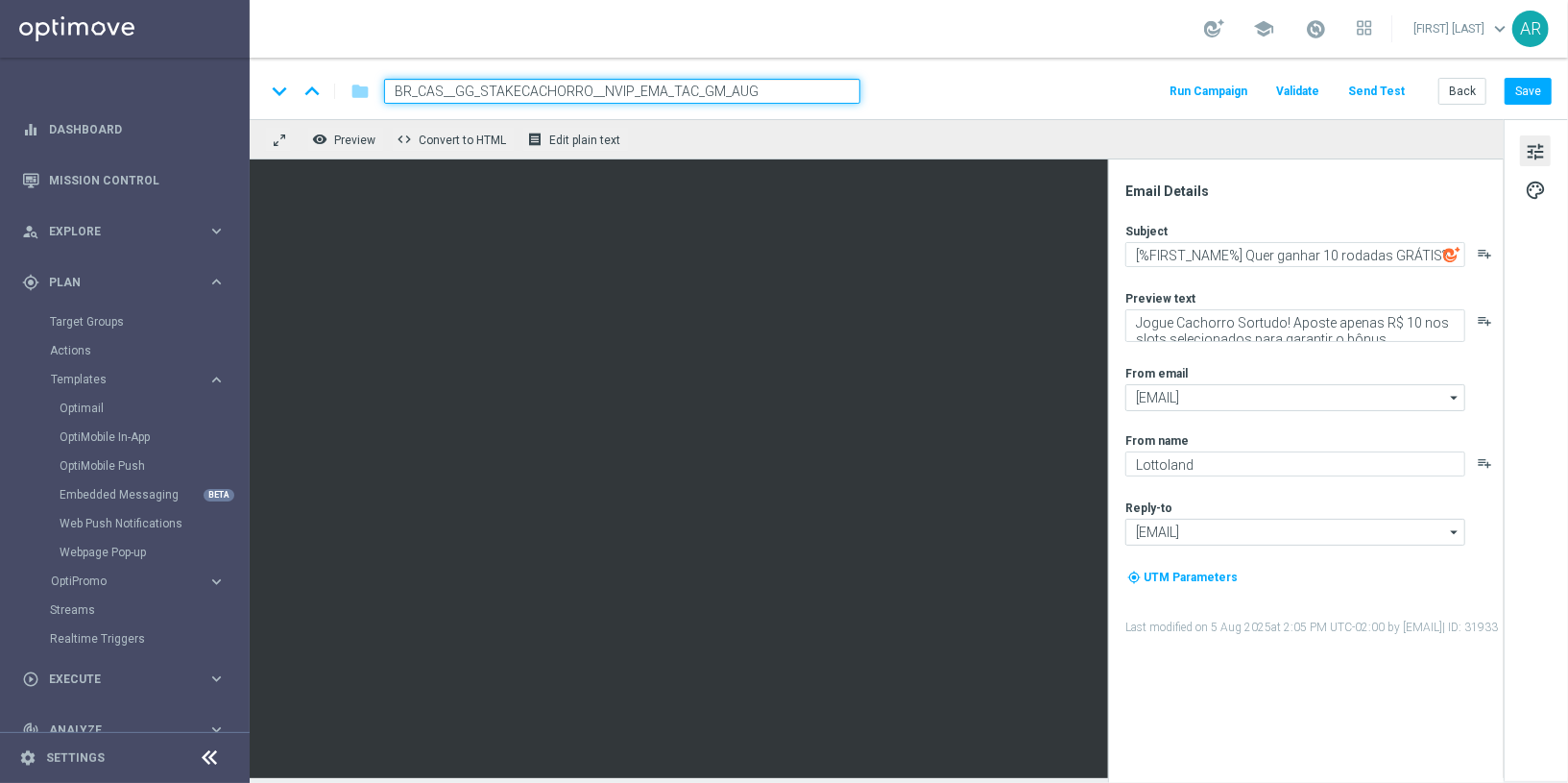 click on "BR_CAS__GG_STAKECACHORRO__NVIP_EMA_TAC_GM_AUG" at bounding box center [622, 91] 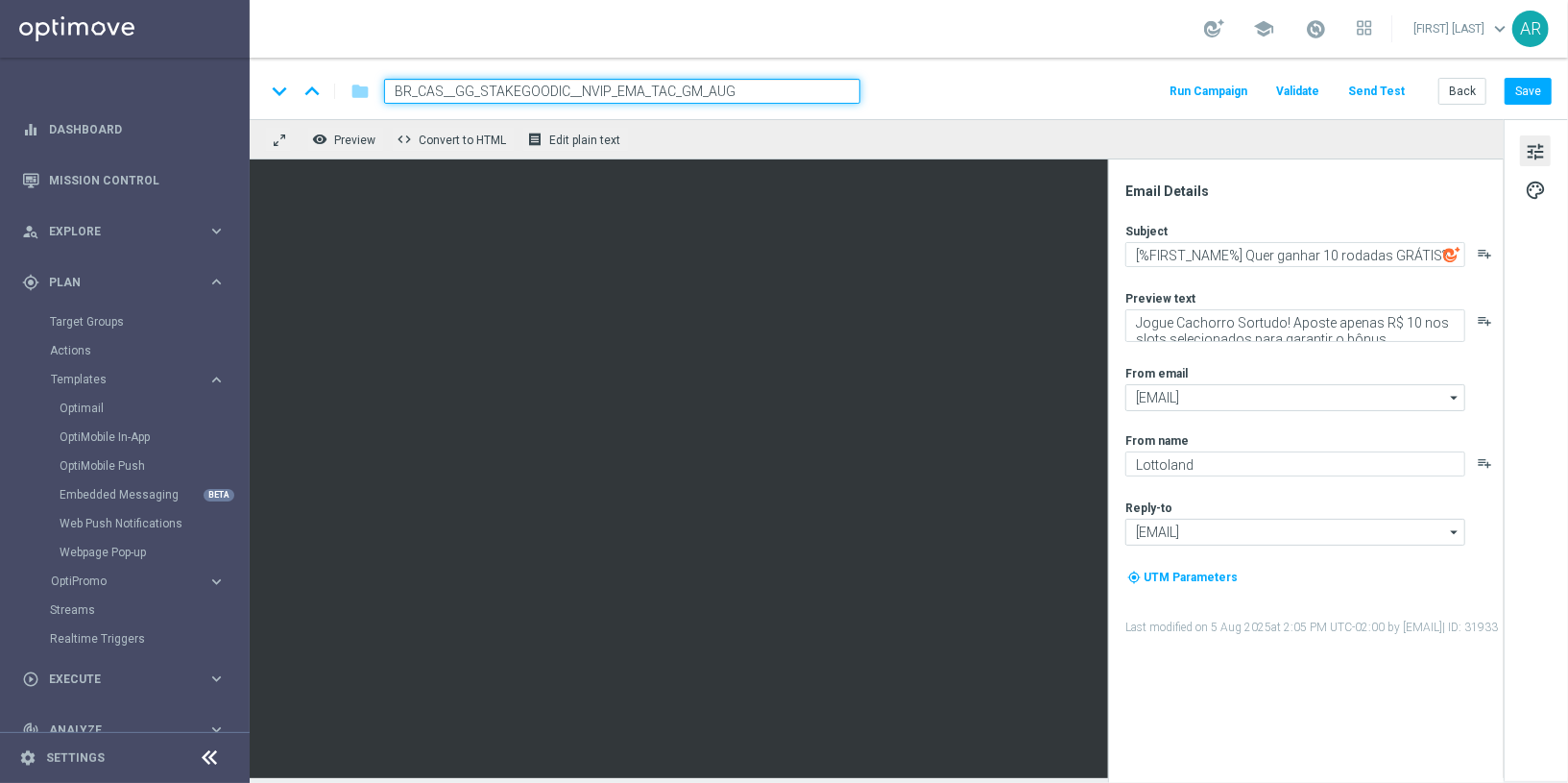 type on "BR_CAS__GG_STAKEGOODICE__NVIP_EMA_TAC_GM_AUG" 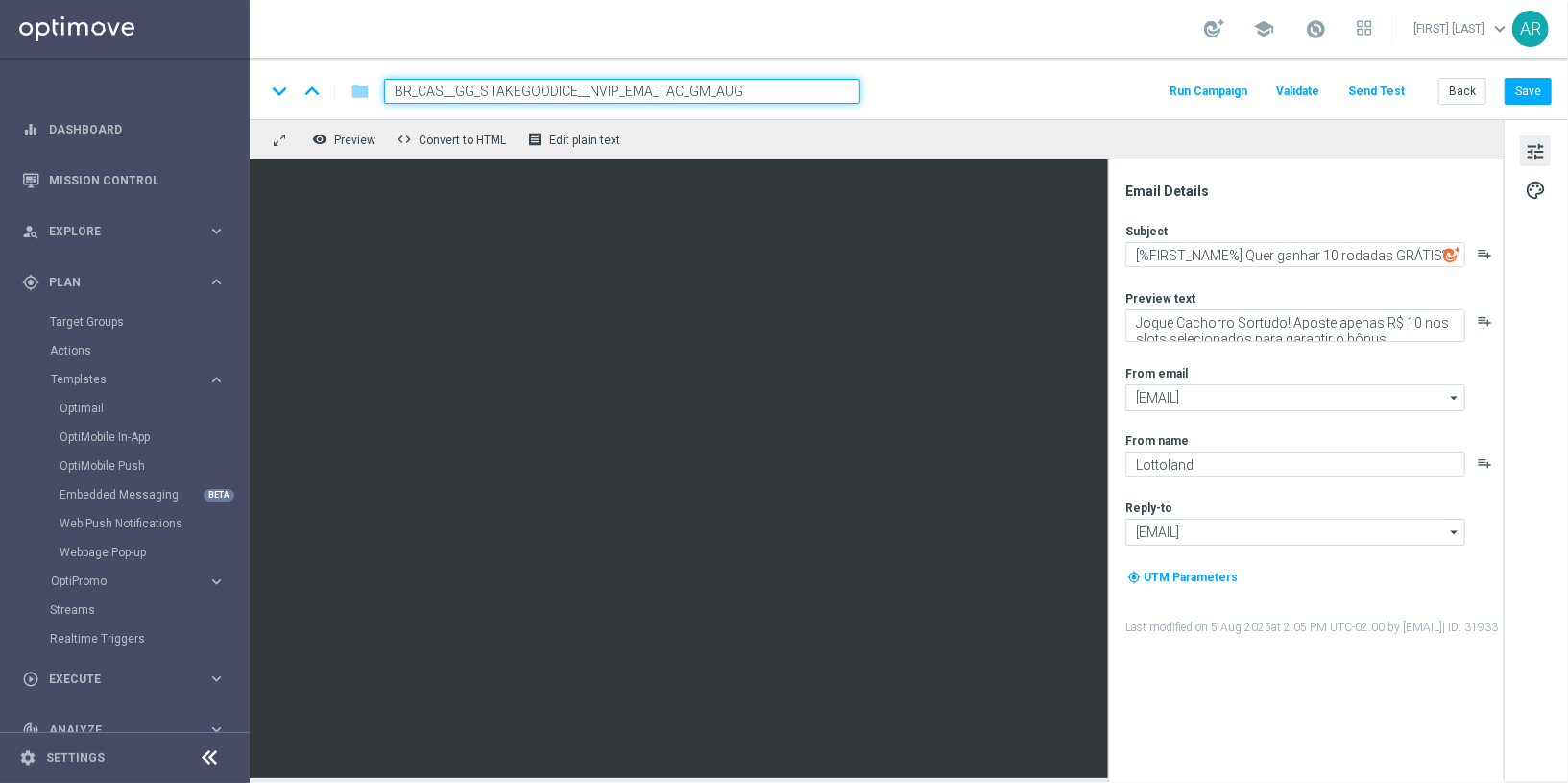 click on "BR_CAS__GG_STAKEGOODICE__NVIP_EMA_TAC_GM_AUG" at bounding box center (622, 91) 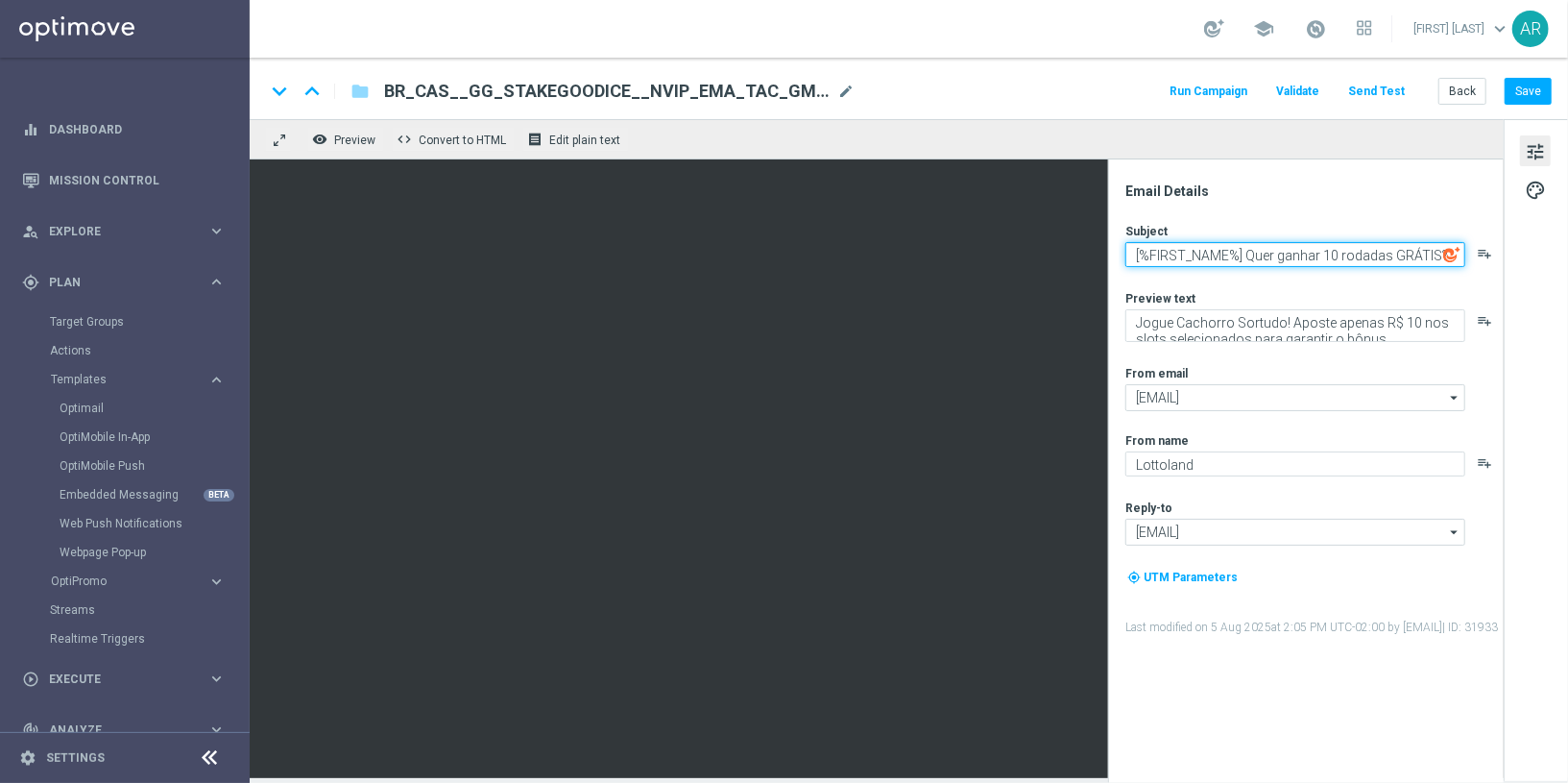 click on "[FIRST_NAME] Quer ganhar 10 rodadas GRÁTIS?" 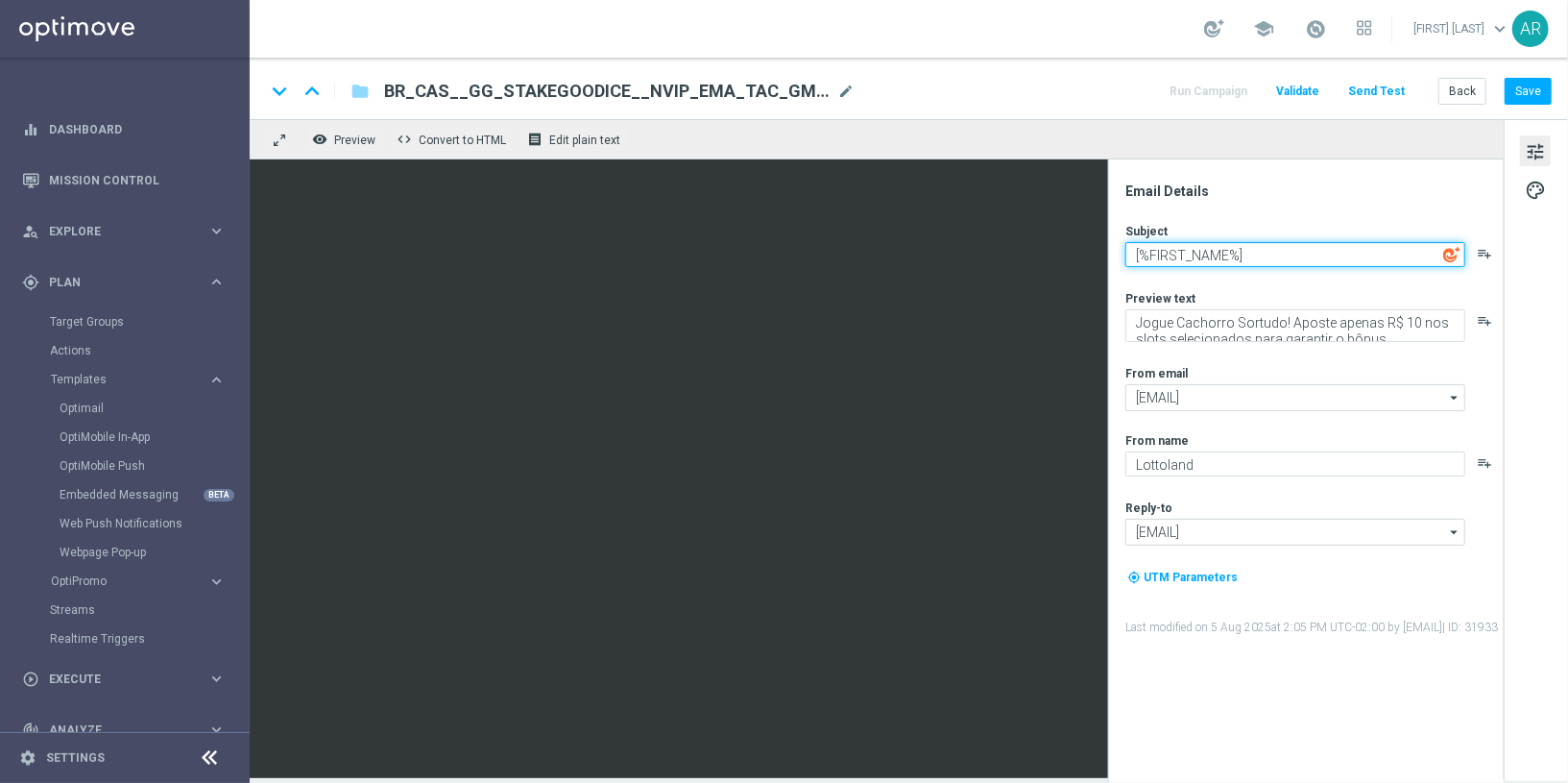 paste on "Quer ganhar 20 rodadas GRÁTIS?" 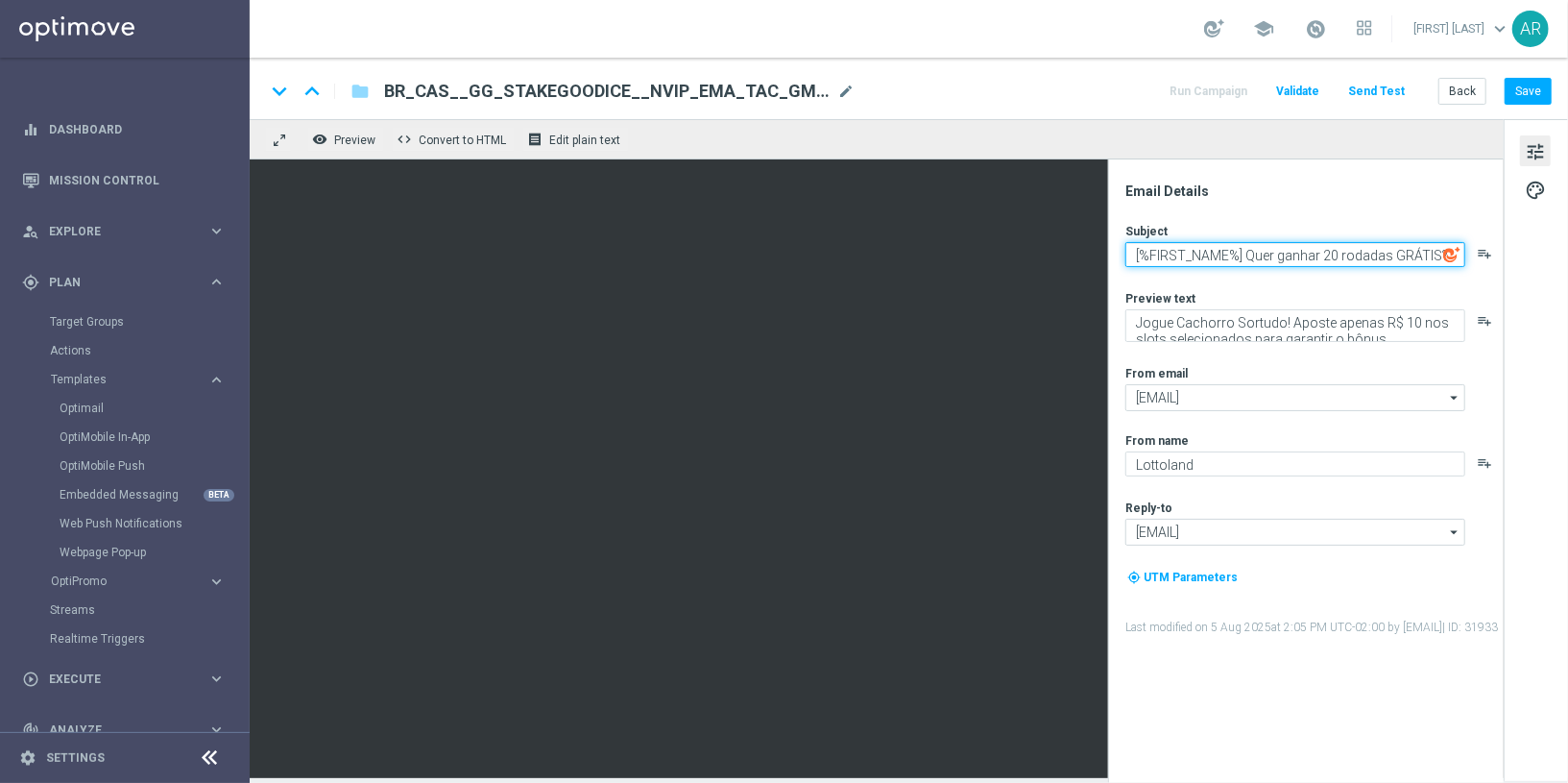 type on "[FIRST_NAME] Quer ganhar 20 rodadas GRÁTIS?" 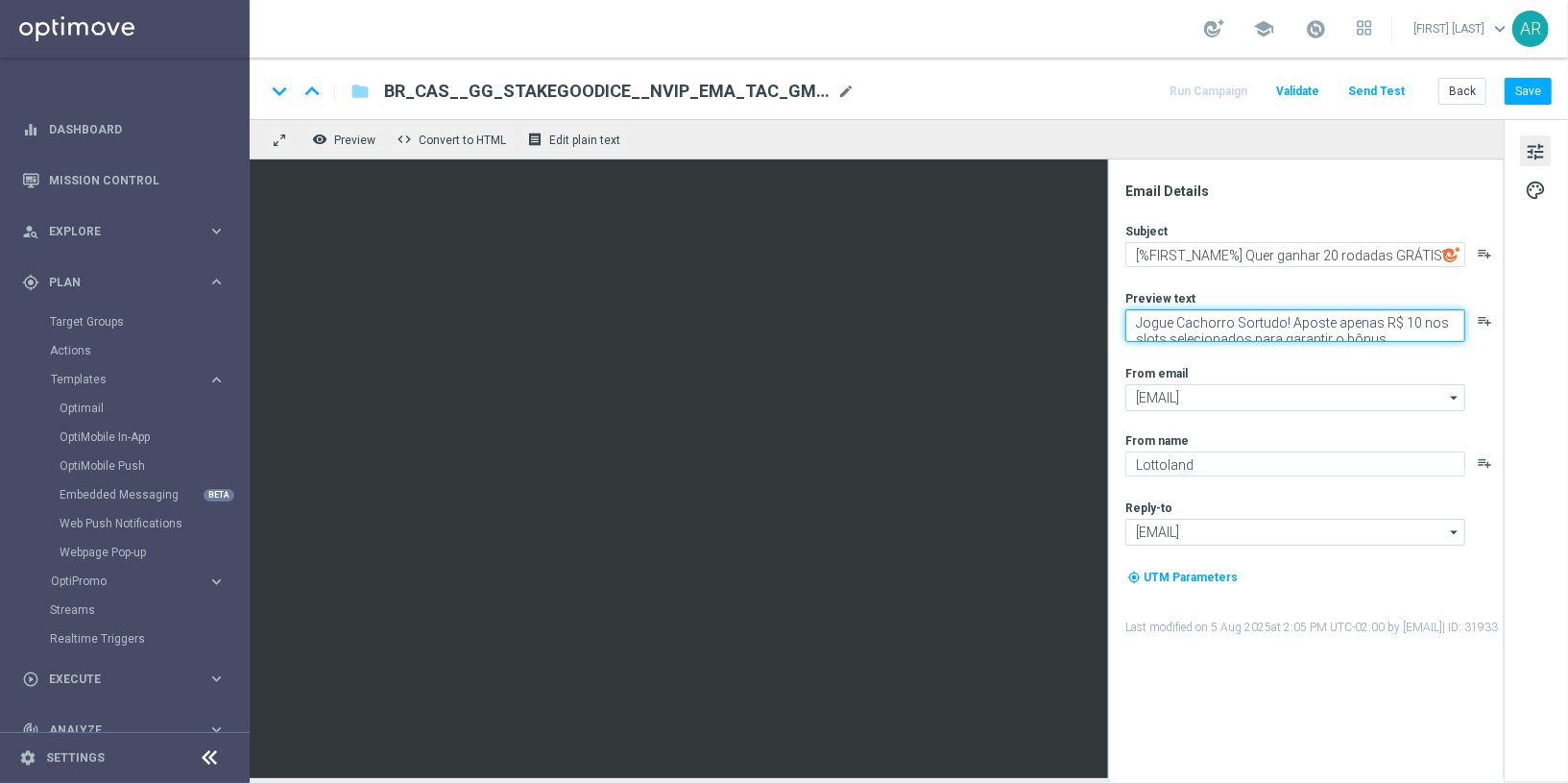 click on "Jogue Cachorro Sortudo! Aposte apenas R$ 10 nos slots selecionados para garantir o bônus." 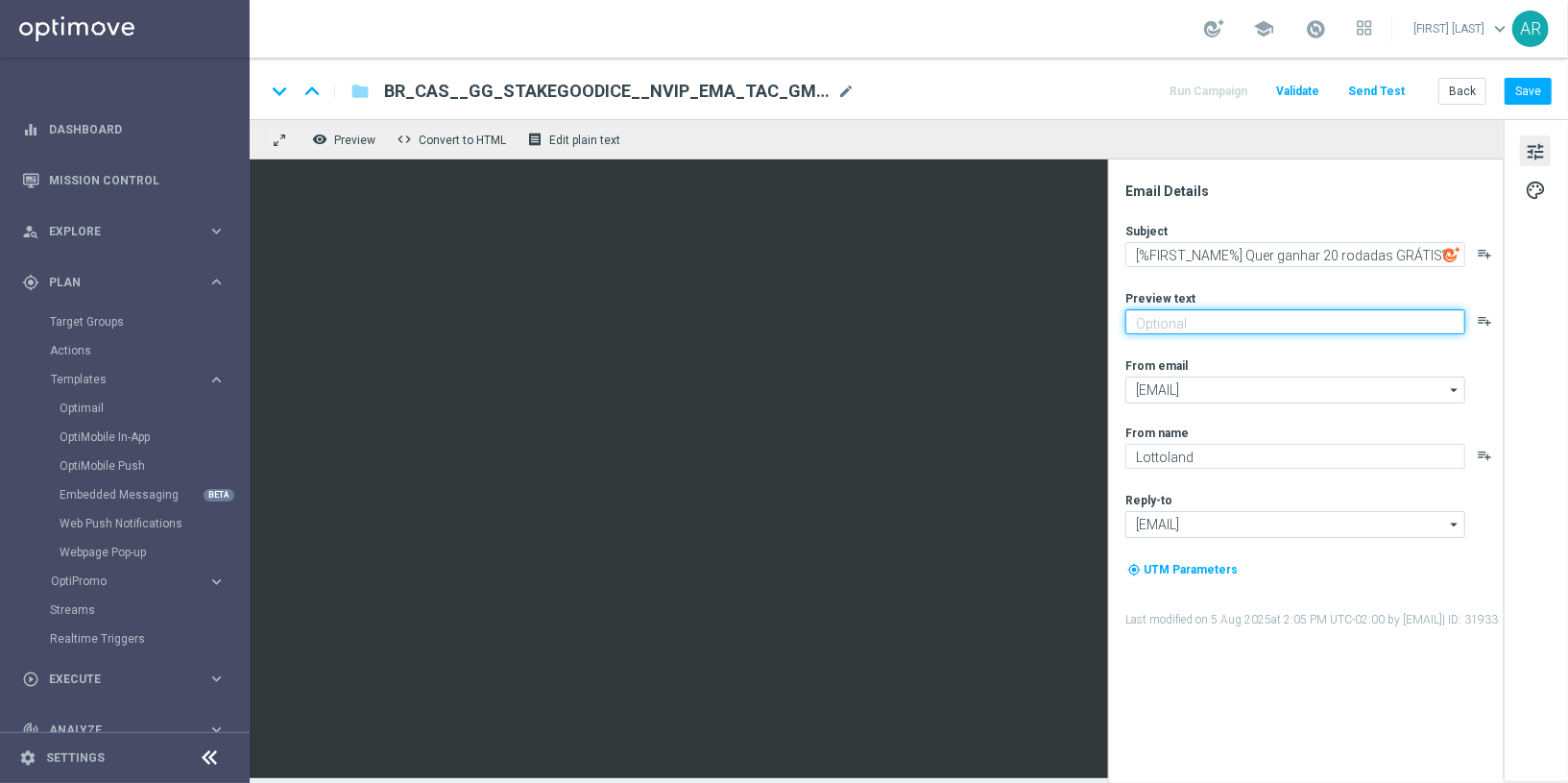 paste on "Jogue Gates of Olympus Dice! Aposte apenas R$ 20 nos slots selecionados para garantir o bônus." 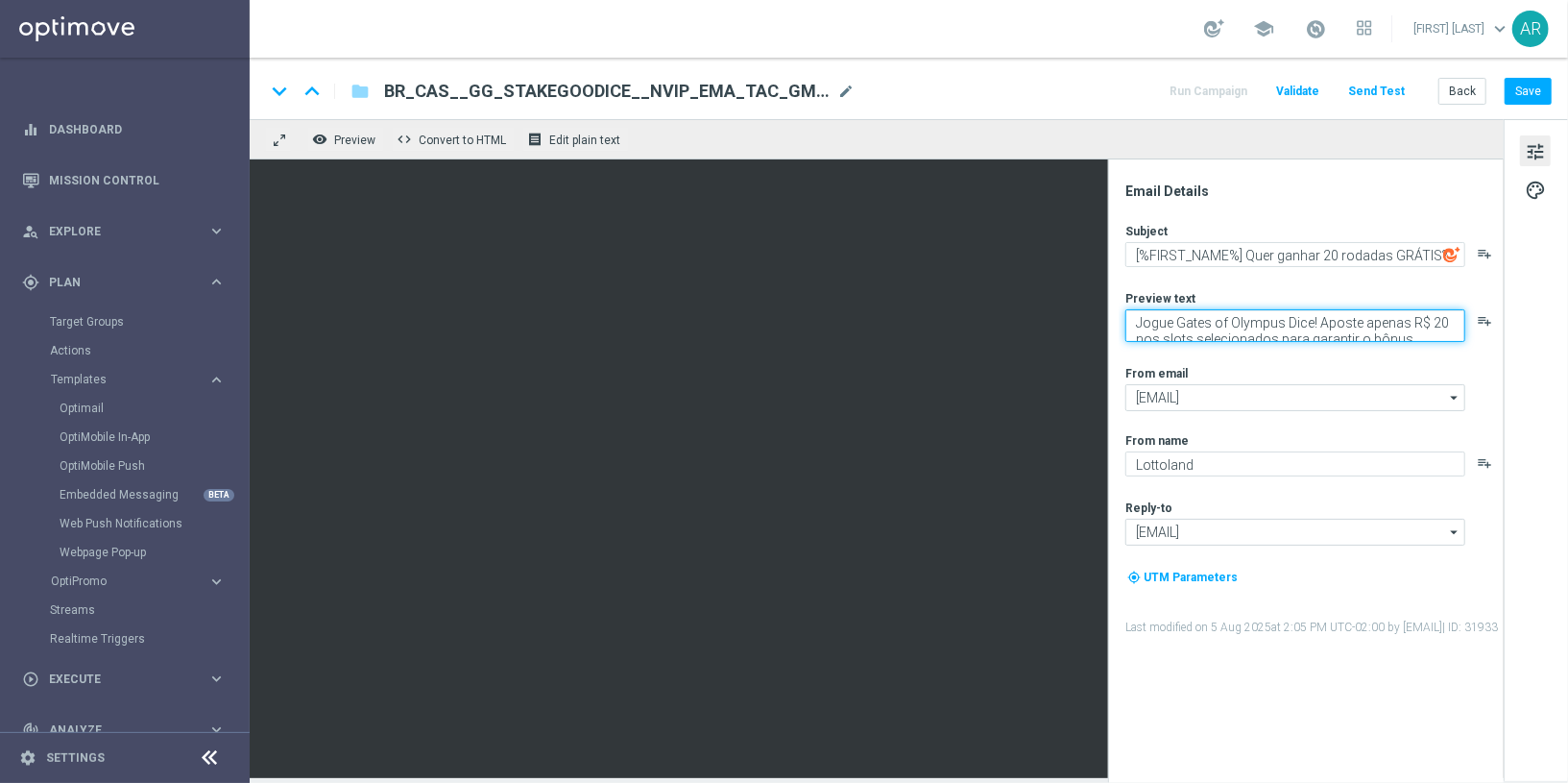 scroll, scrollTop: 5, scrollLeft: 0, axis: vertical 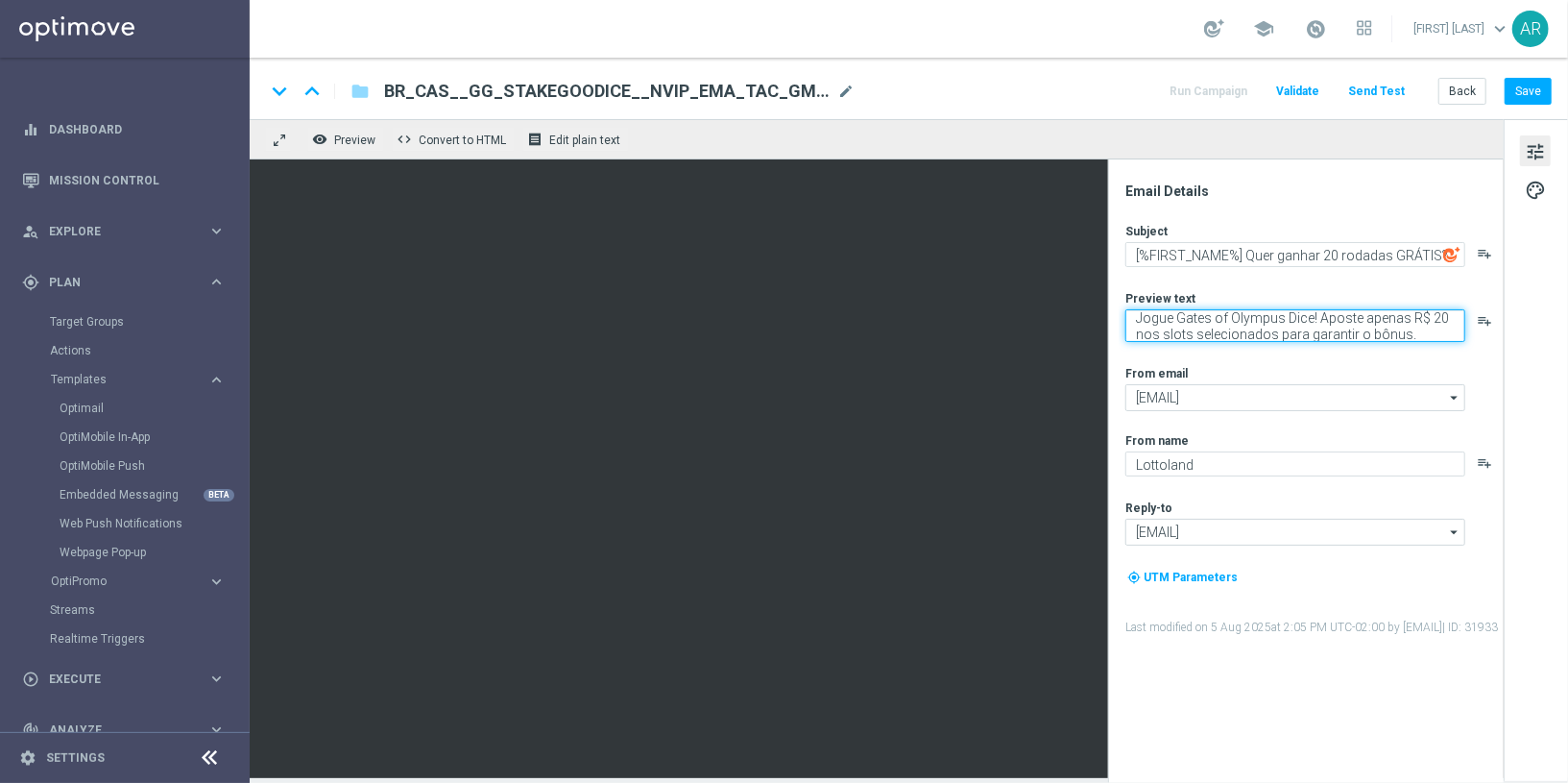 type on "Jogue Gates of Olympus Dice! Aposte apenas R$ 20 nos slots selecionados para garantir o bônus." 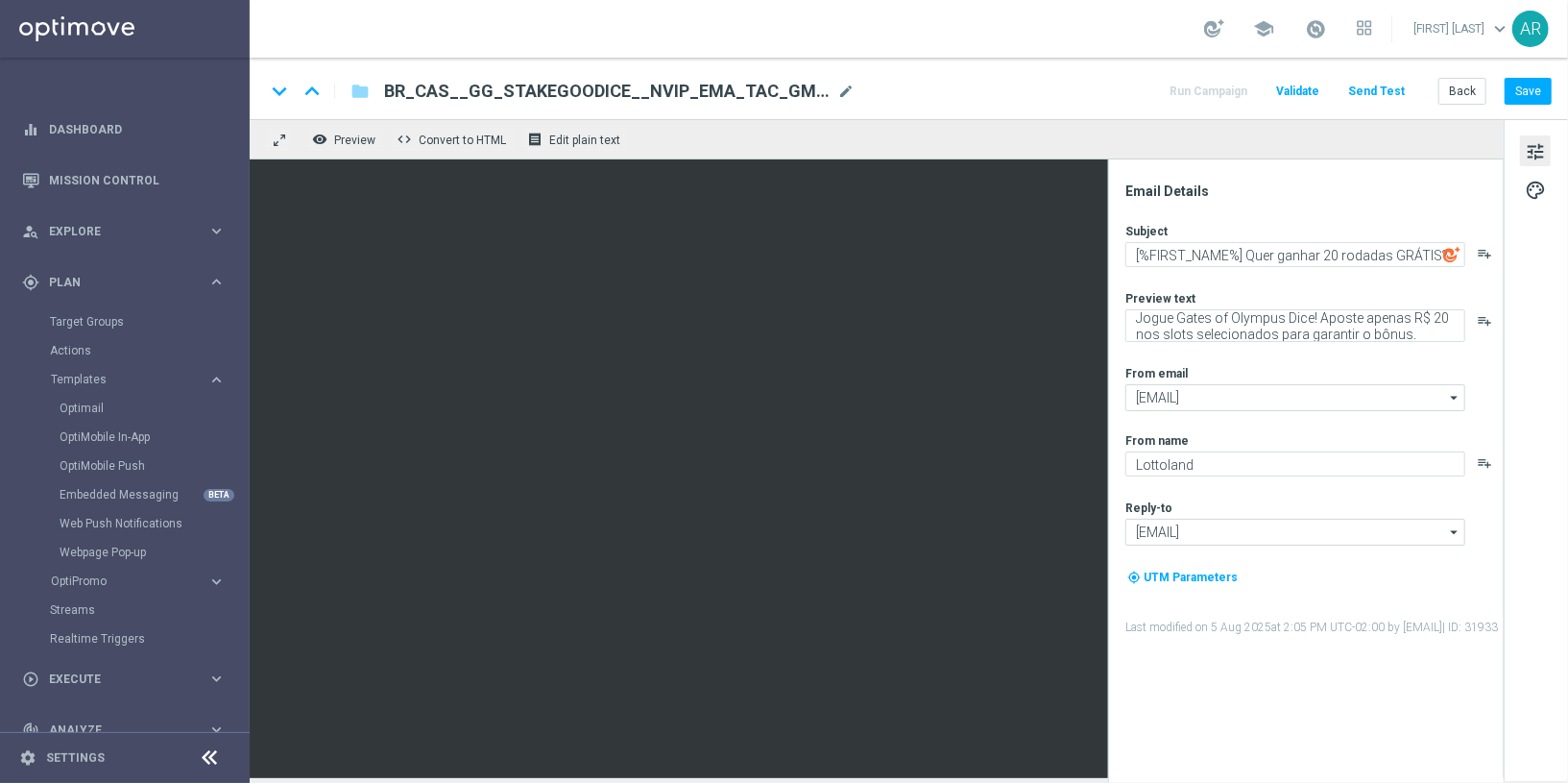 click on "Subject
[%FIRST_NAME%] Quer ganhar 20 rodadas GRÁTIS?
playlist_add
Preview text
Jogue Gates of Olympus Dice! Aposte apenas R$ 20 nos slots selecionados para garantir o bônus.
playlist_add
From email
mail@crm.lottoland.bet.br
mail@crm.lottoland.bet.br
arrow_drop_down
Drag here to set row groups Drag here to set column labels
Show Selected" 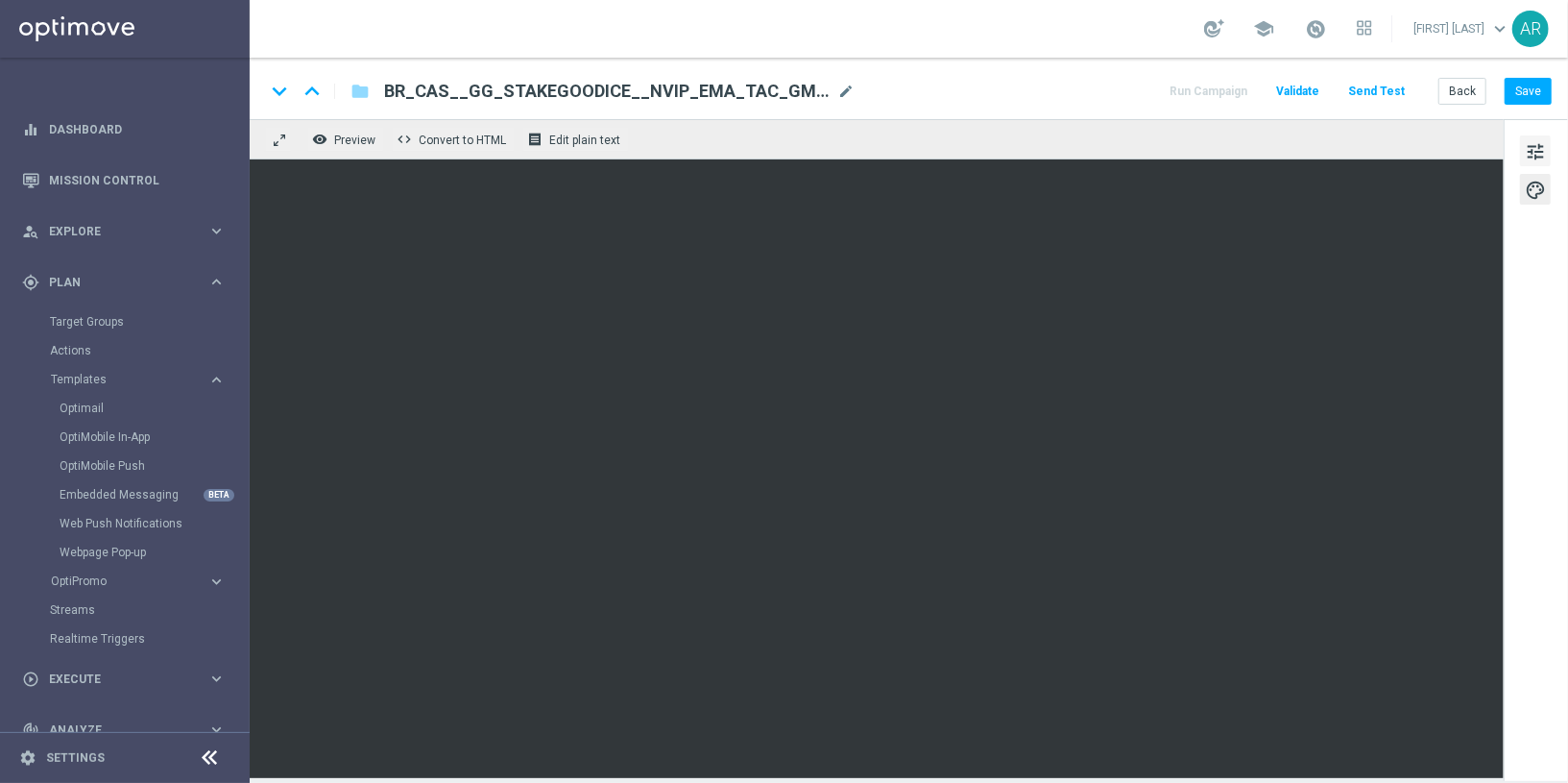 click on "tune" 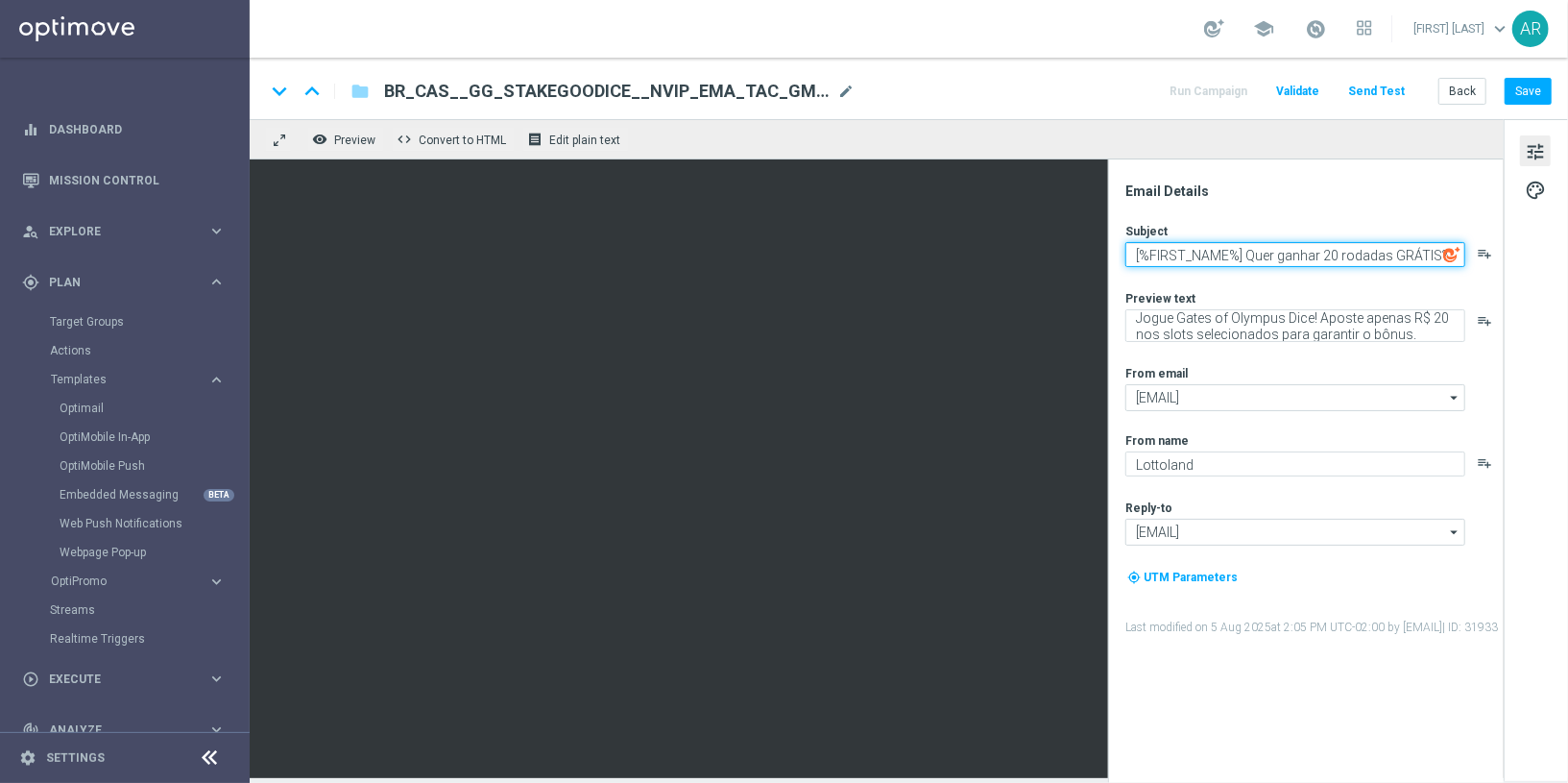 click on "[FIRST_NAME] Quer ganhar 20 rodadas GRÁTIS?" 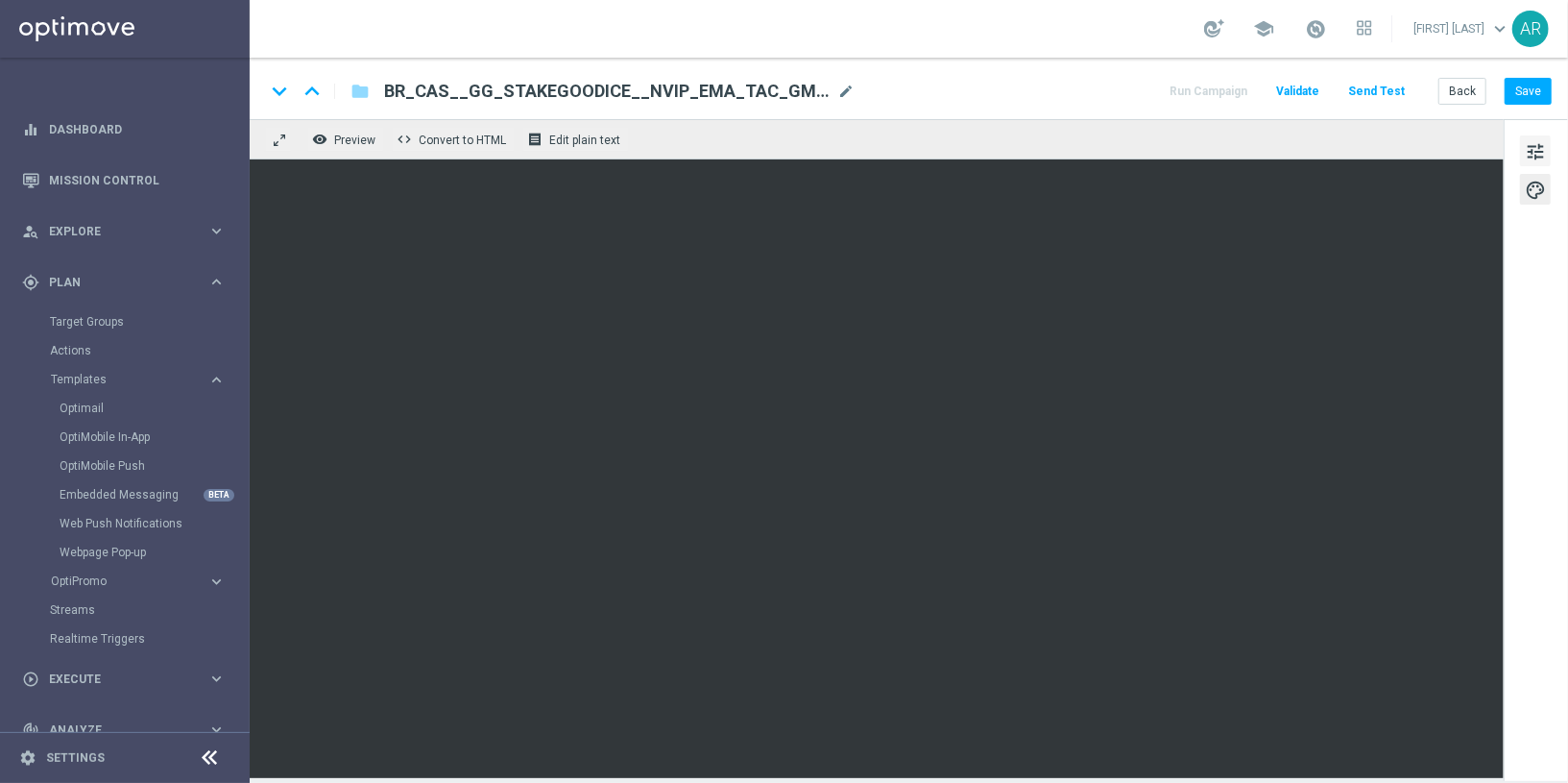 click on "tune" 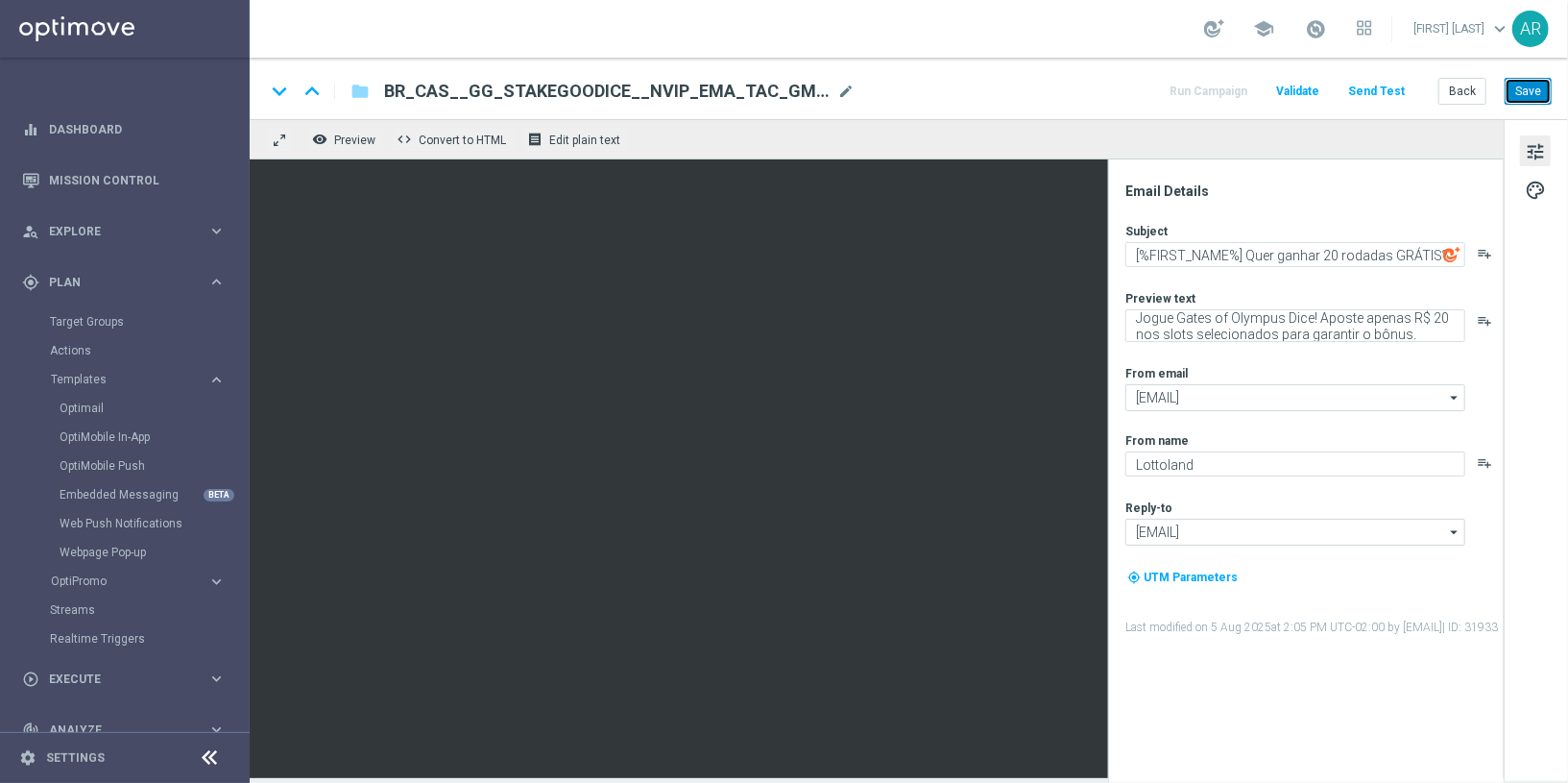 click on "Save" at bounding box center (1528, 91) 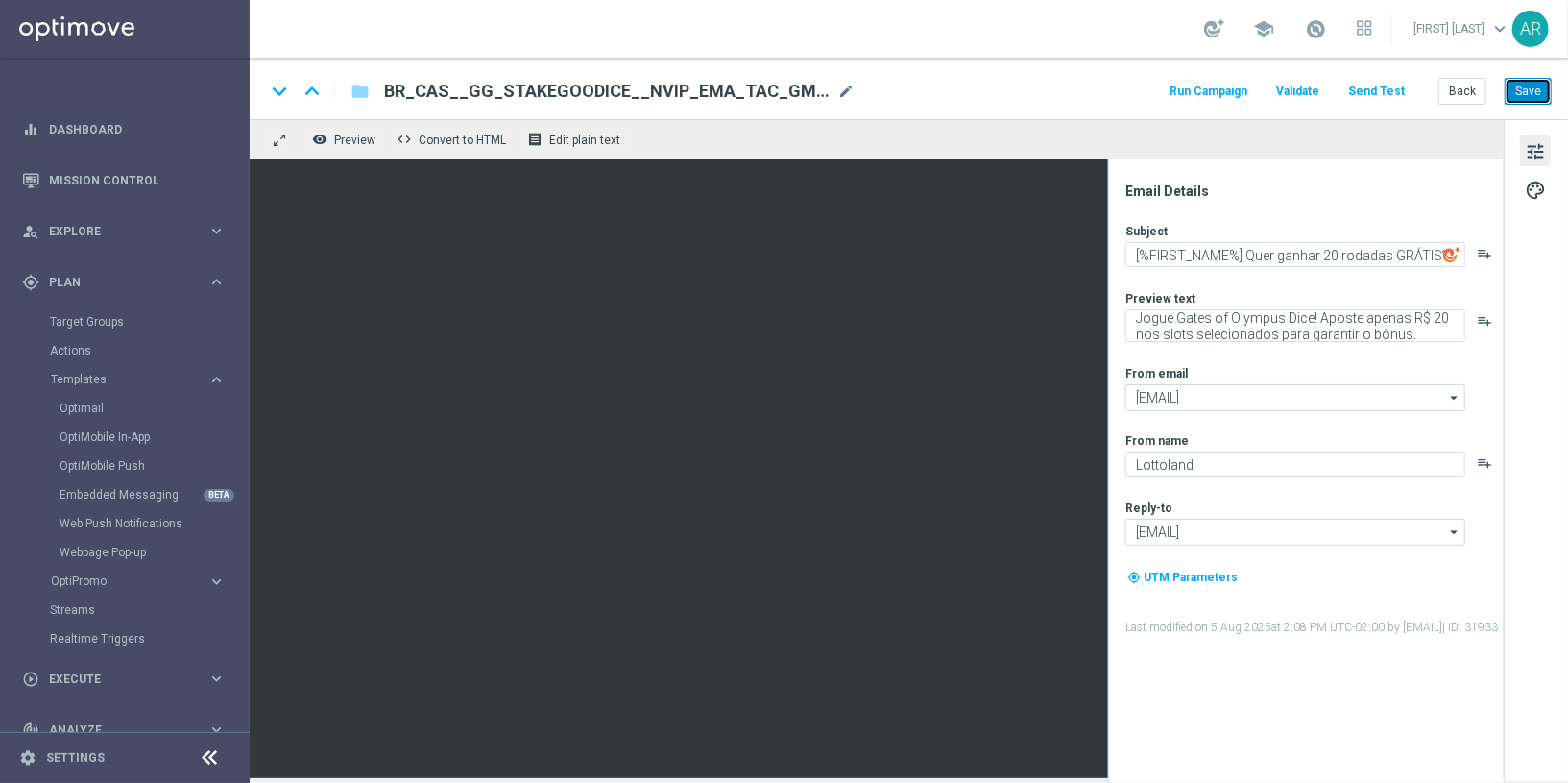 click on "Save" at bounding box center [1528, 91] 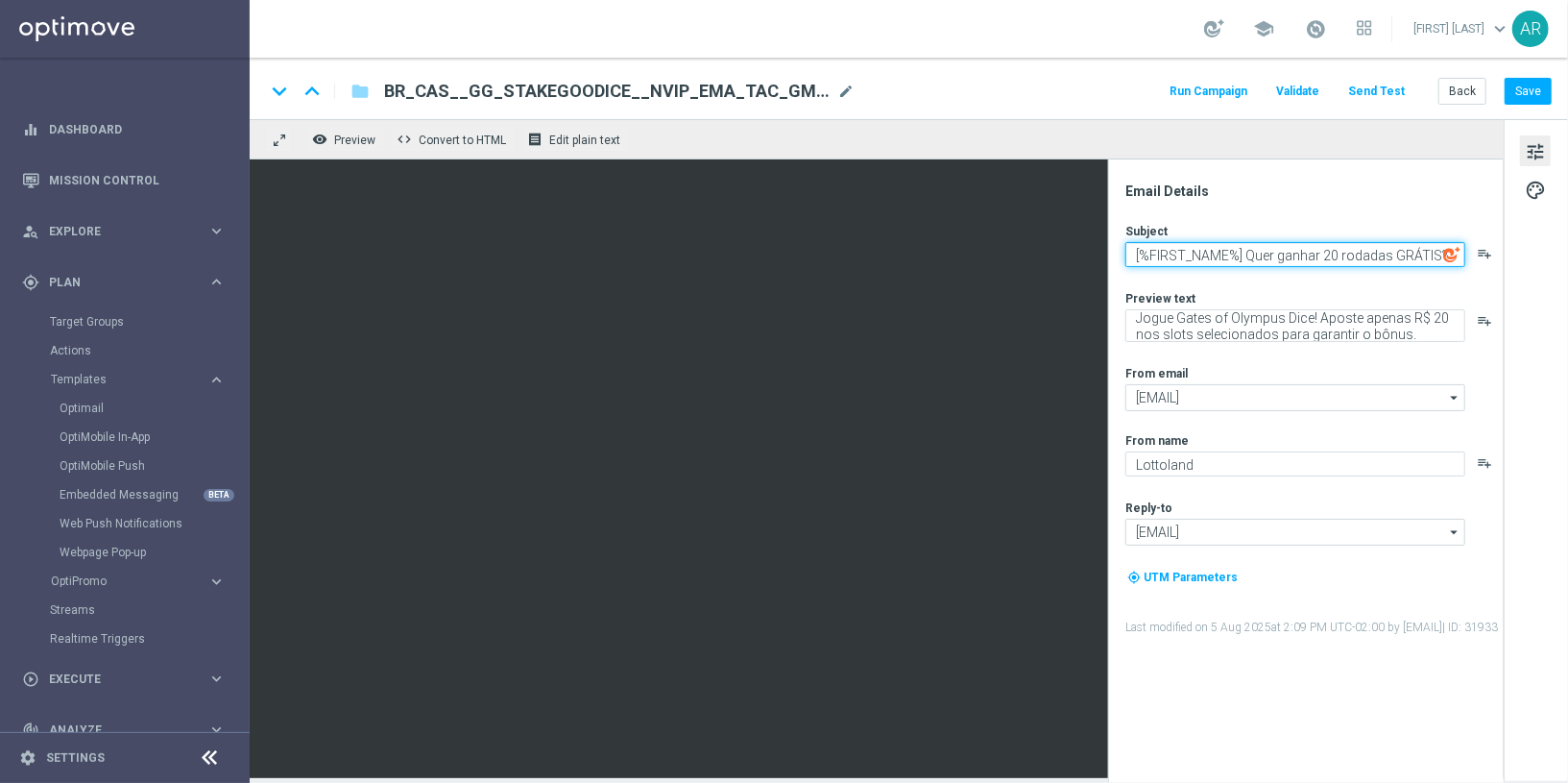 click on "[FIRST_NAME] Quer ganhar 20 rodadas GRÁTIS?" 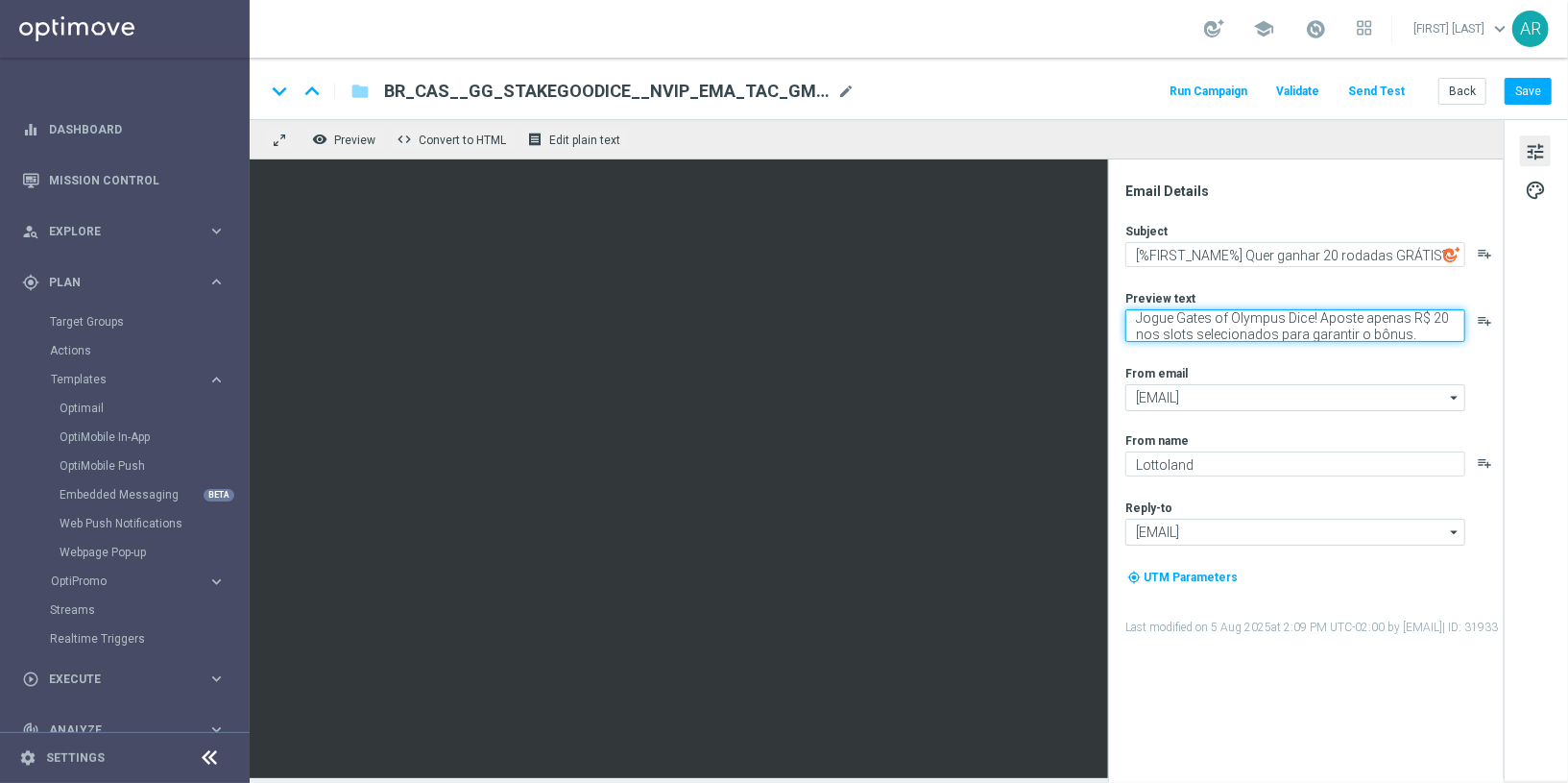 click on "Jogue Gates of Olympus Dice! Aposte apenas R$ 20 nos slots selecionados para garantir o bônus." 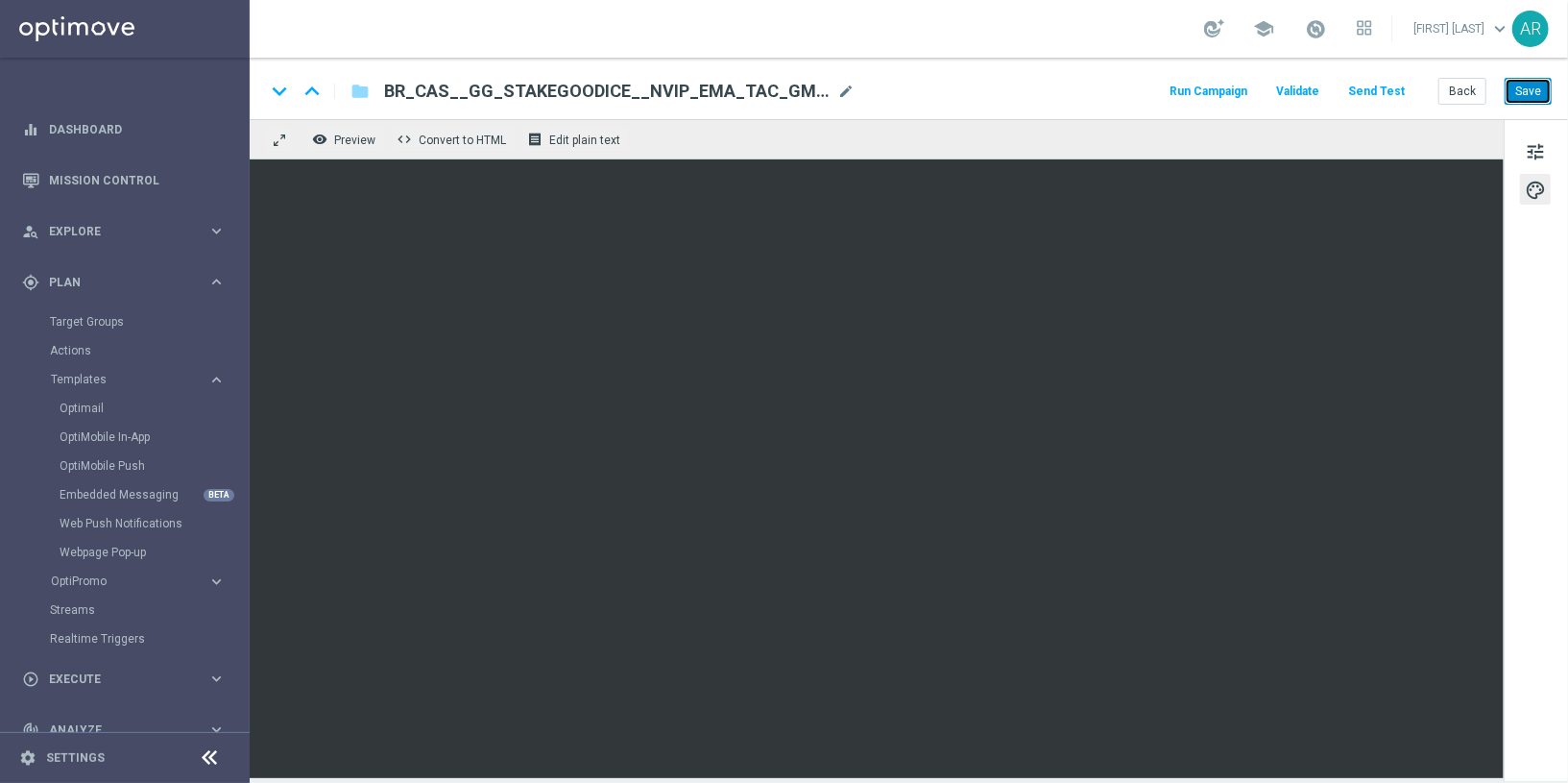 click on "Save" at bounding box center [1528, 91] 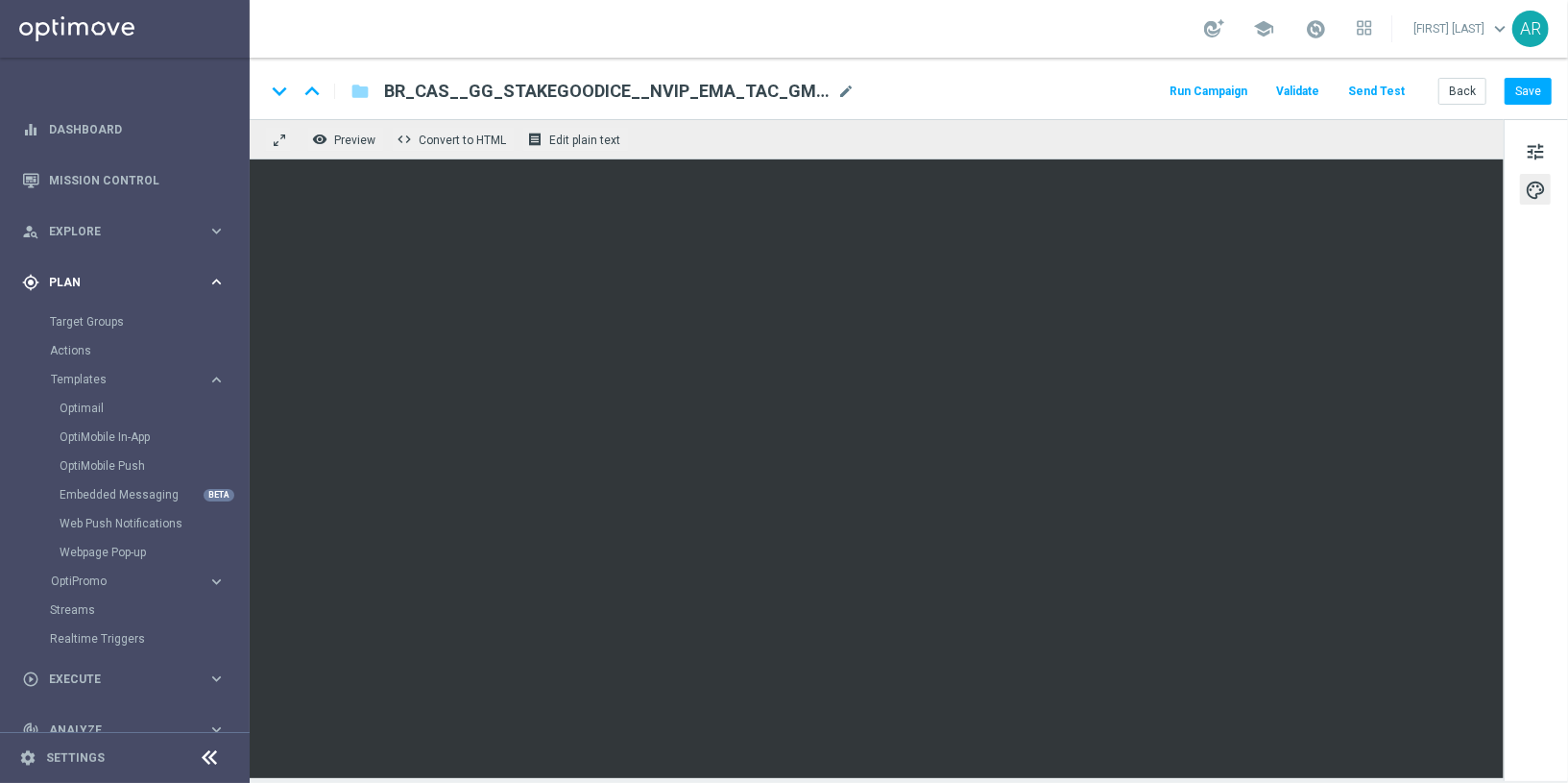 click on "keyboard_arrow_right" at bounding box center (216, 281) 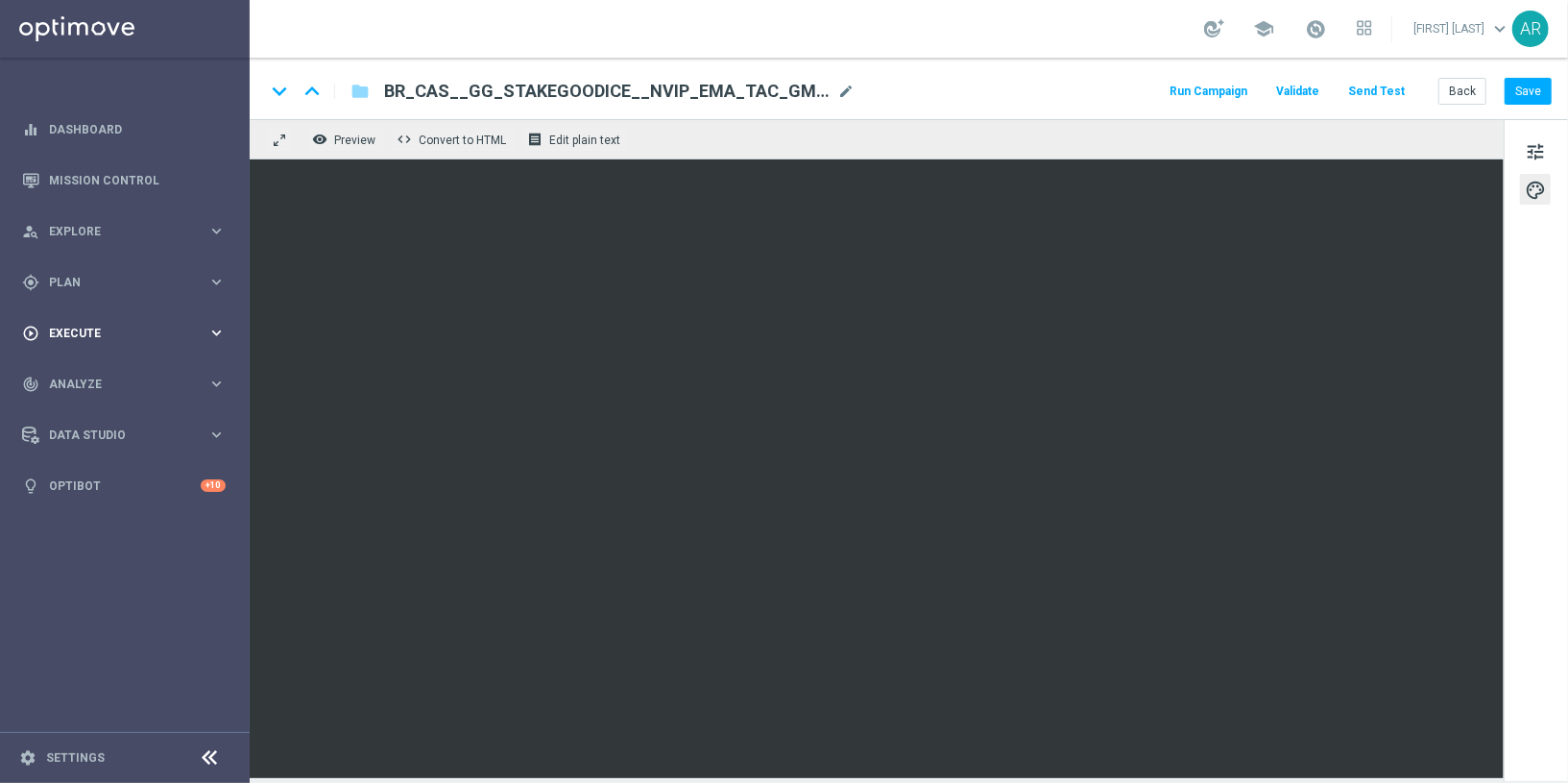 click on "Execute" at bounding box center (128, 333) 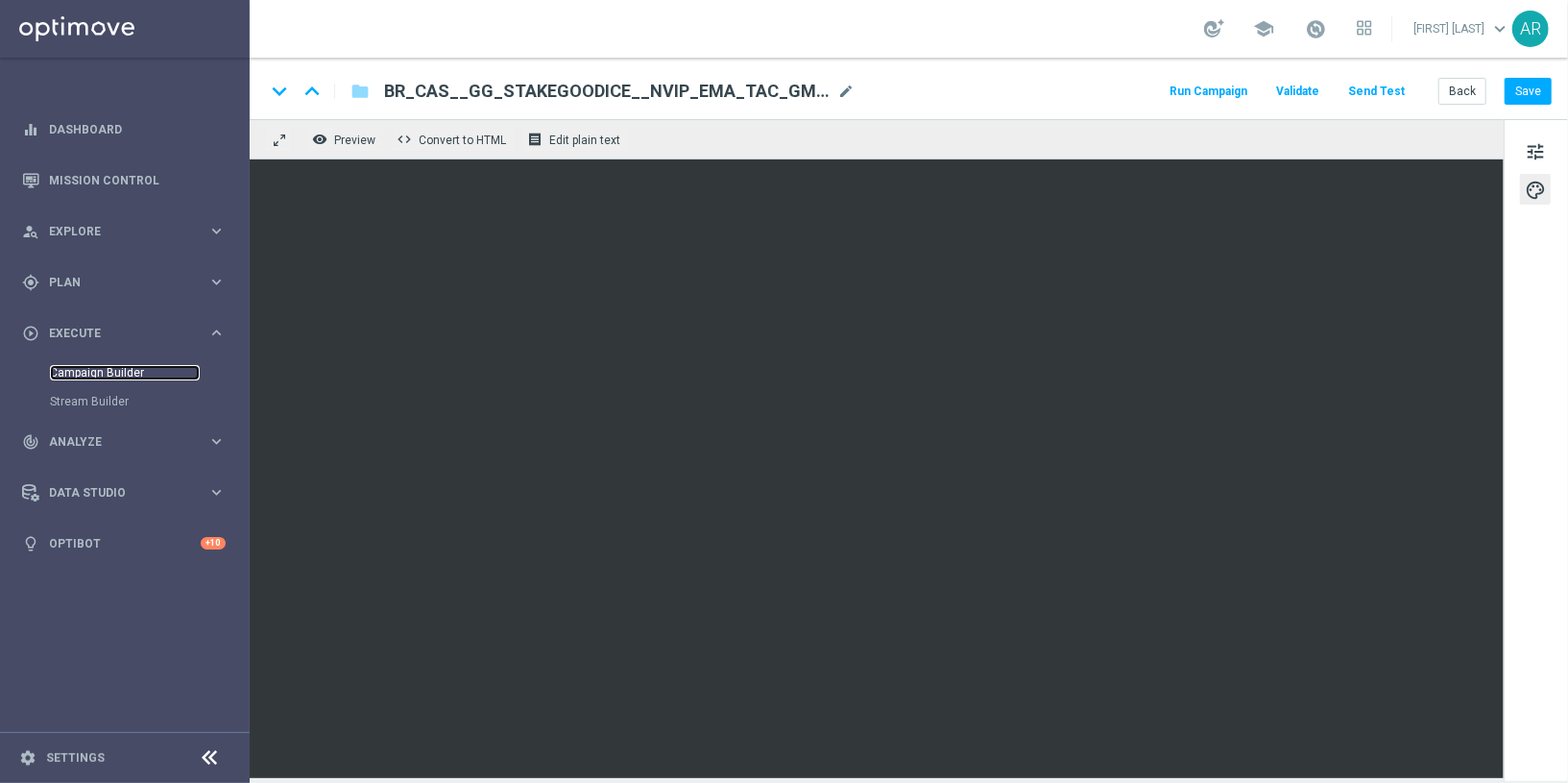 click on "Campaign Builder" at bounding box center (125, 373) 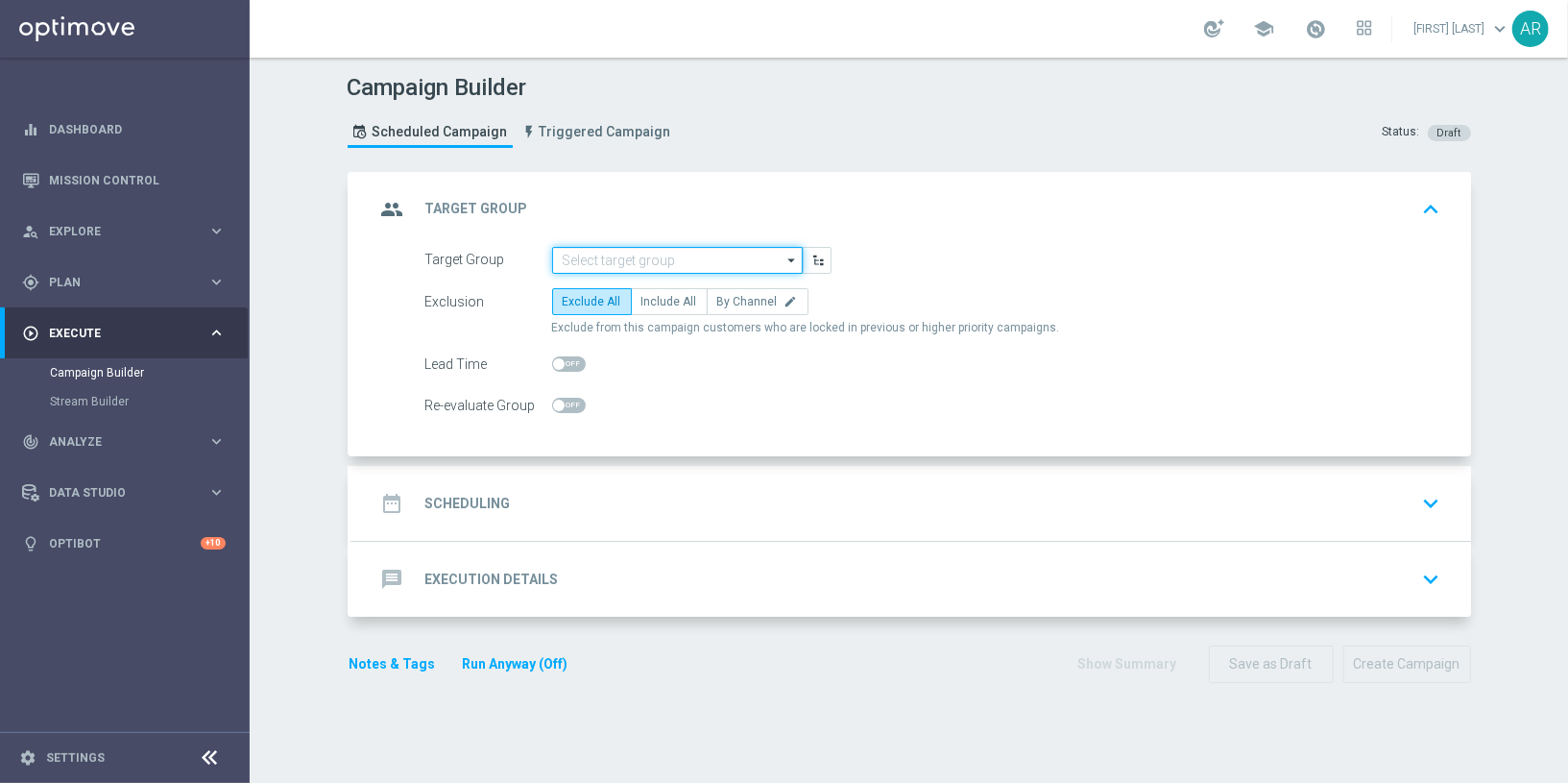 click 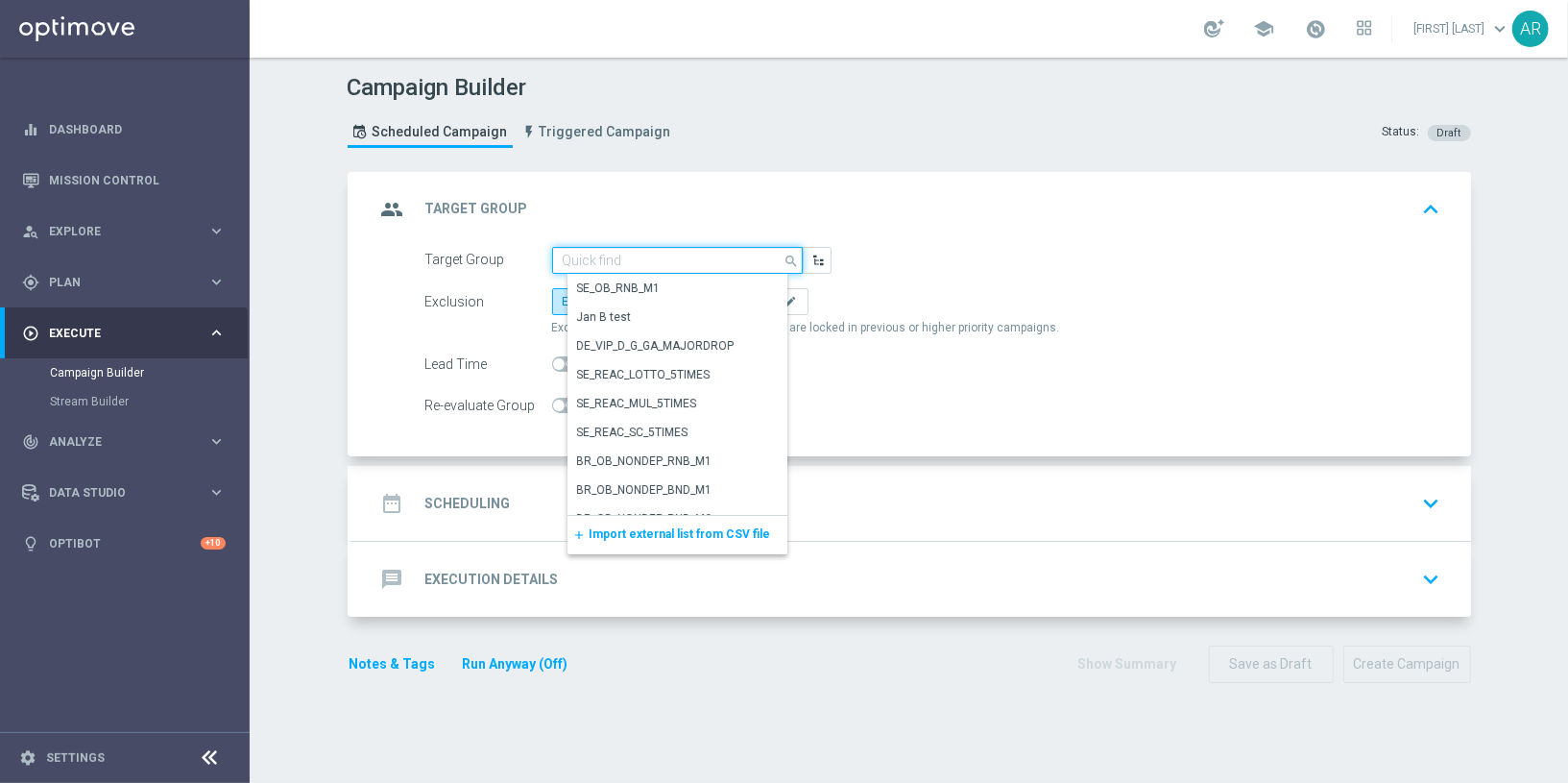 paste on "BR_CAS__GLOBALG_DEPOSITERS__NVIP_EMA_TAC_GM" 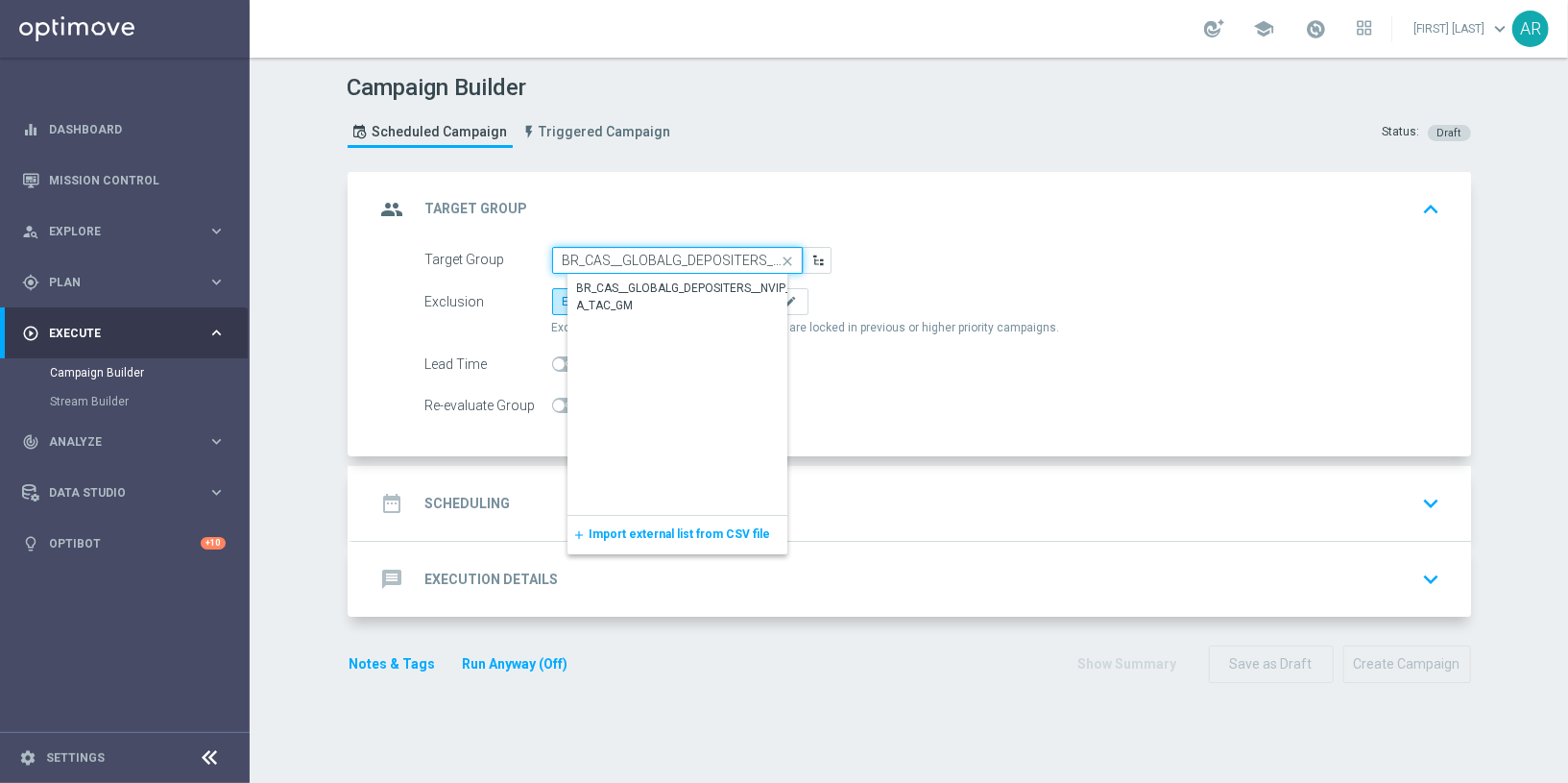 scroll, scrollTop: 0, scrollLeft: 110, axis: horizontal 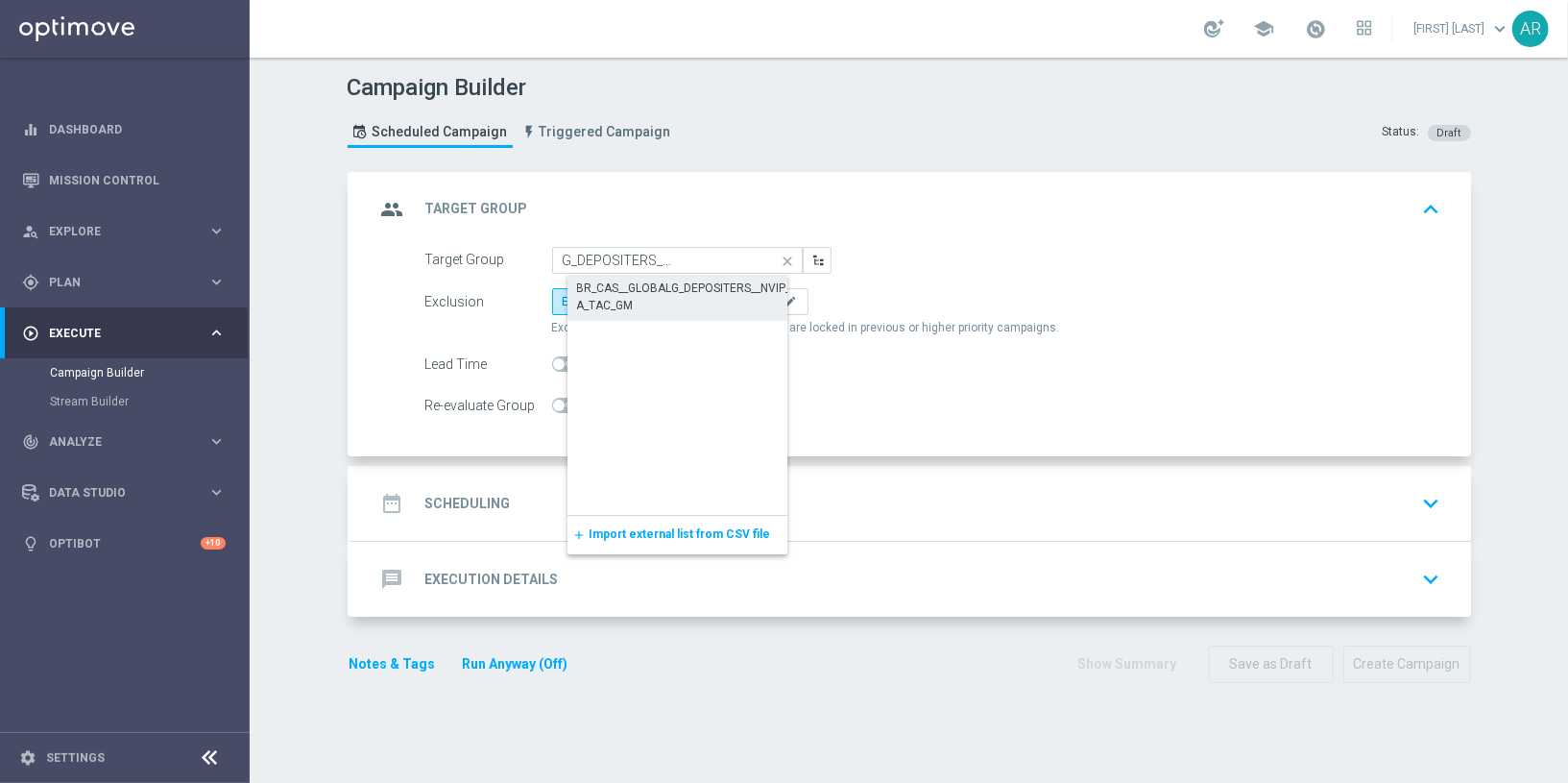 click on "BR_CAS__GLOBALG_DEPOSITERS__NVIP_EMA_TAC_GM" 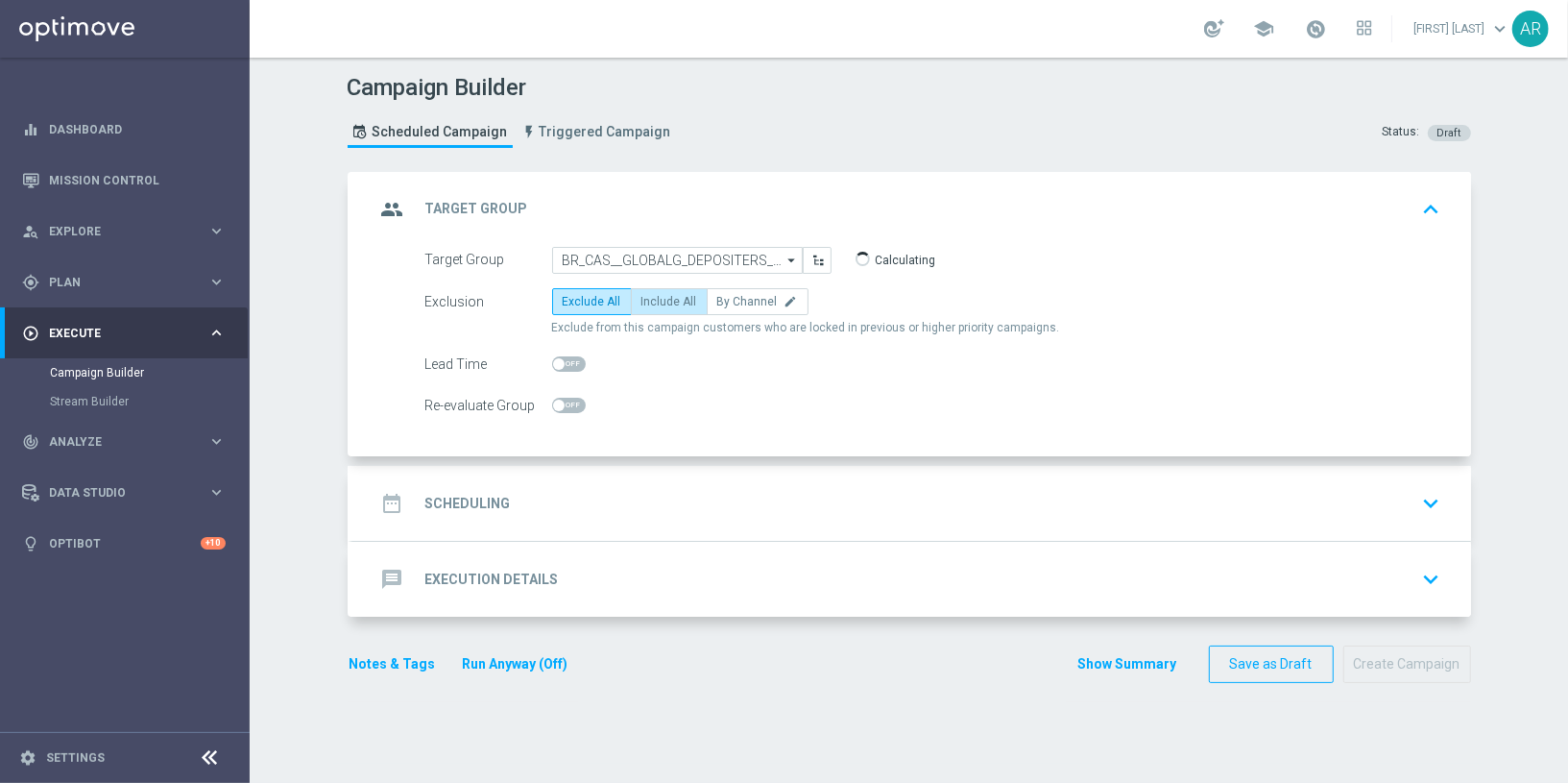 click on "Include All" 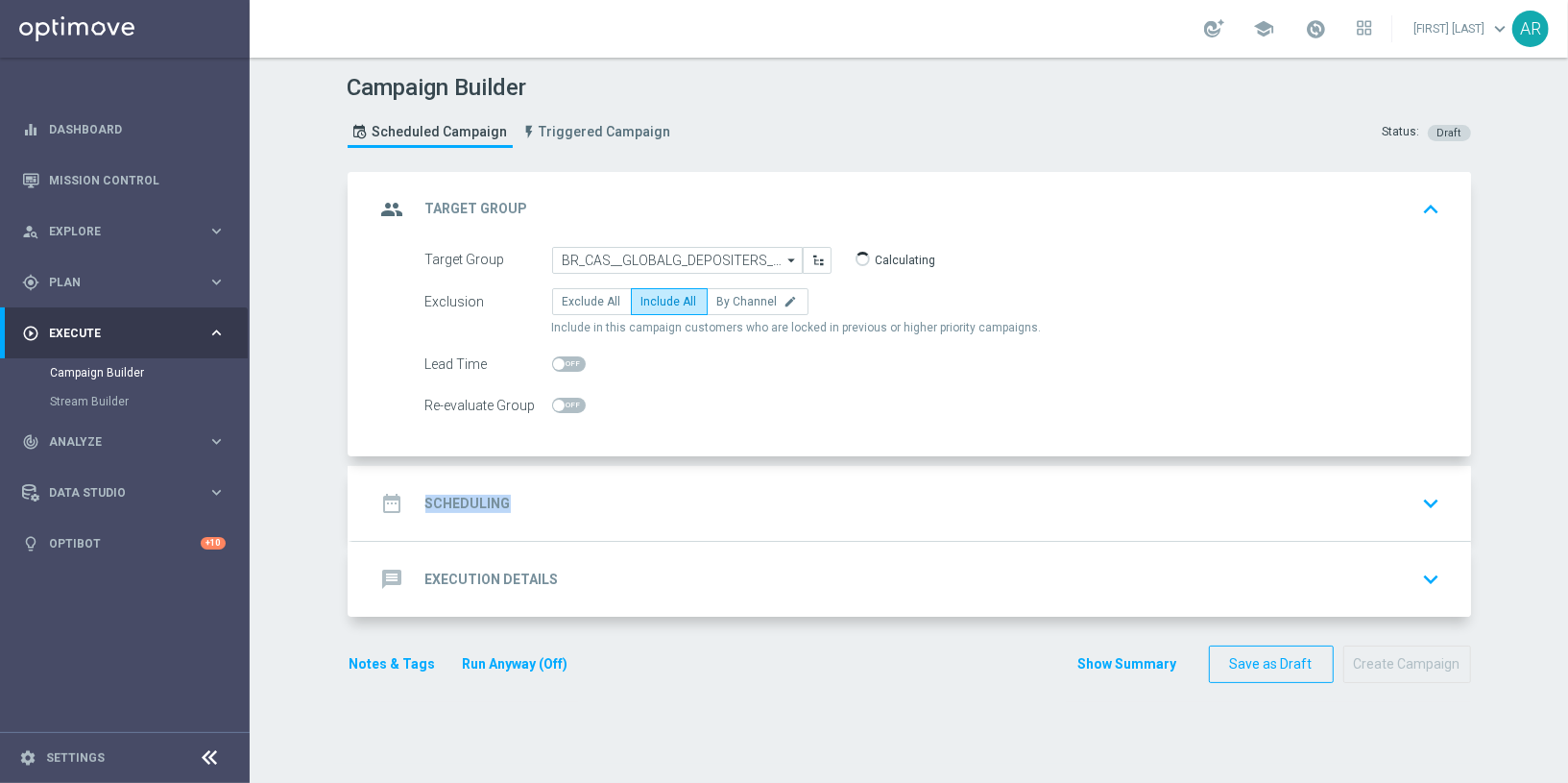 click on "date_range
Scheduling
keyboard_arrow_down" 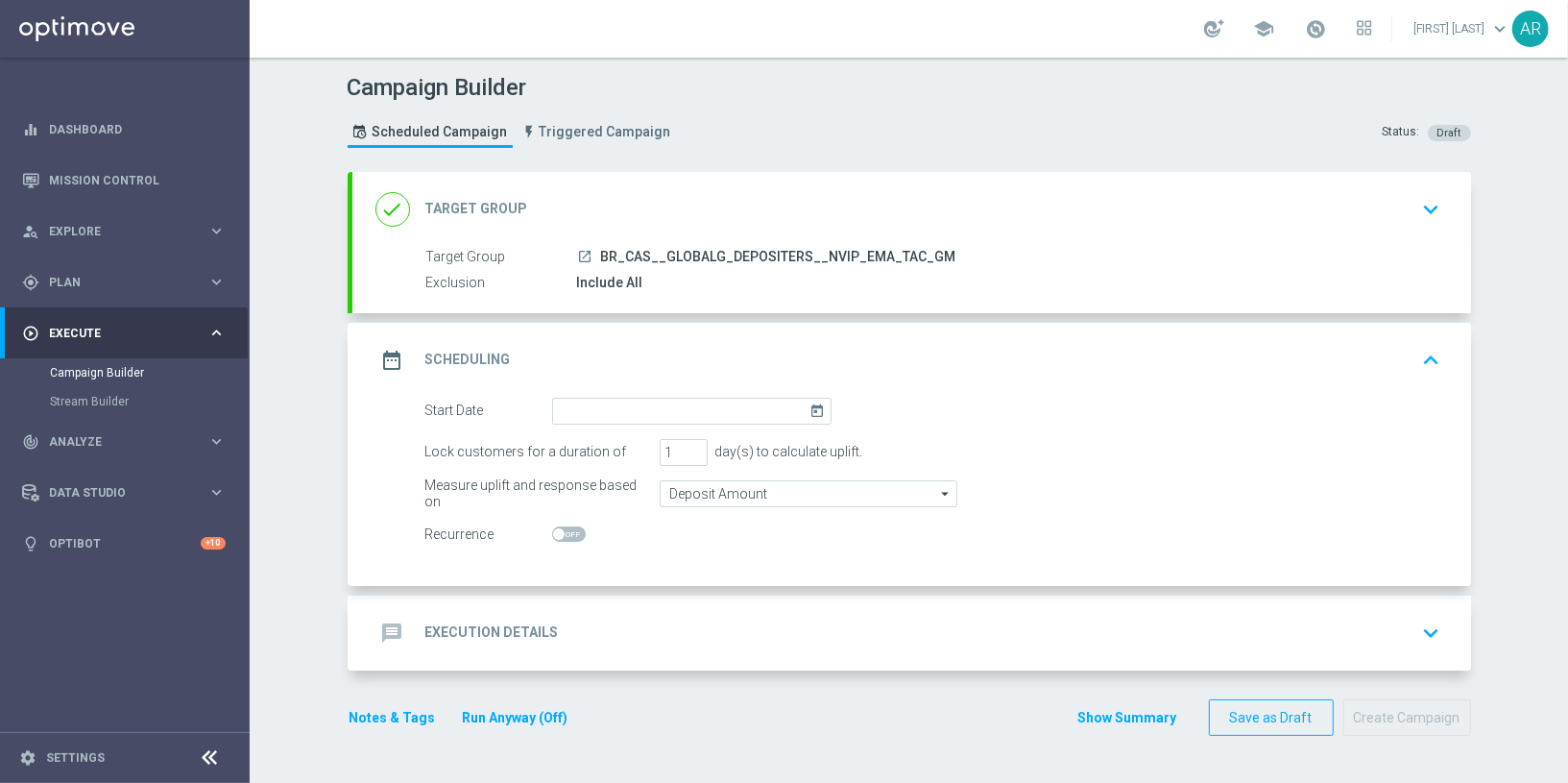 click on "today" 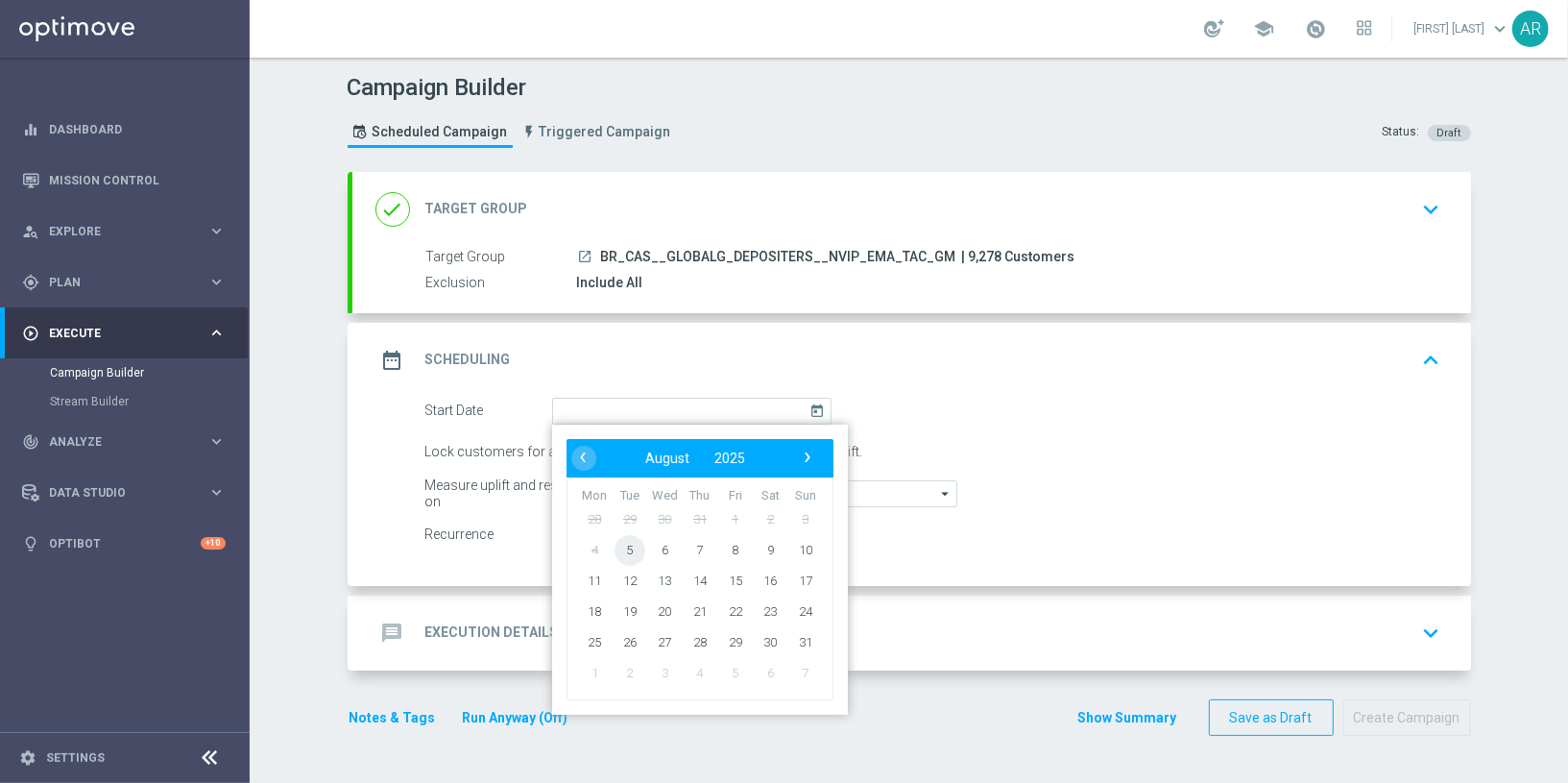click on "5" 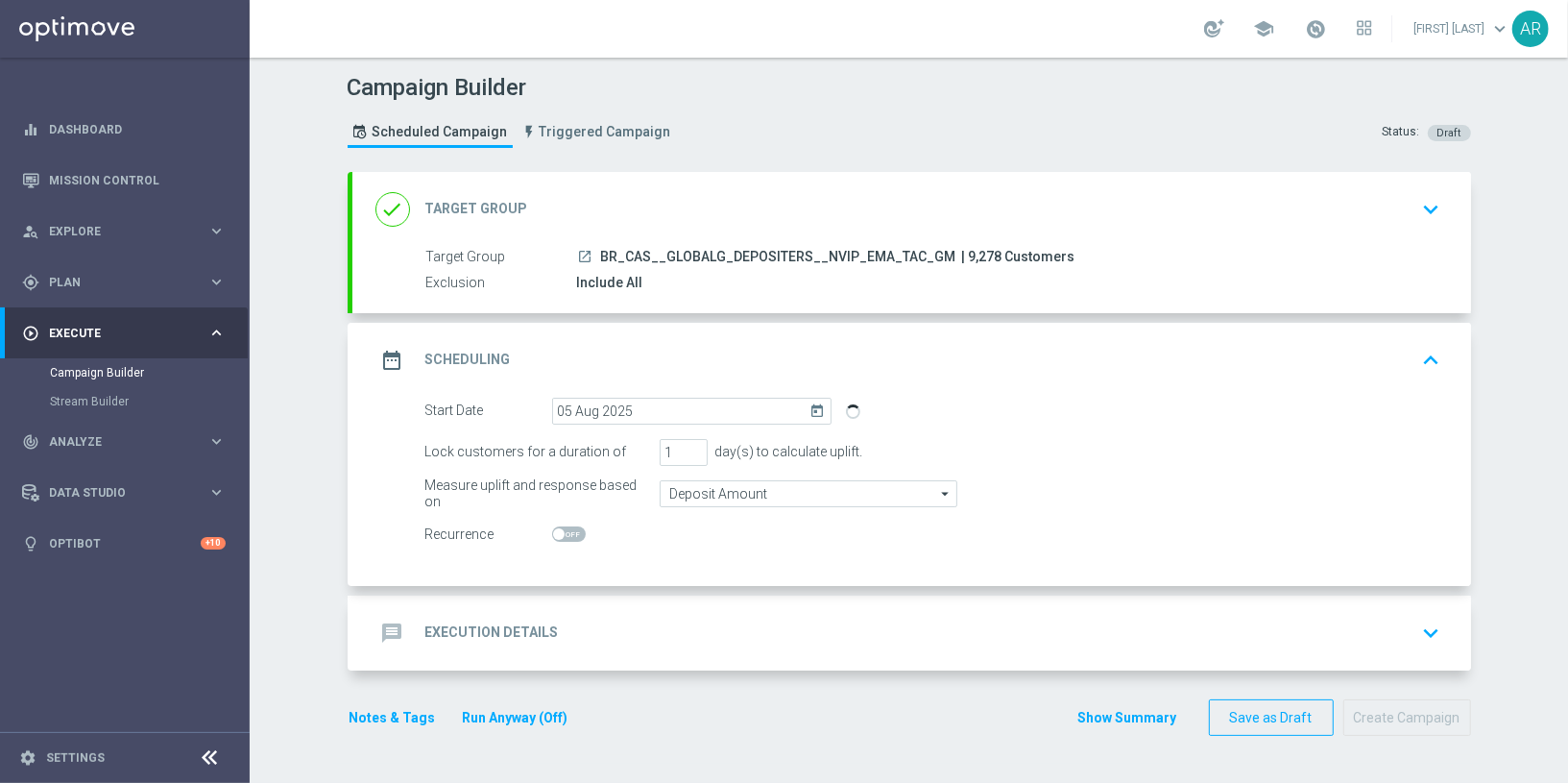 click on "Execution Details" 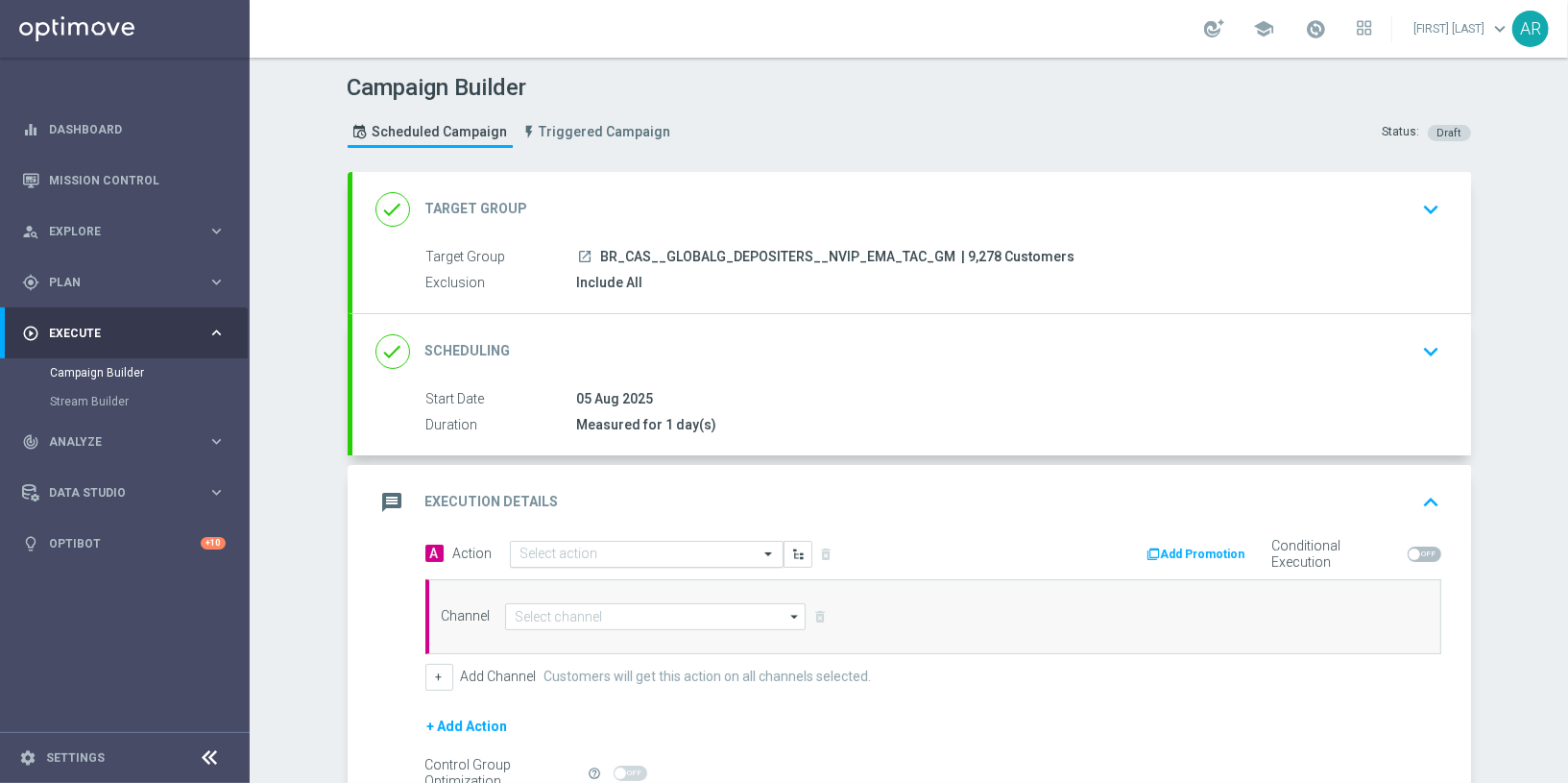 click 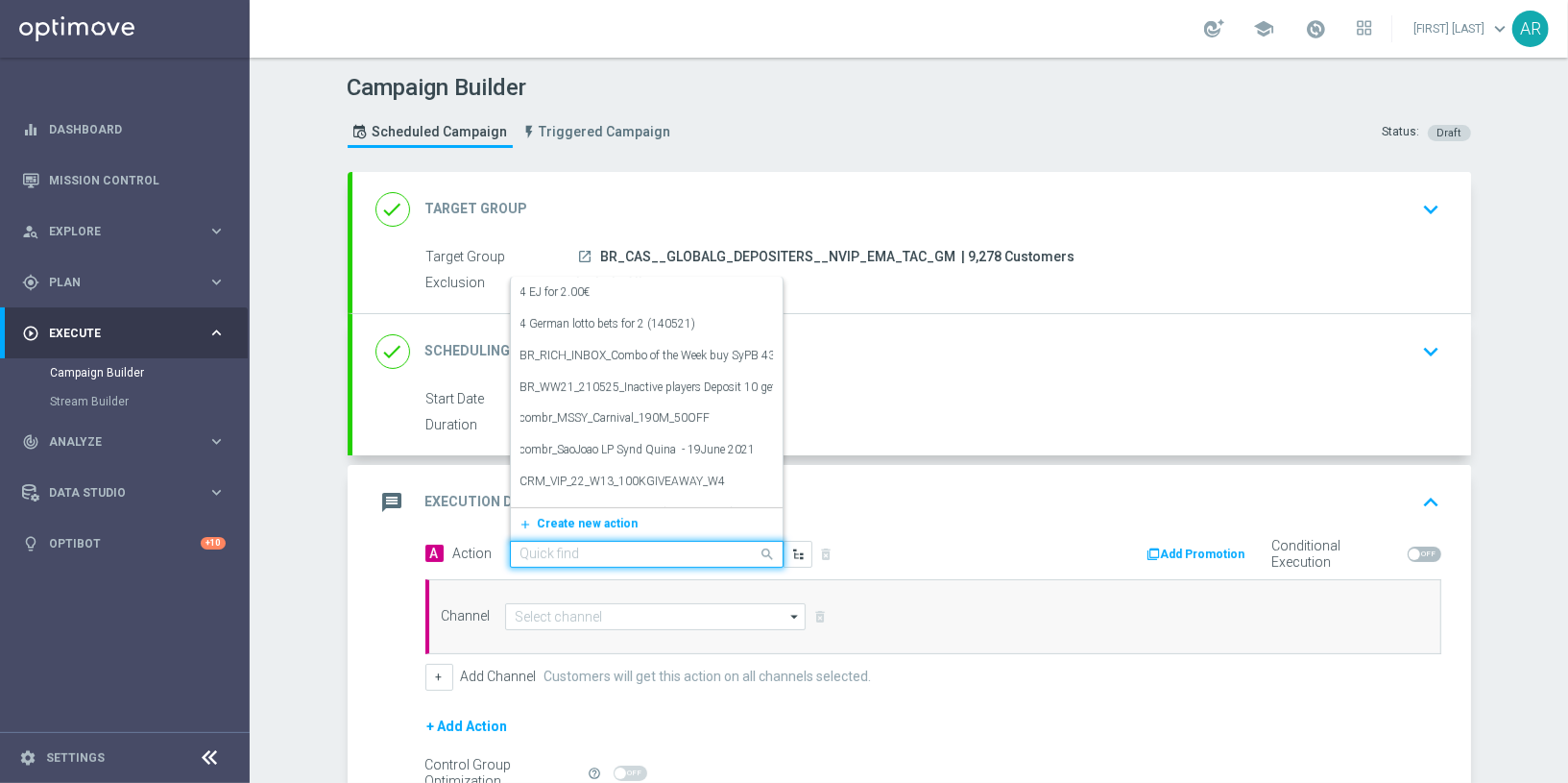 paste on "BR_CAS__GG_STAKEGOODICE__NVIP_EMA_TAC_GM_AUG" 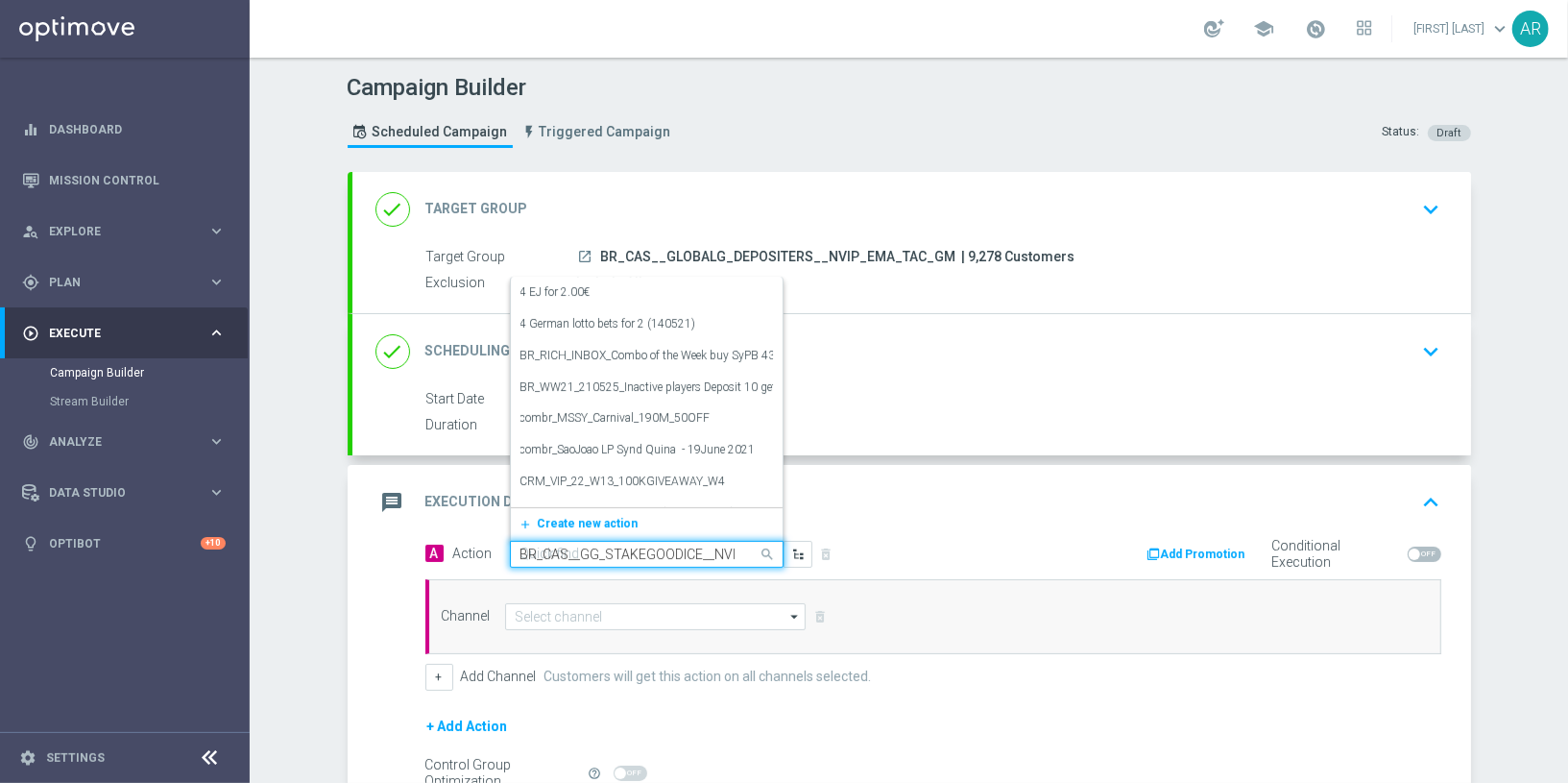 scroll, scrollTop: 0, scrollLeft: 128, axis: horizontal 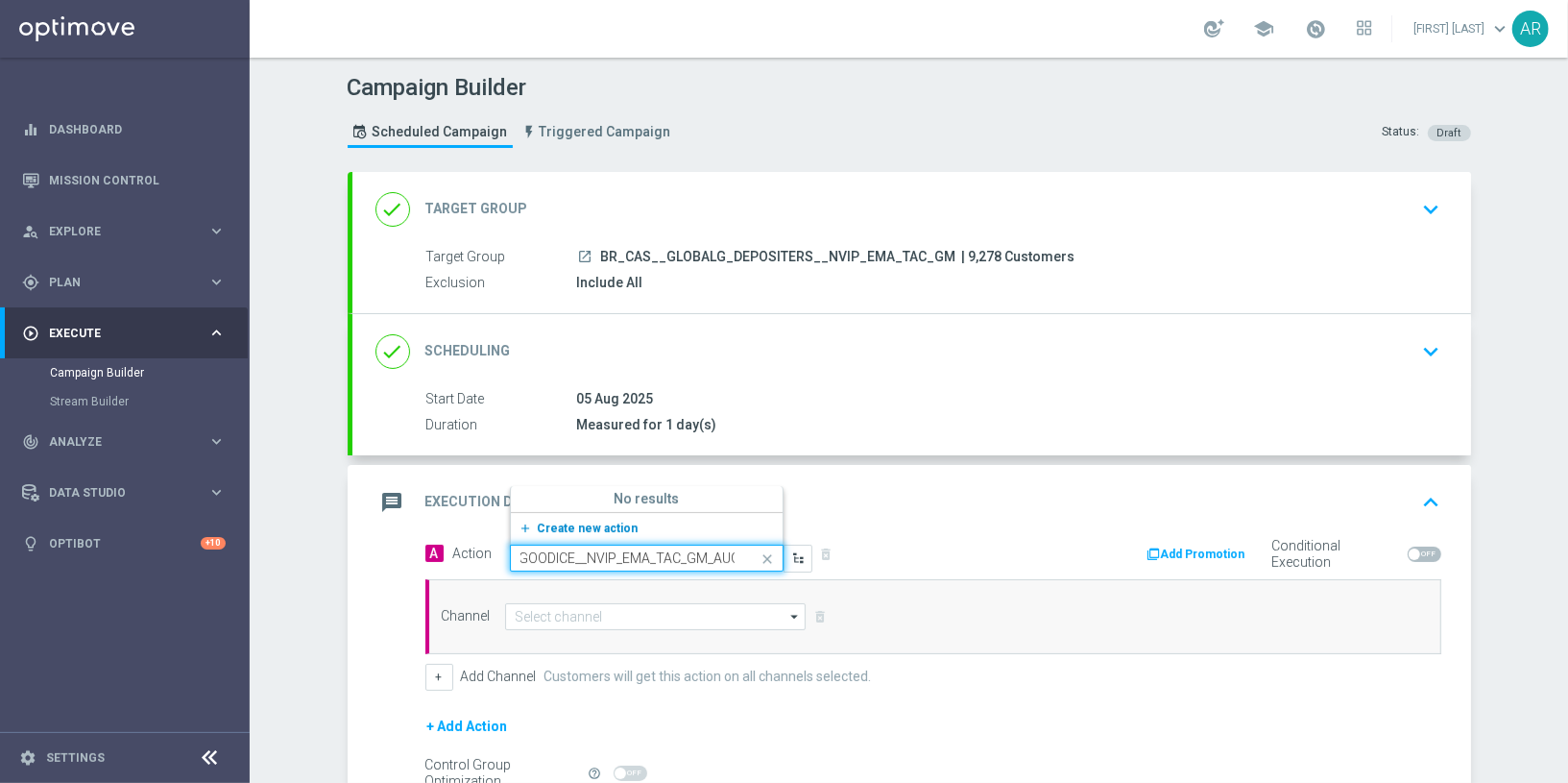 click on "Create new action" at bounding box center (588, 528) 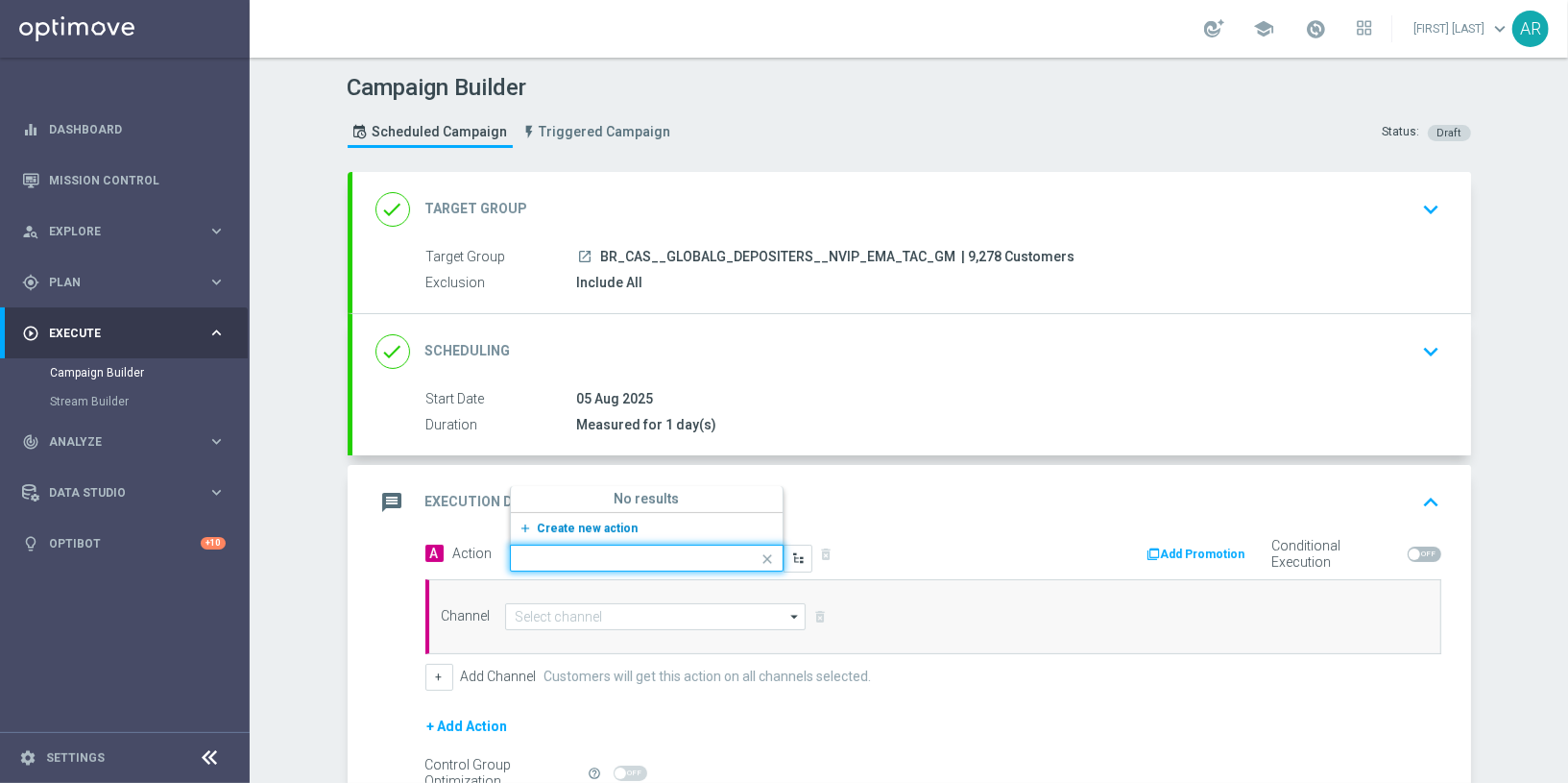 scroll, scrollTop: 0, scrollLeft: 0, axis: both 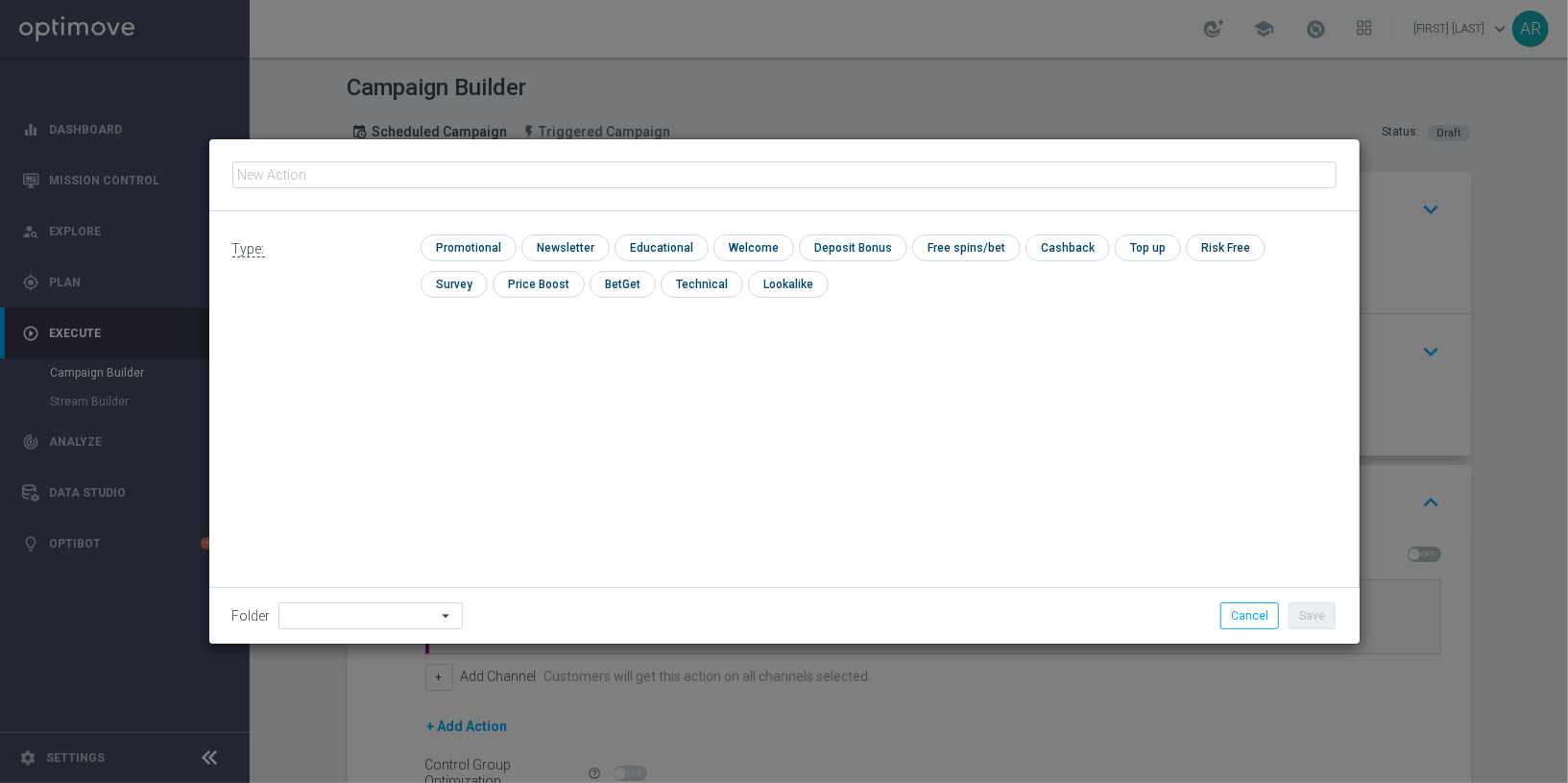click 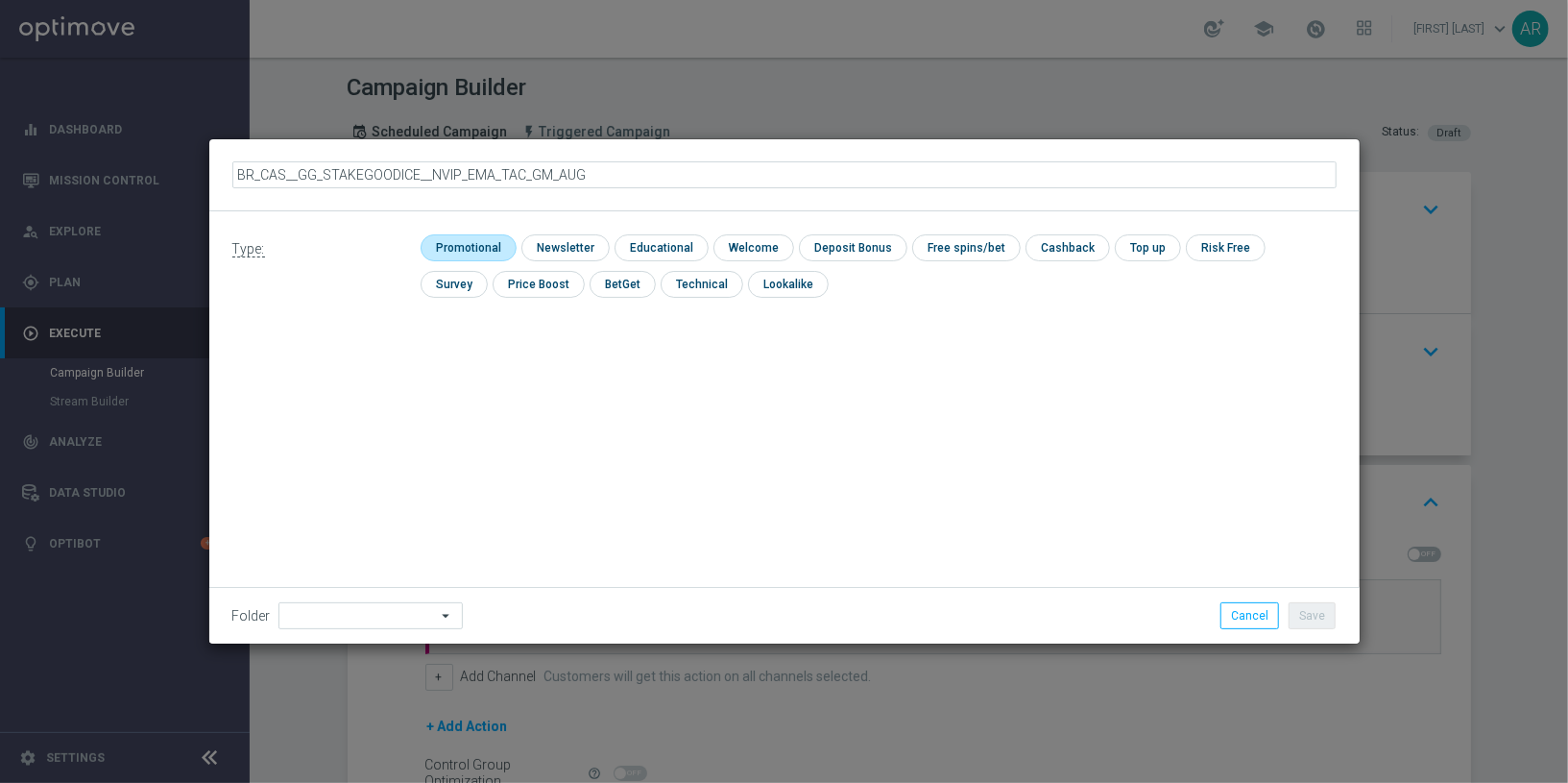 click 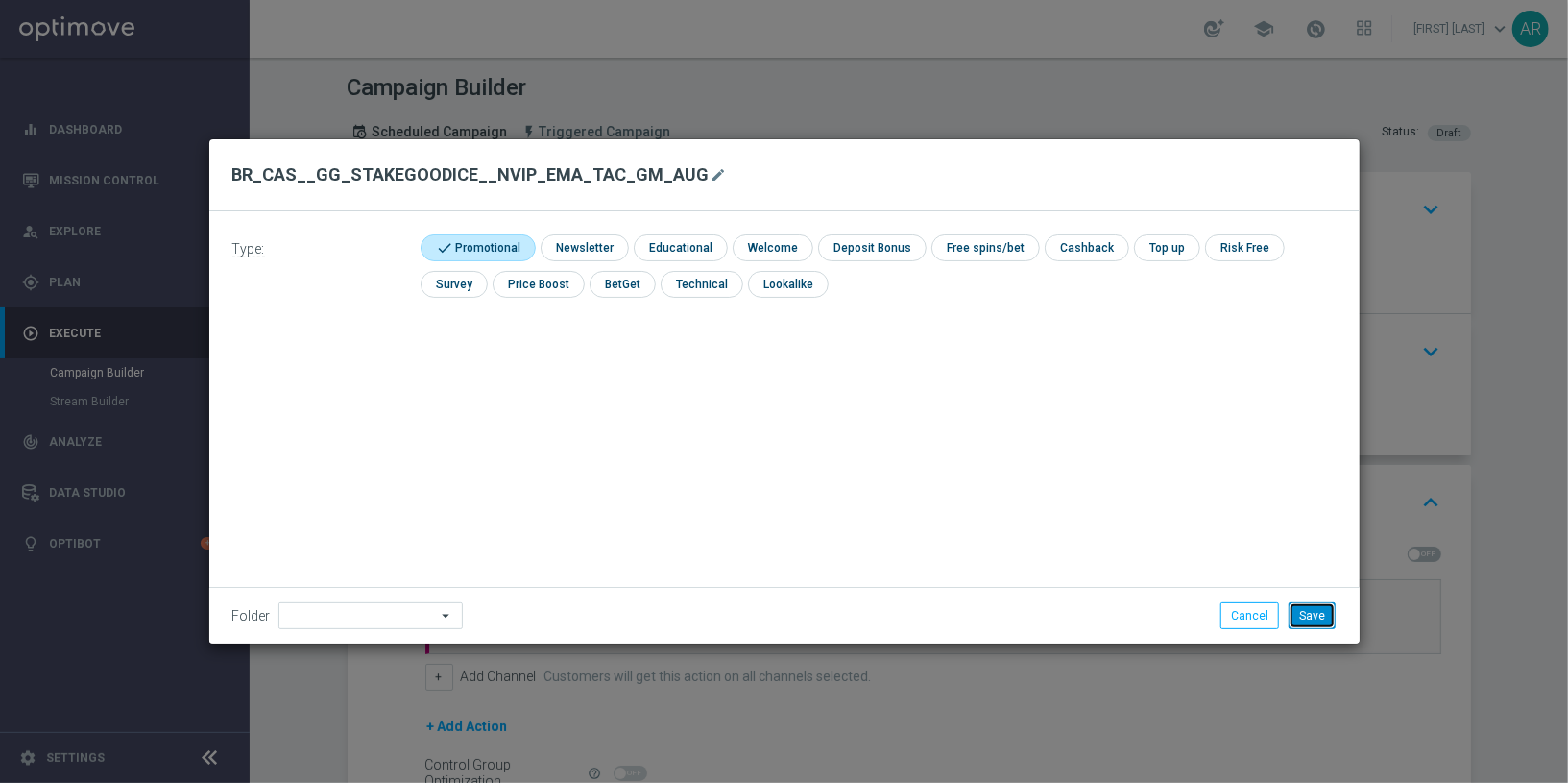 click on "Save" 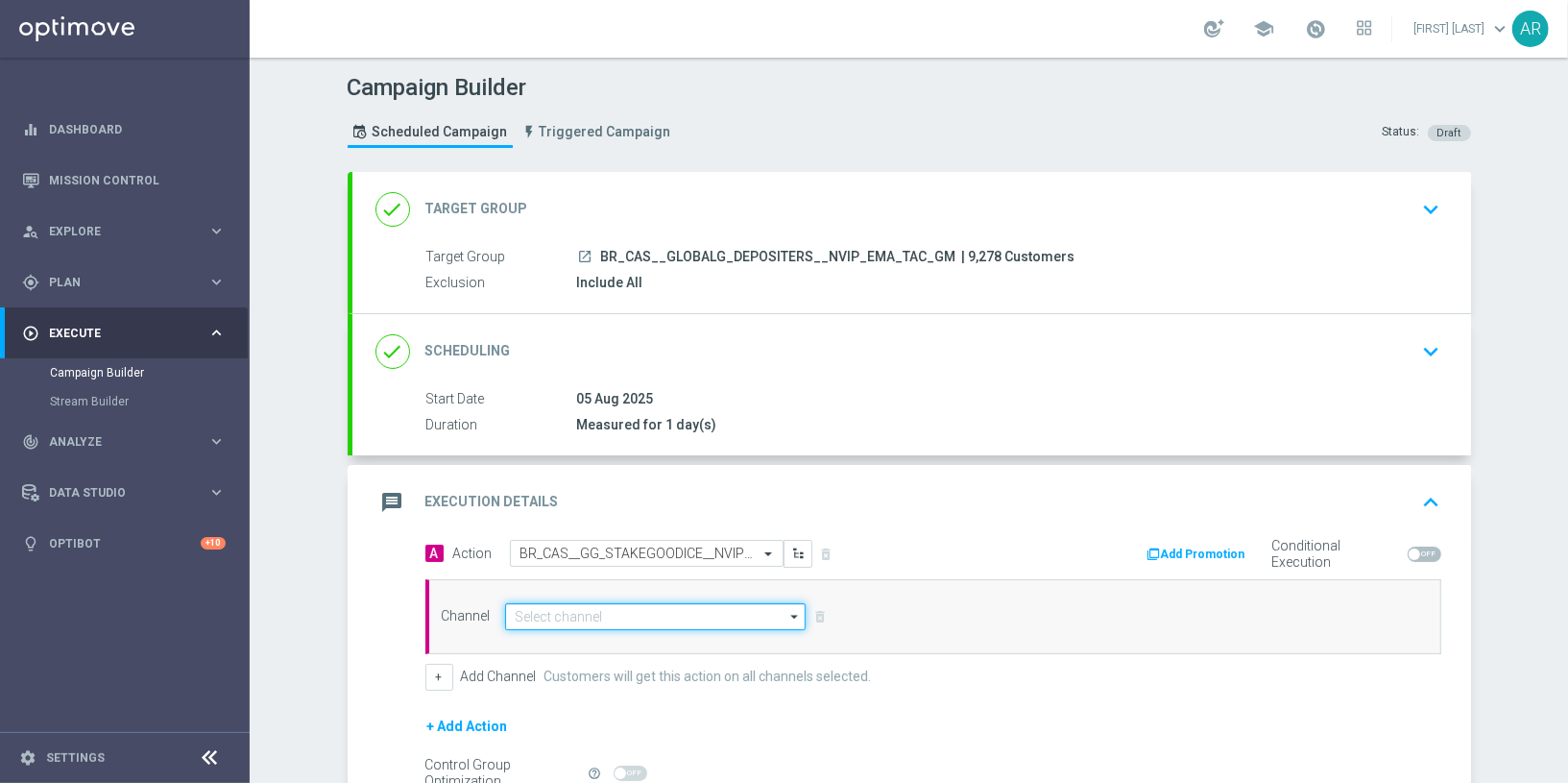 click 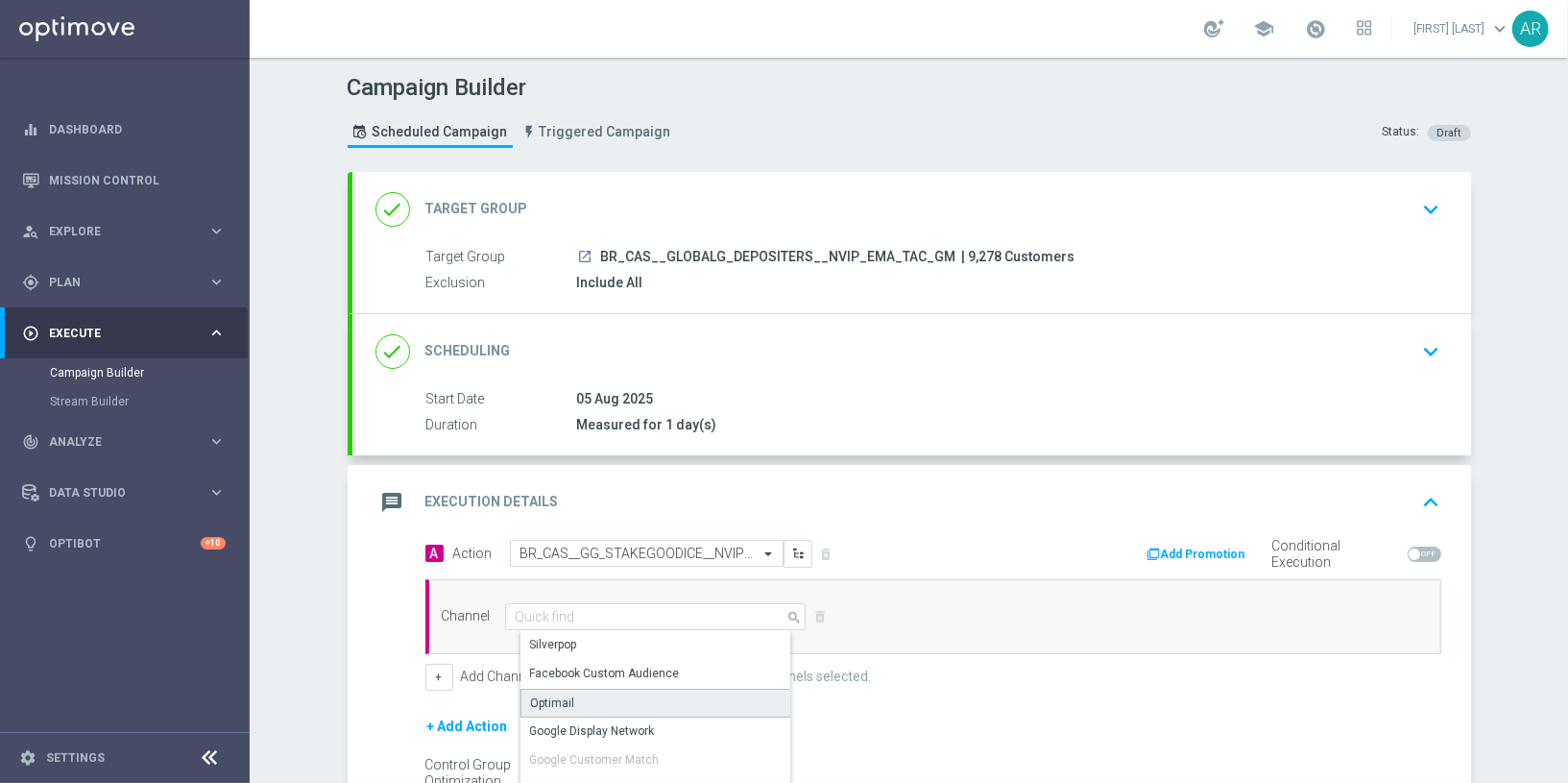 click on "Optimail" 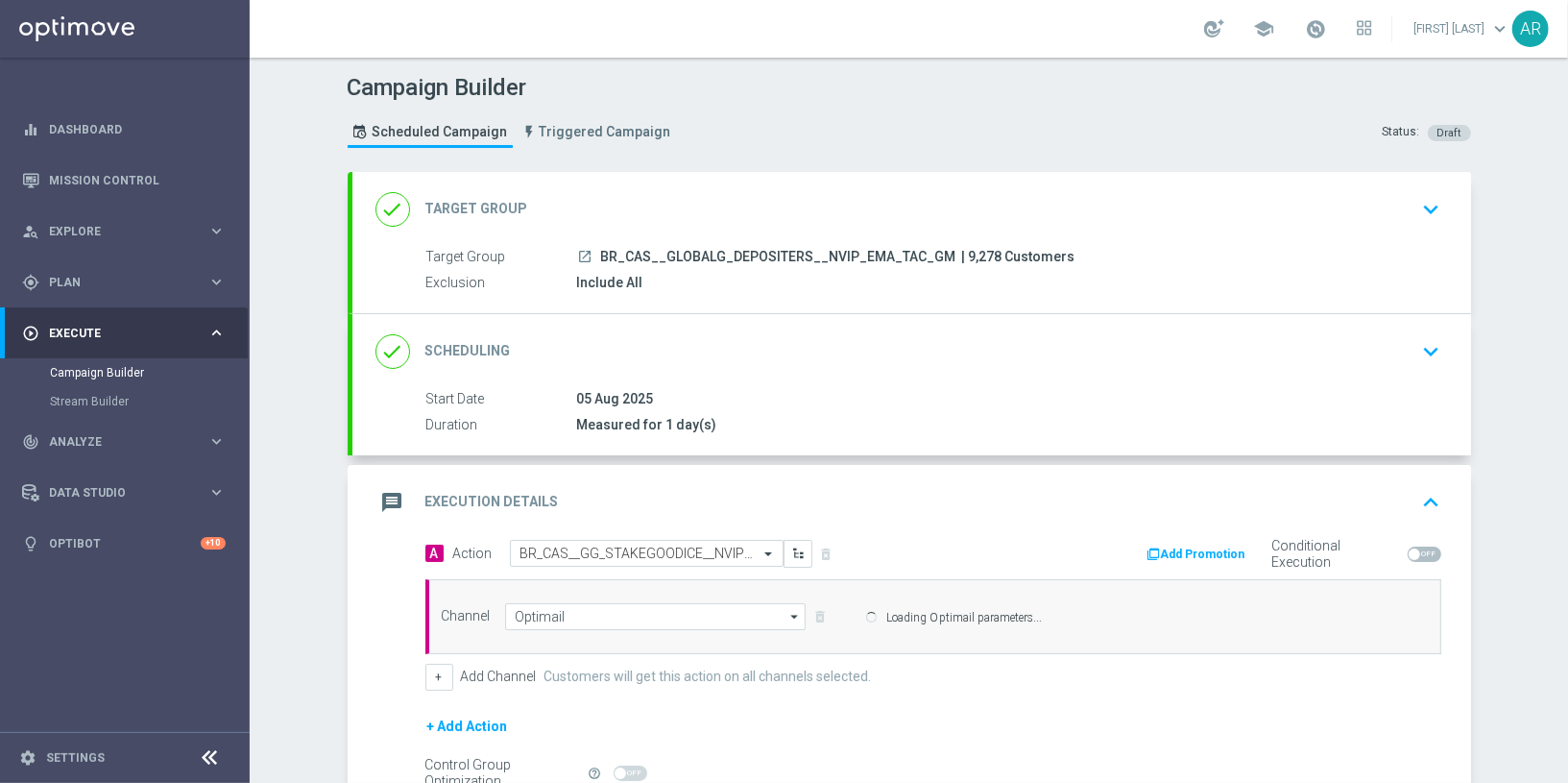 scroll, scrollTop: 203, scrollLeft: 0, axis: vertical 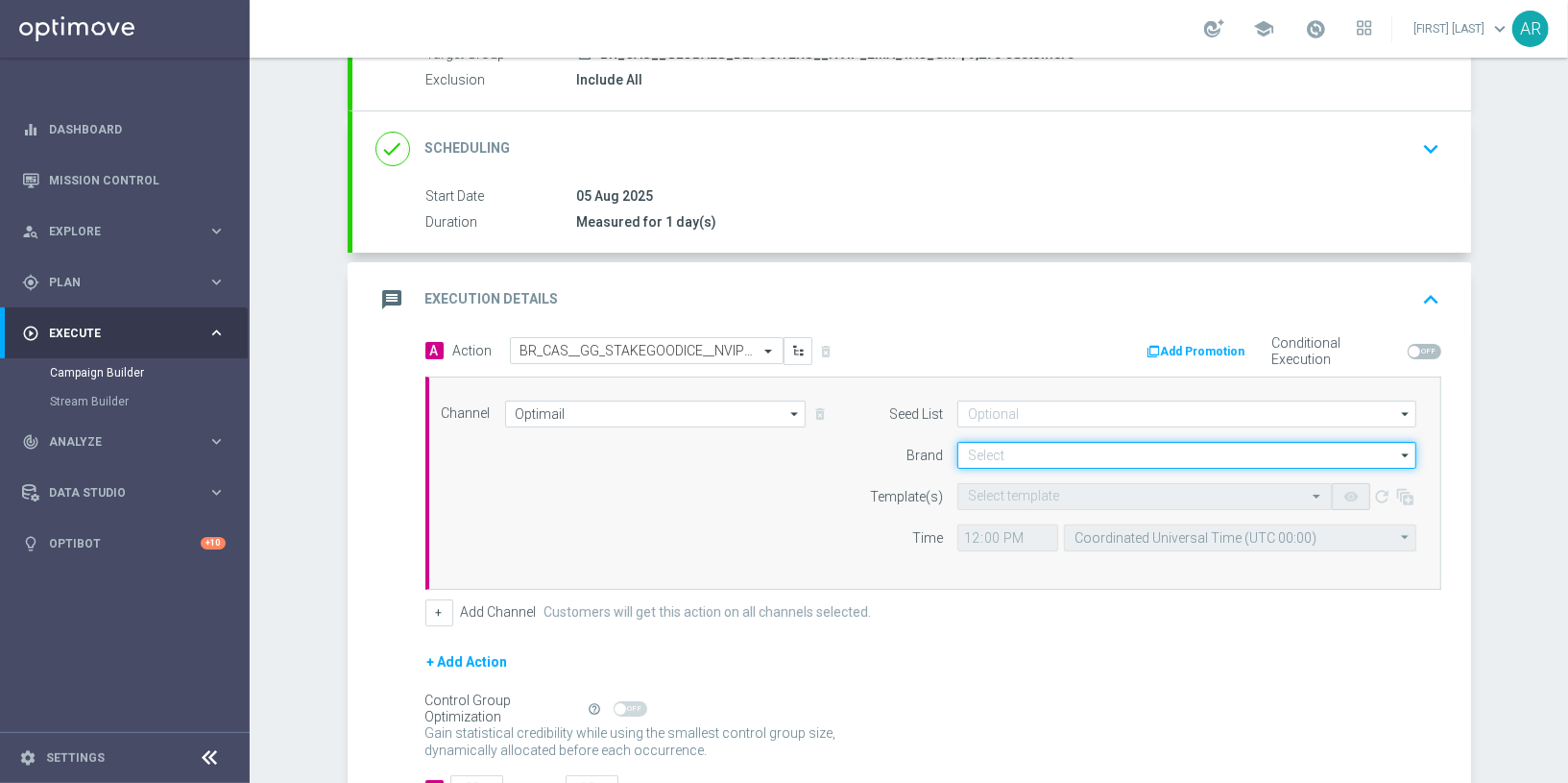 click 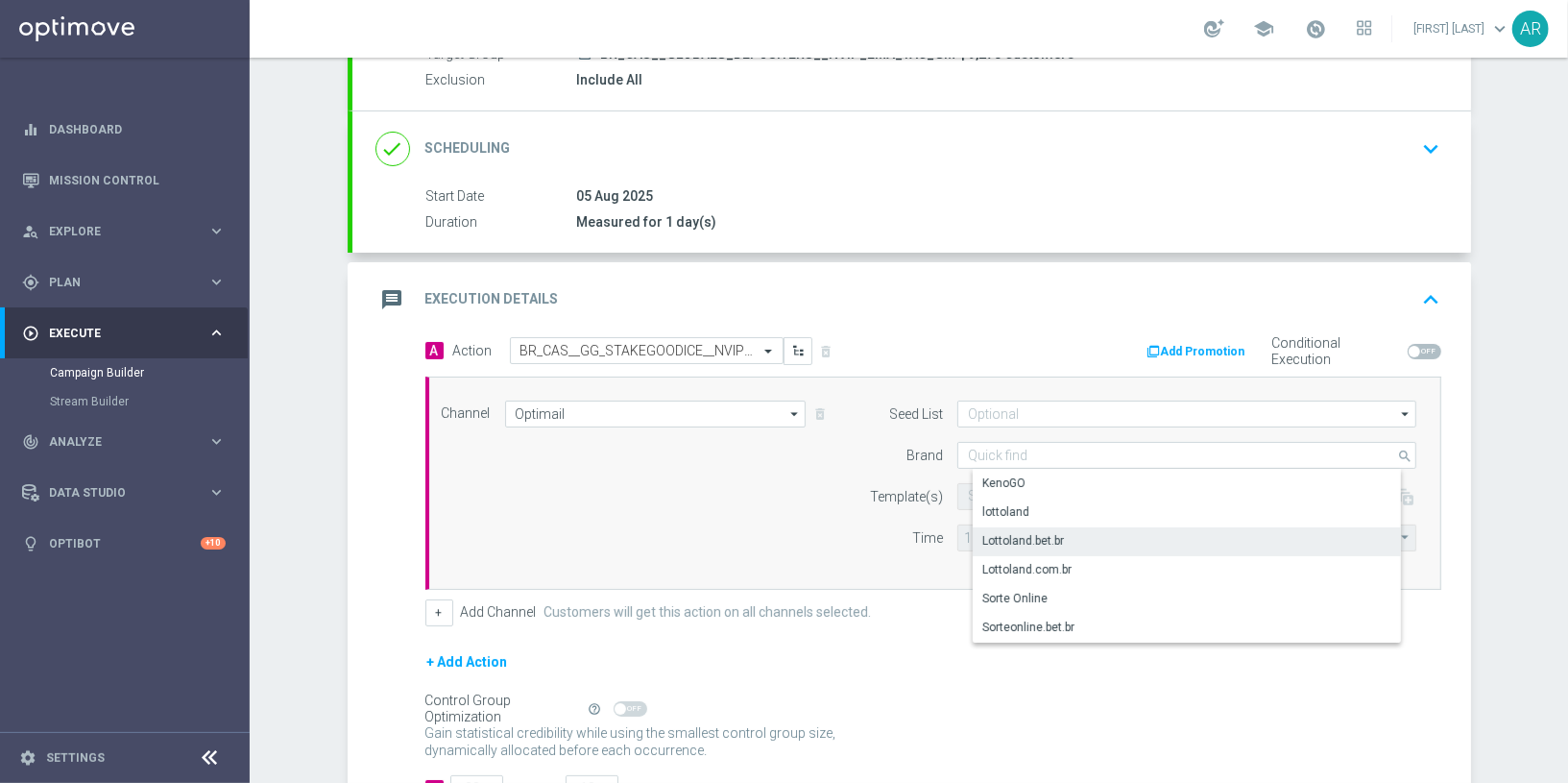 click on "Lottoland.bet.br" 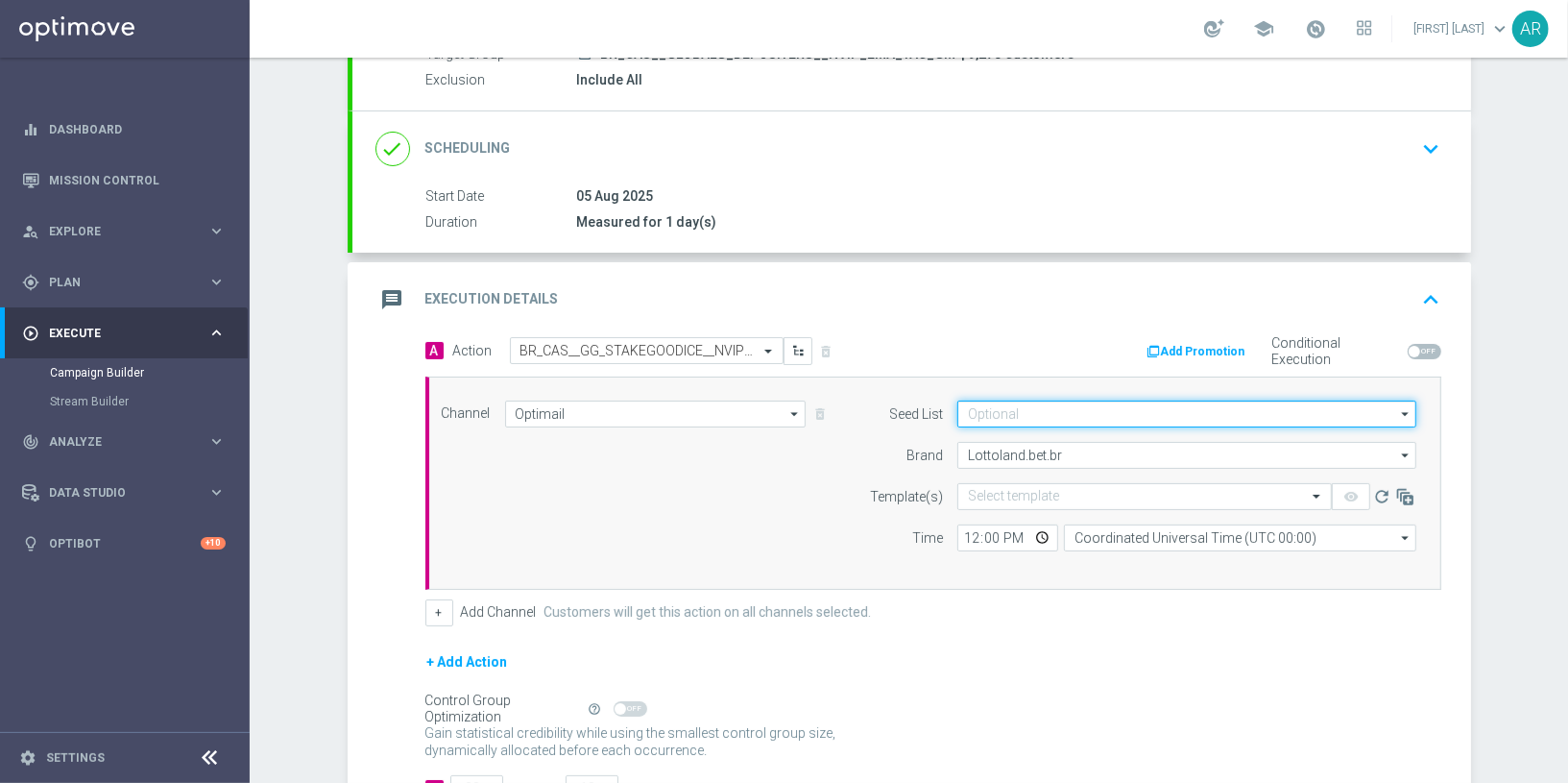 click 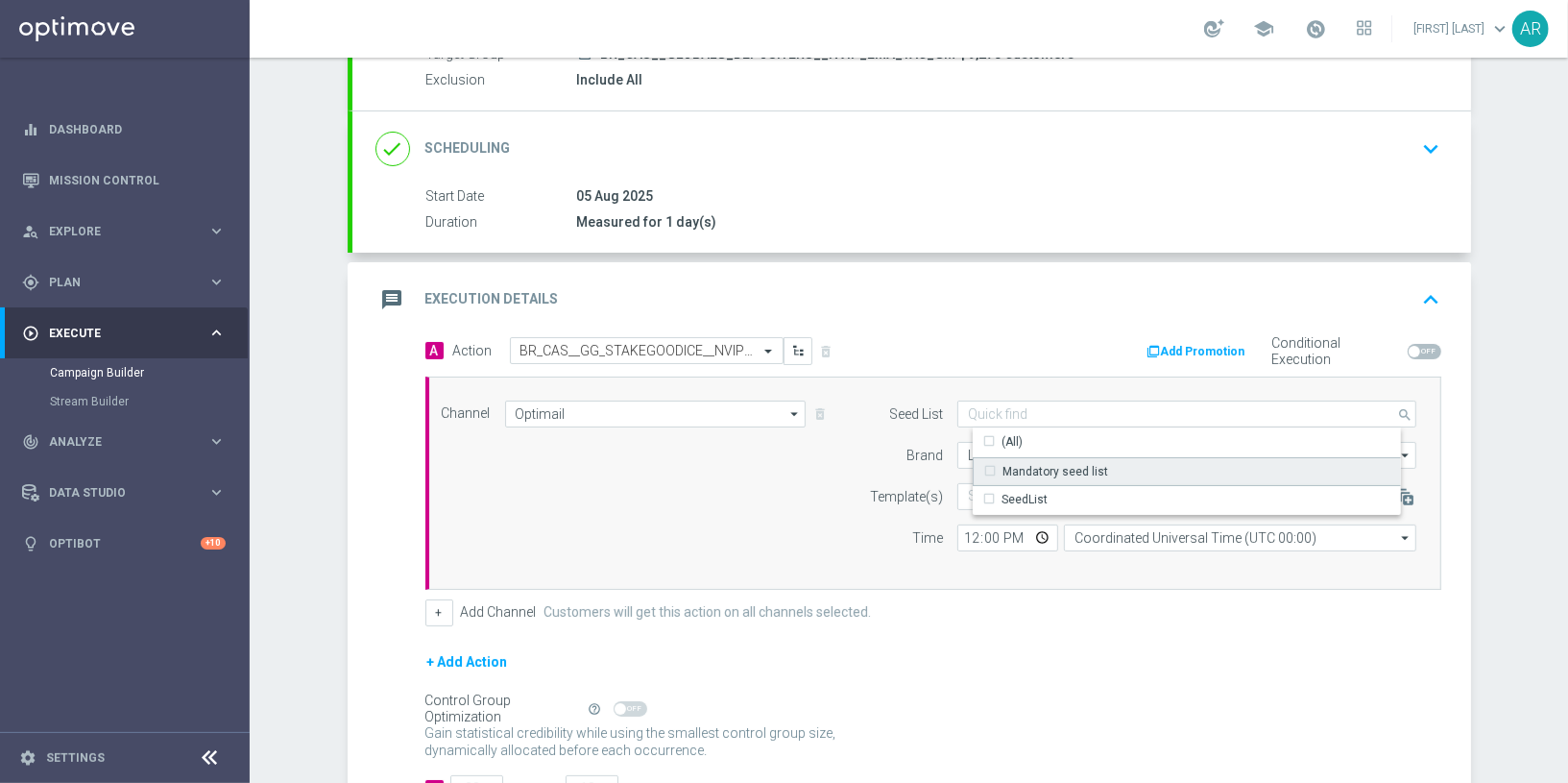 click on "Mandatory seed list" 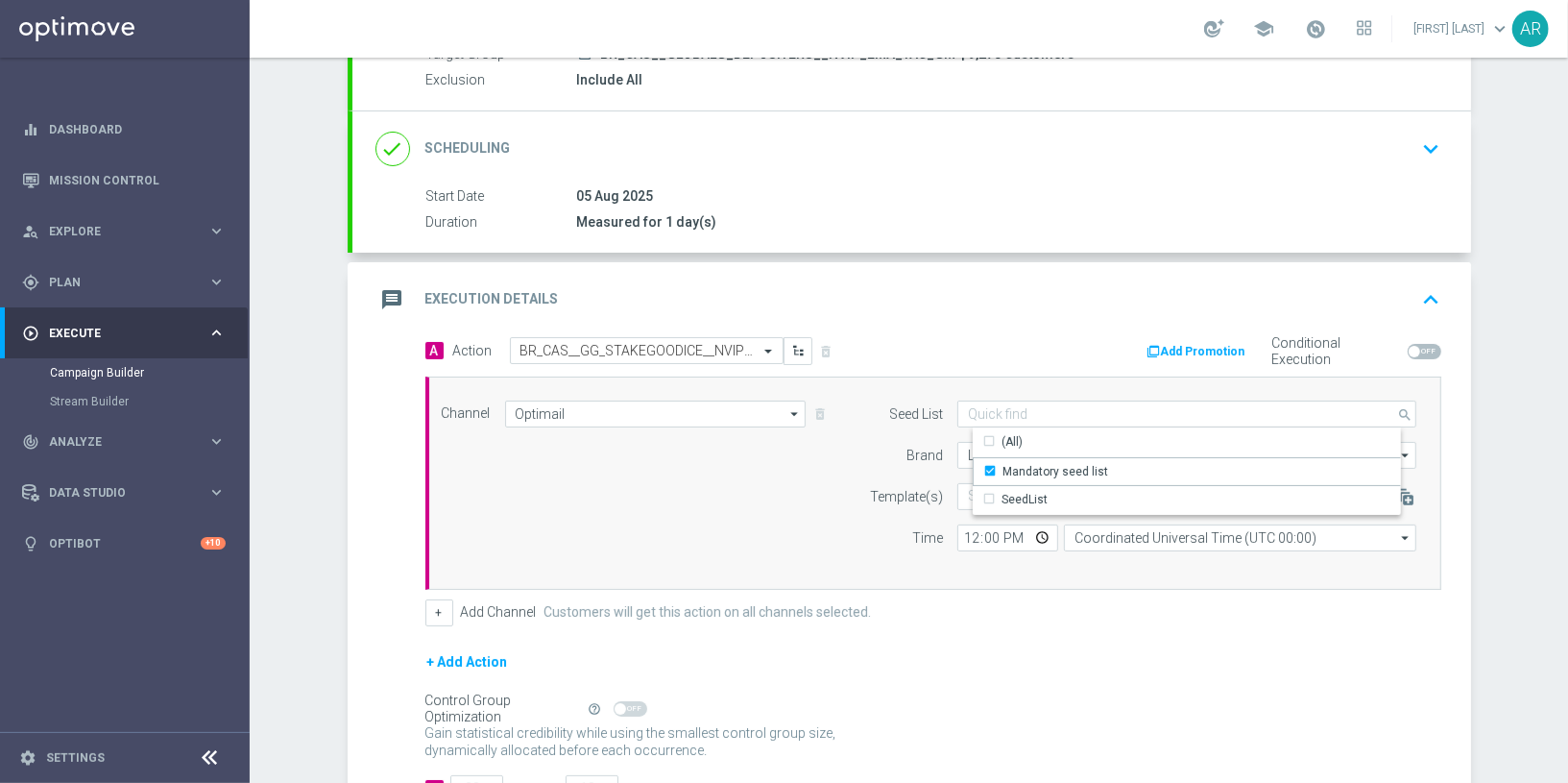 click on "Channel
Optimail
Optimail
arrow_drop_down
Drag here to set row groups Drag here to set column labels
Show Selected
1 of 26
Silverpop" 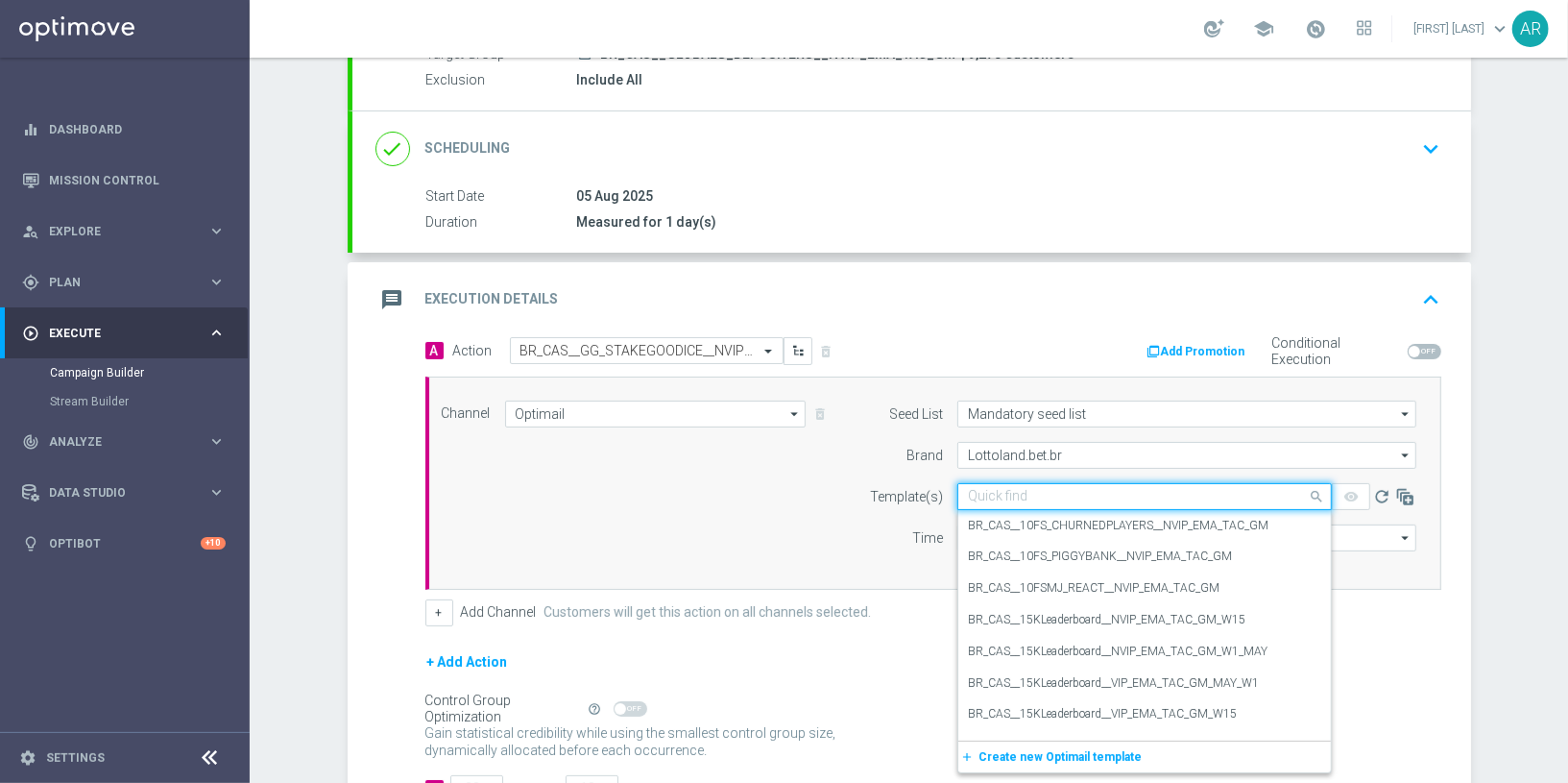 click 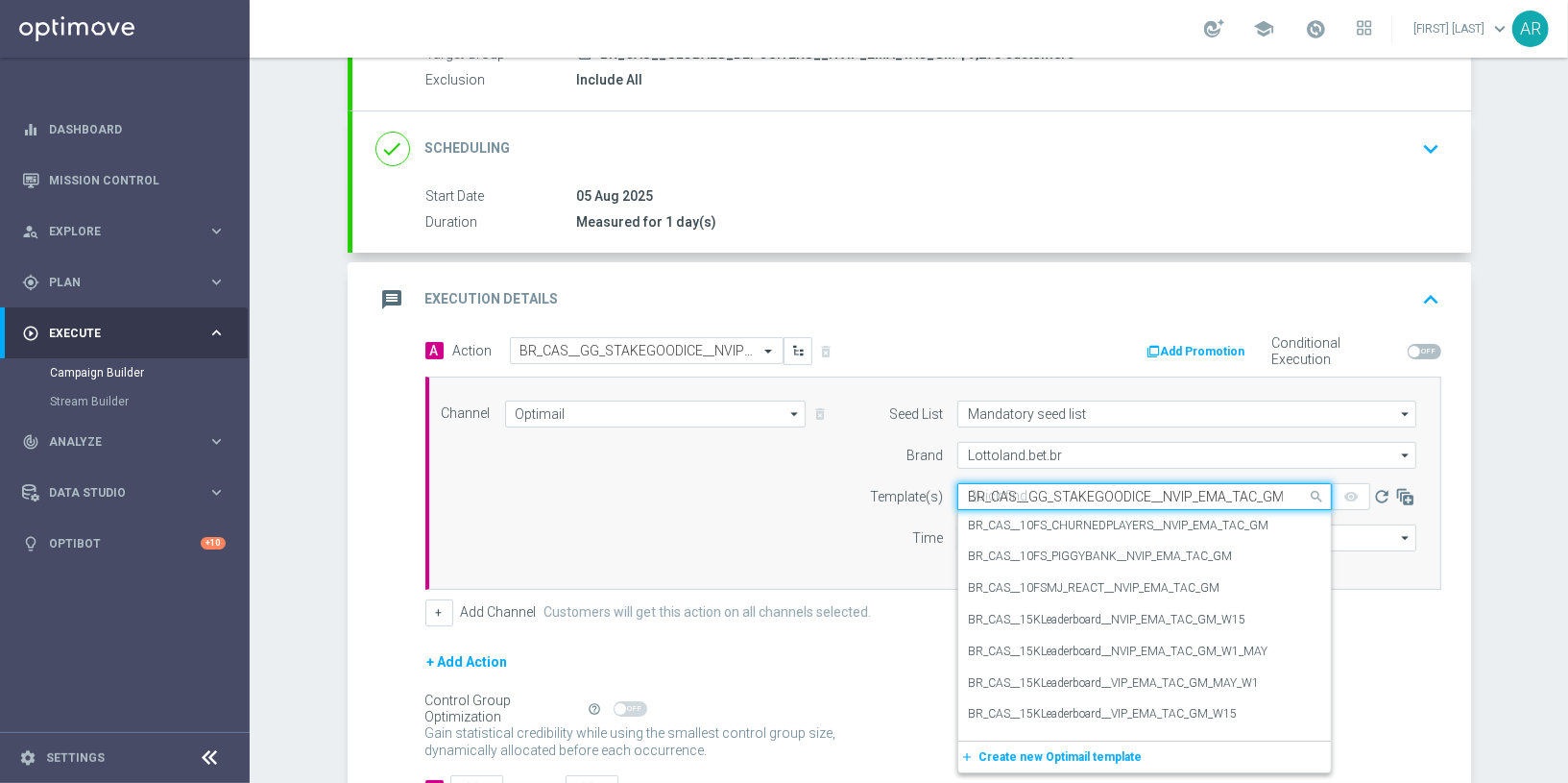 scroll, scrollTop: 0, scrollLeft: 25, axis: horizontal 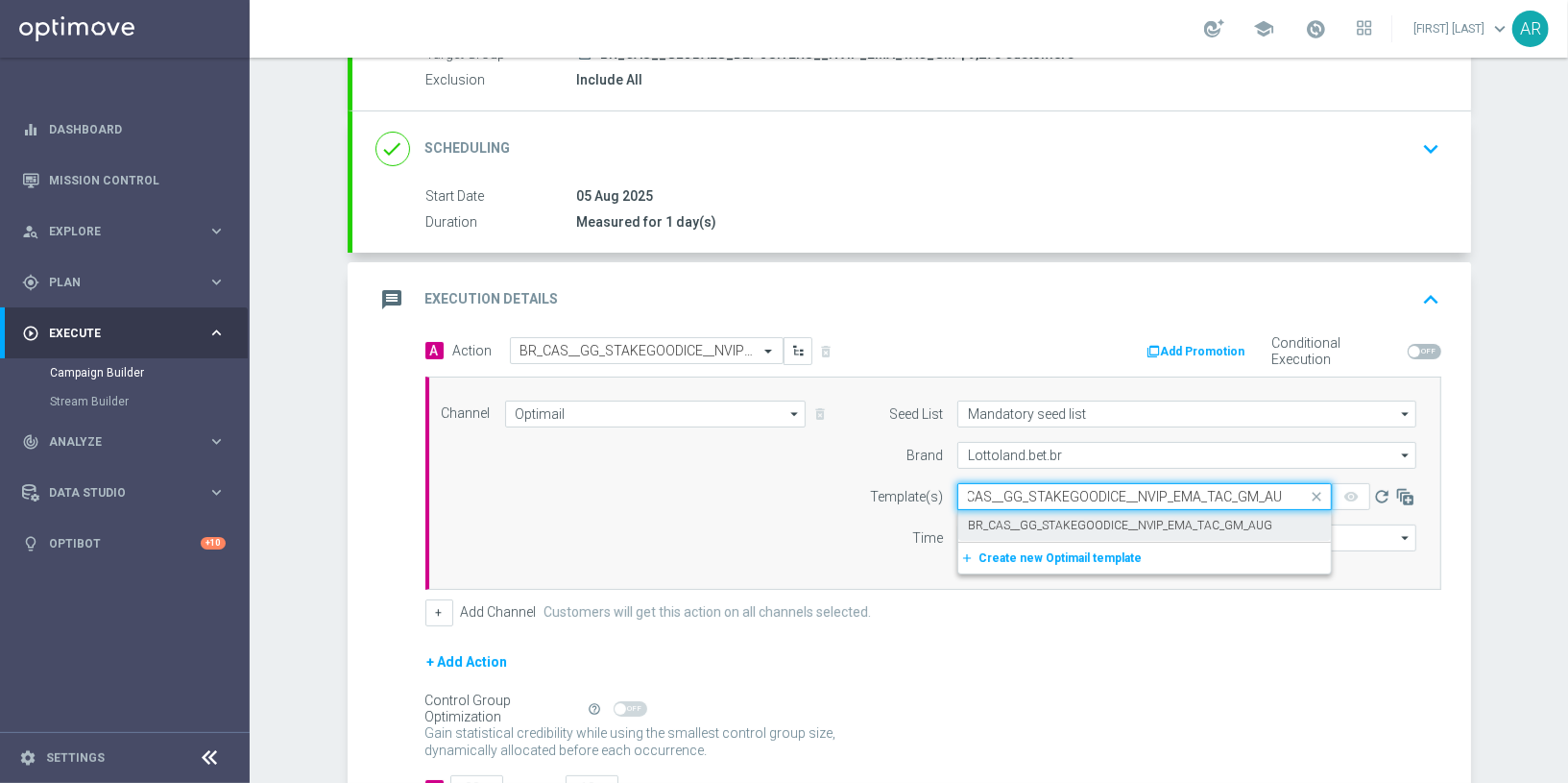 click on "BR_CAS__GG_STAKEGOODICE__NVIP_EMA_TAC_GM_AUG" at bounding box center [1120, 526] 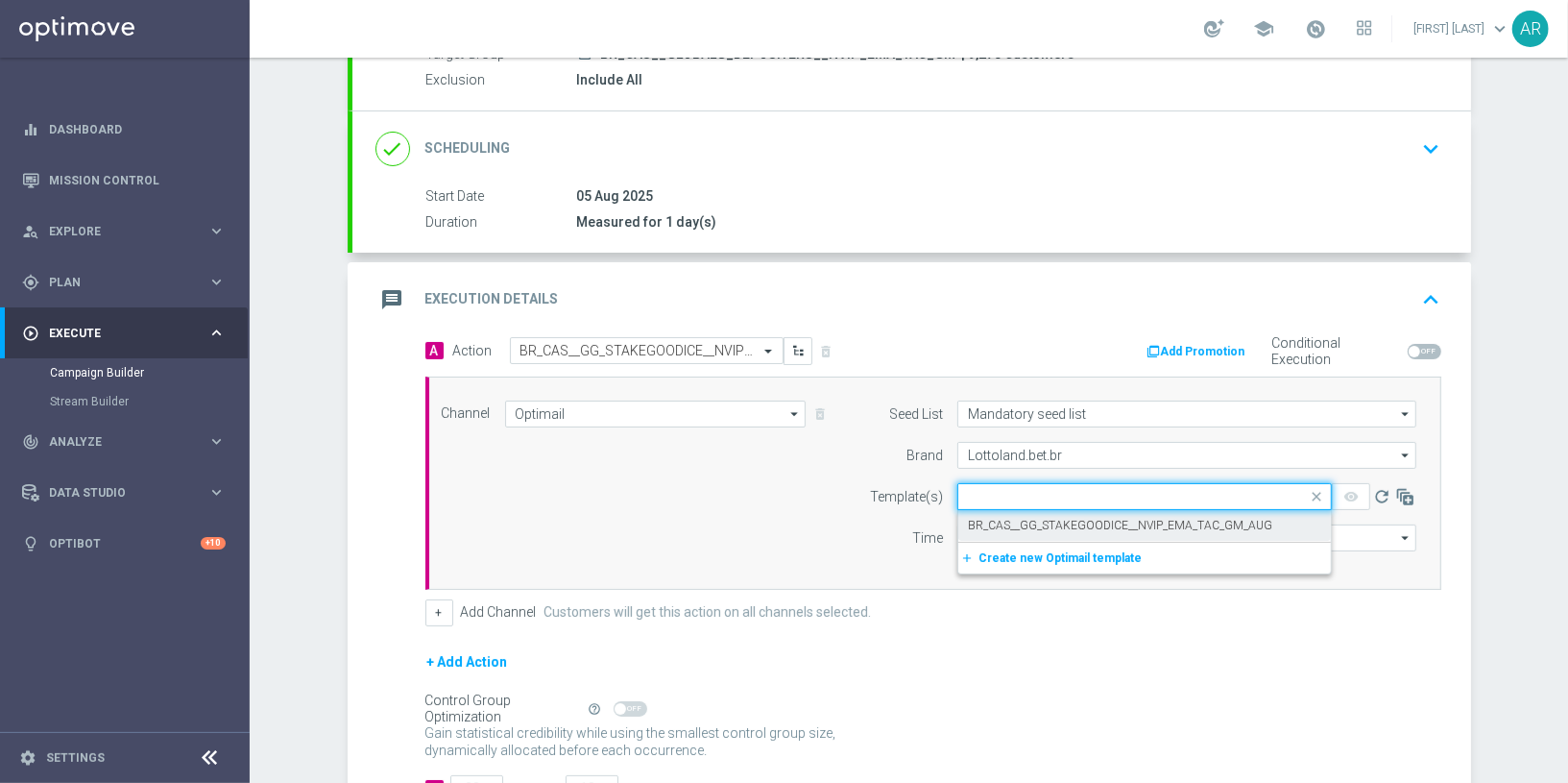scroll, scrollTop: 0, scrollLeft: 0, axis: both 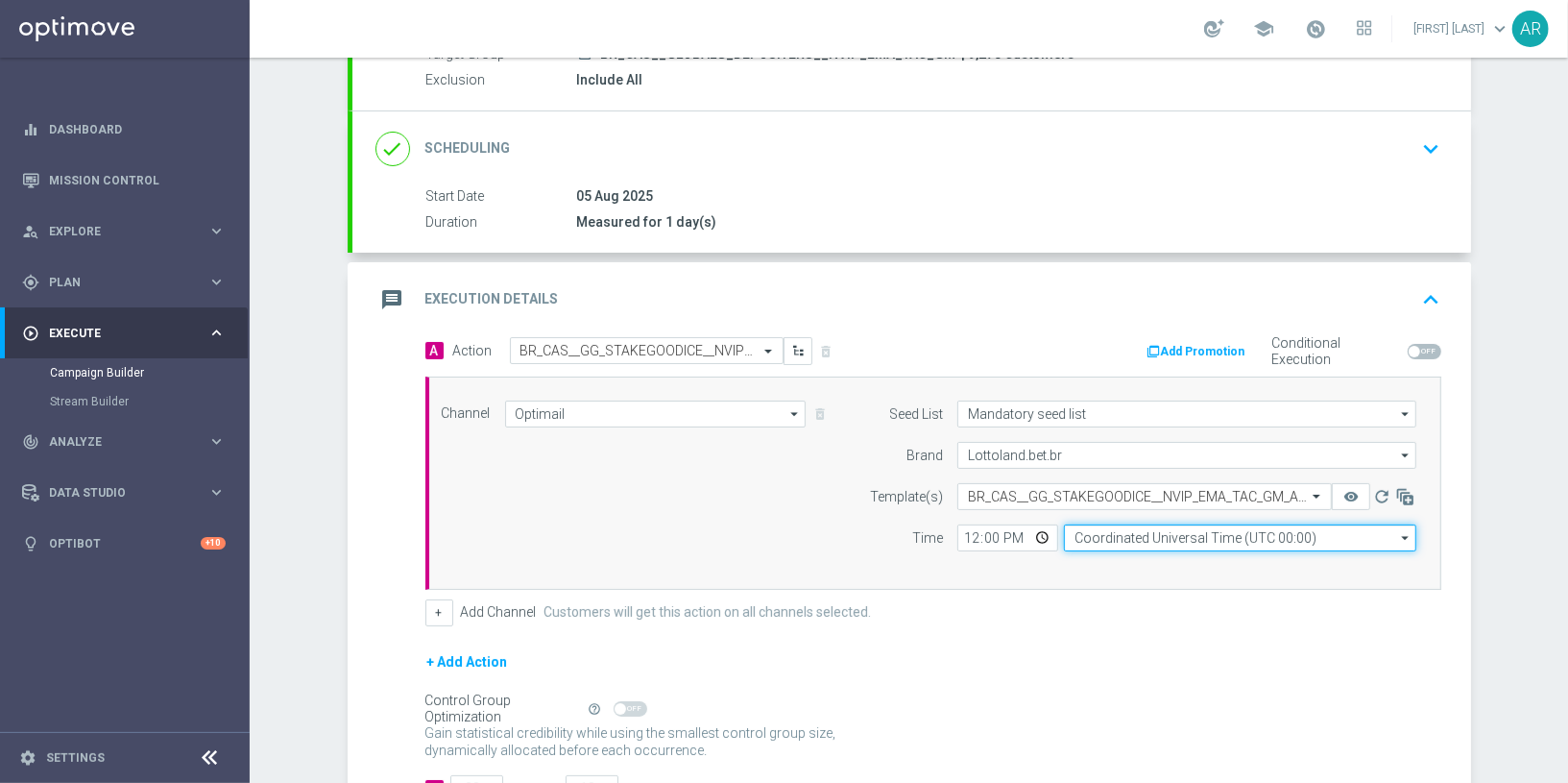click on "Coordinated Universal Time (UTC 00:00)" 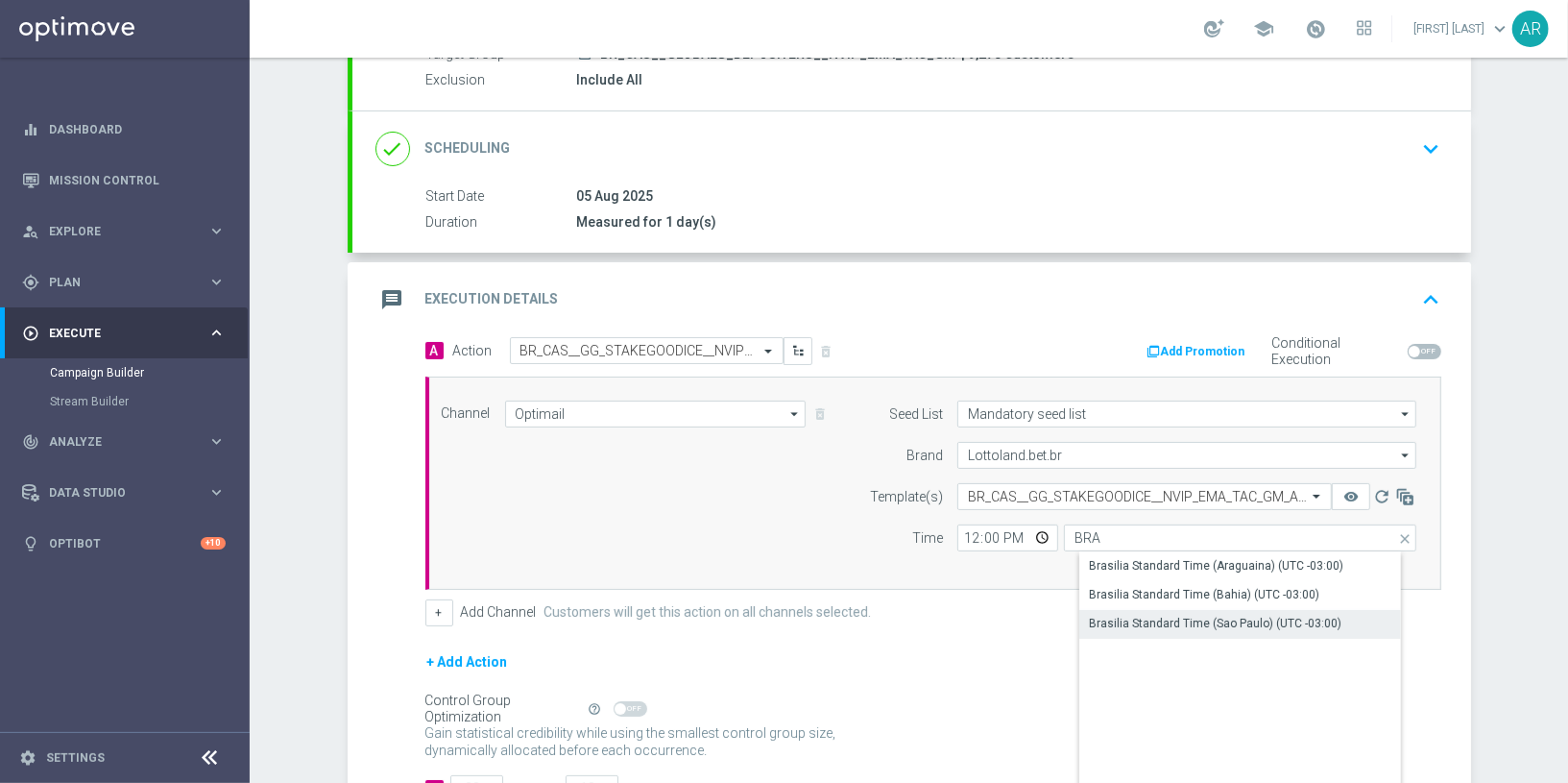 click on "Brasilia Standard Time (Sao Paulo) (UTC -03:00)" 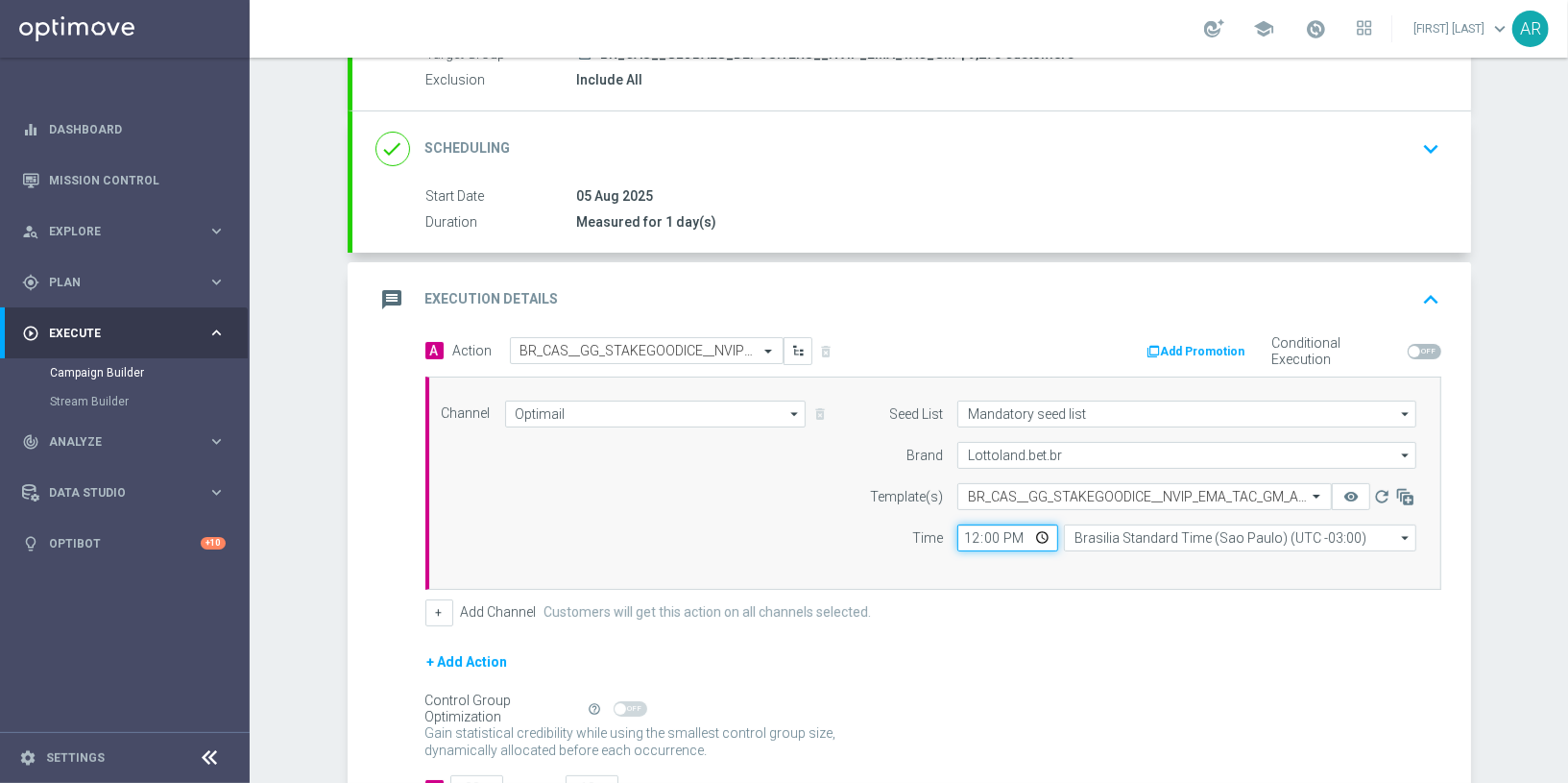 click on "12:00" 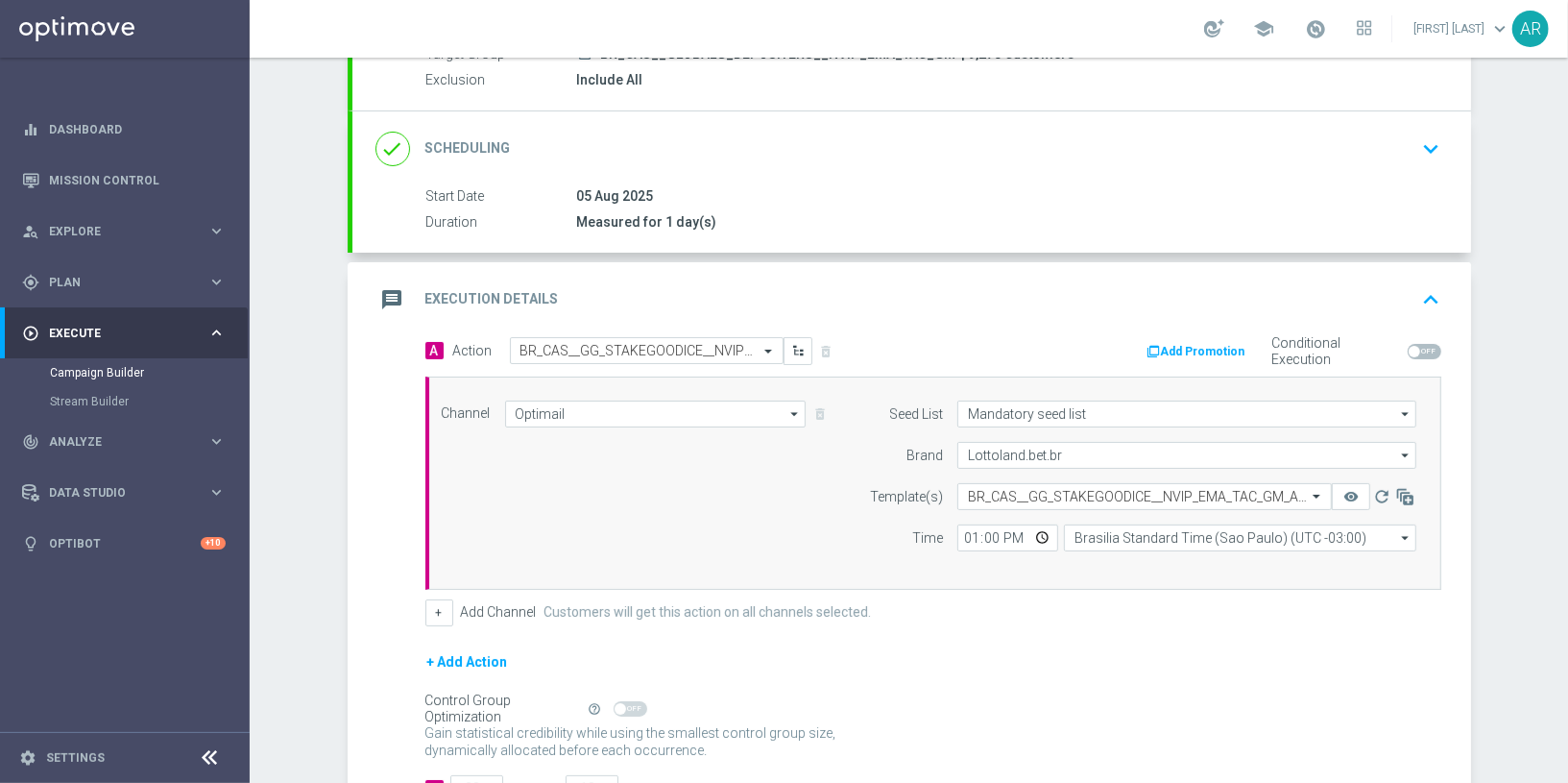 type on "13:00" 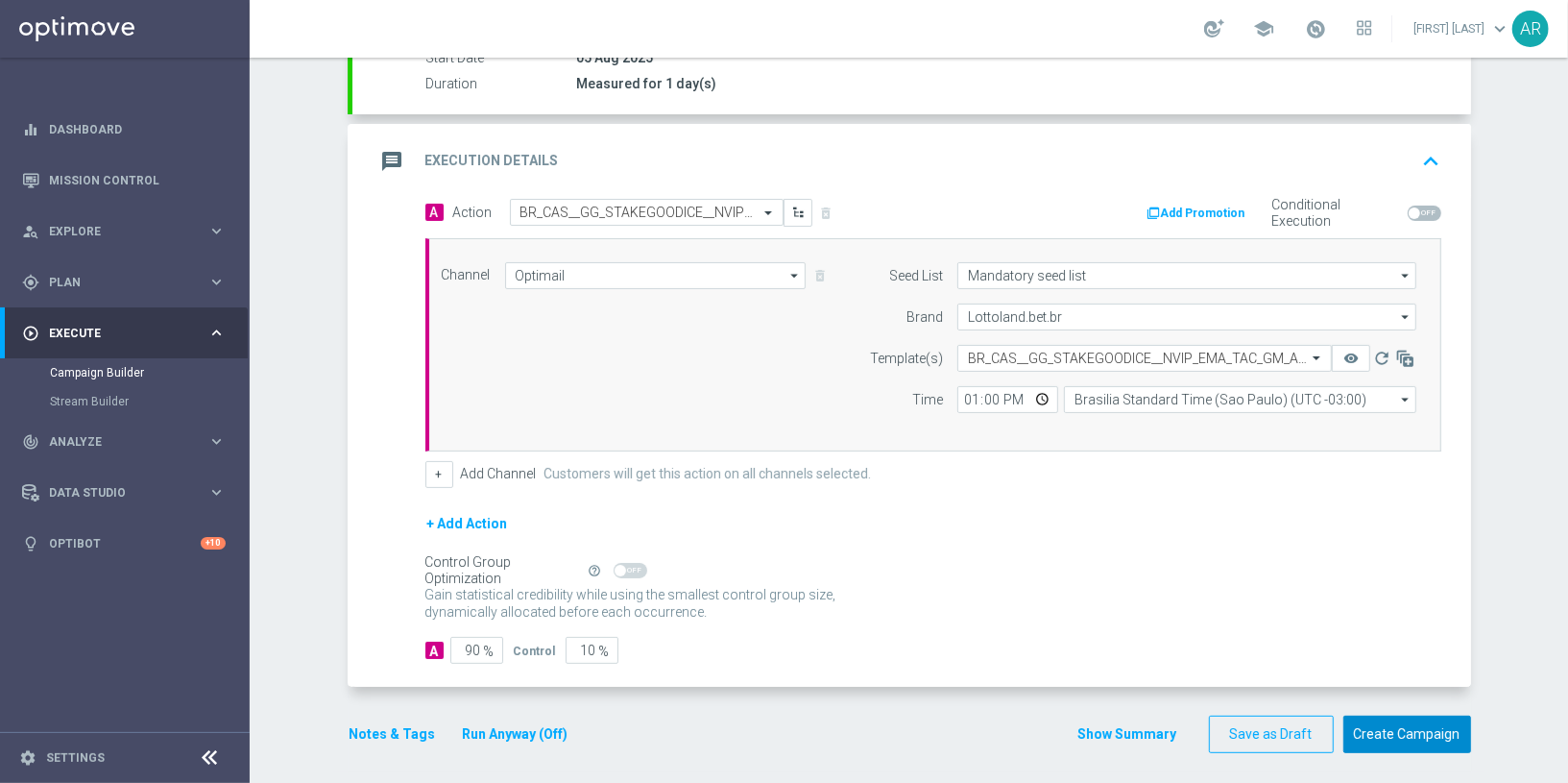 click on "Create Campaign" 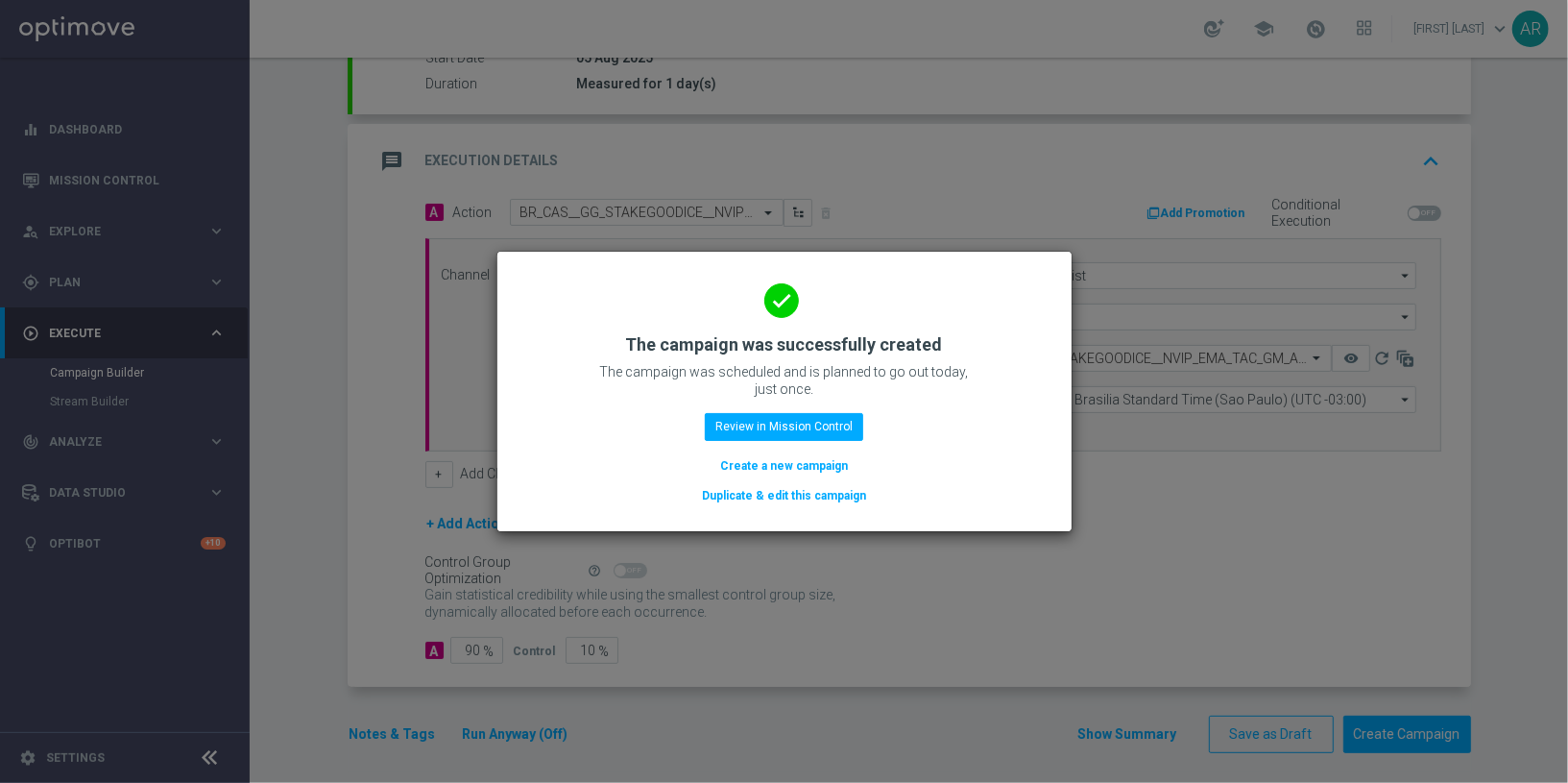 click on "Create a new campaign" 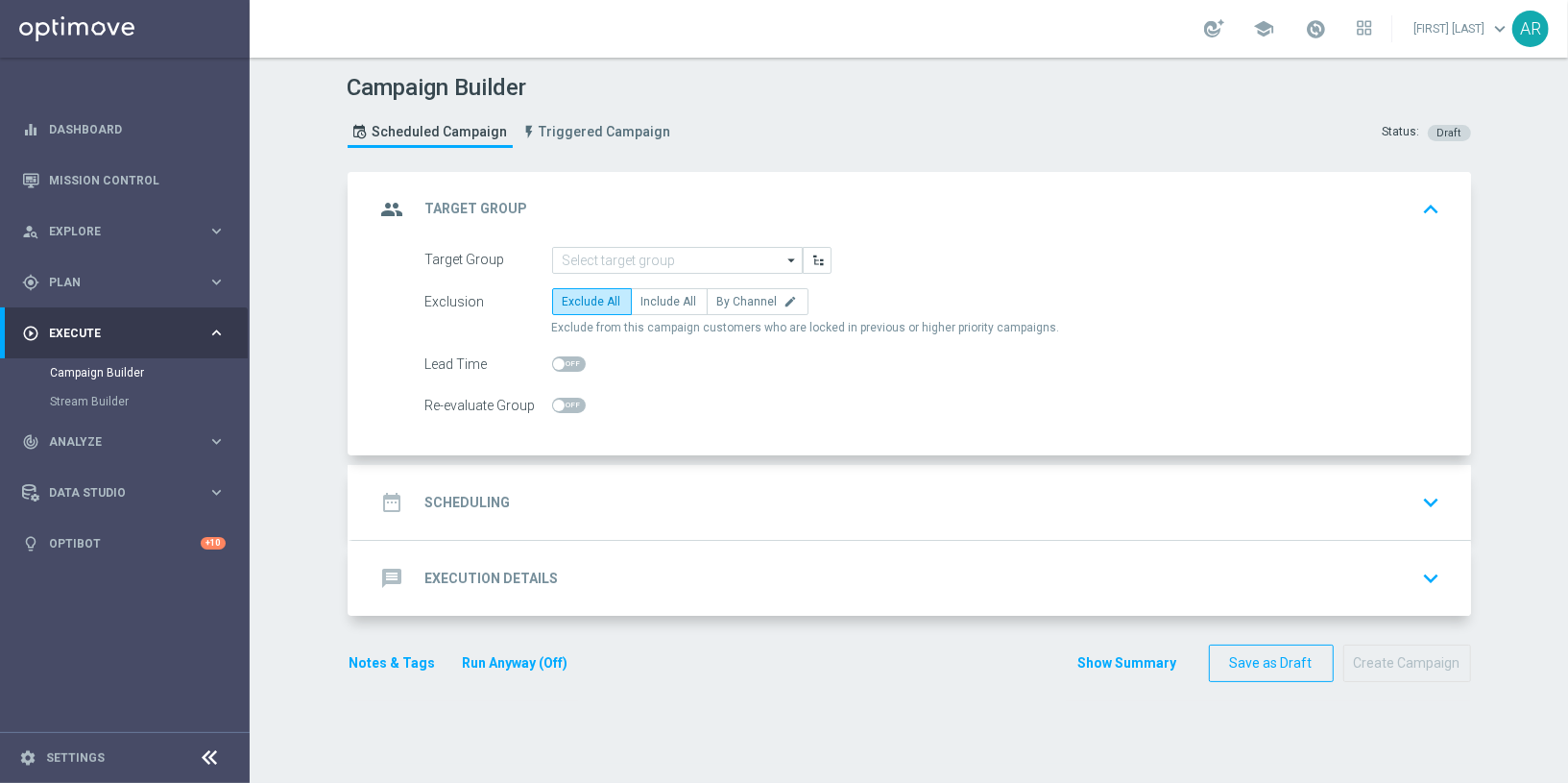 scroll, scrollTop: 0, scrollLeft: 0, axis: both 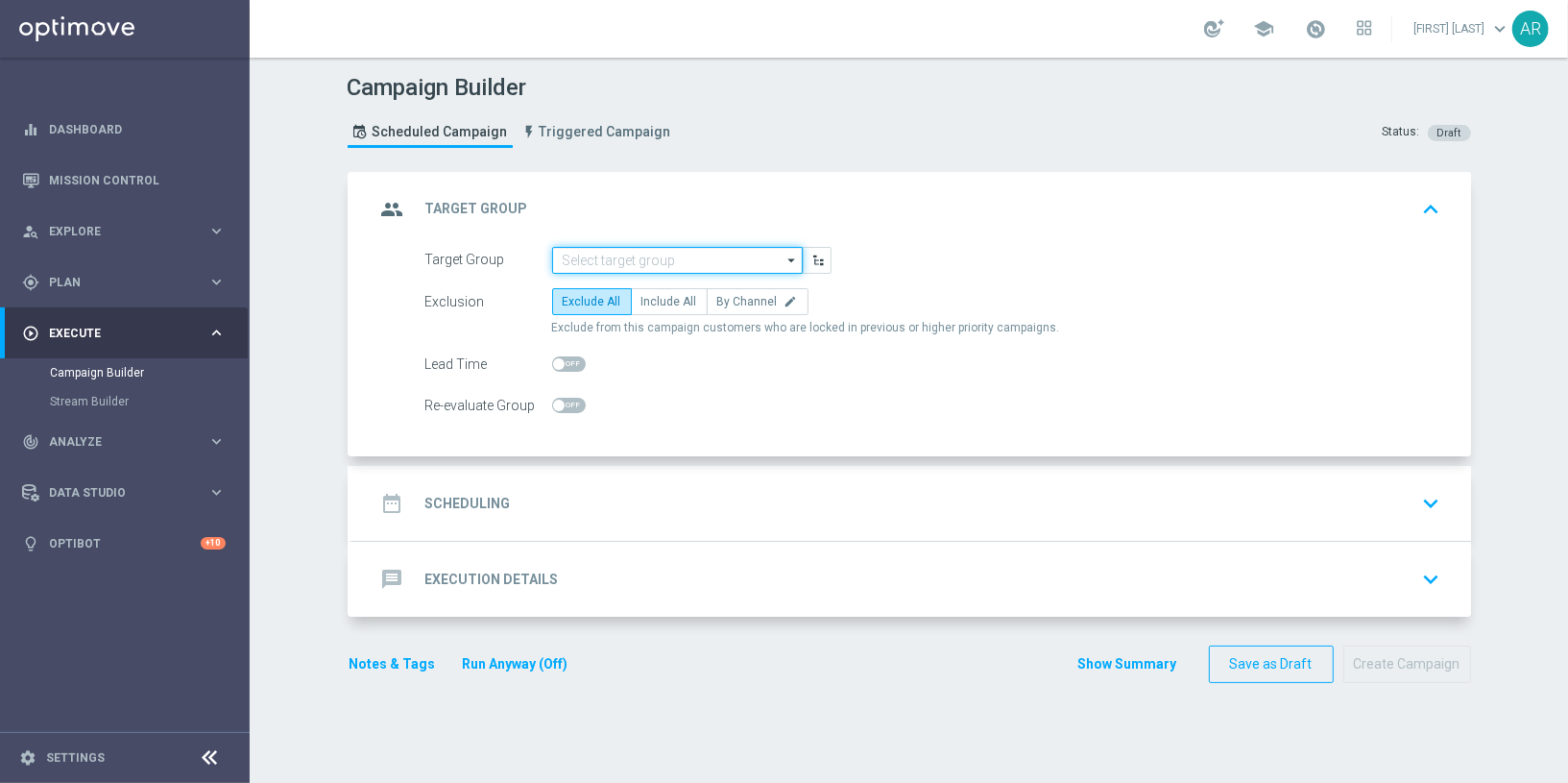 click 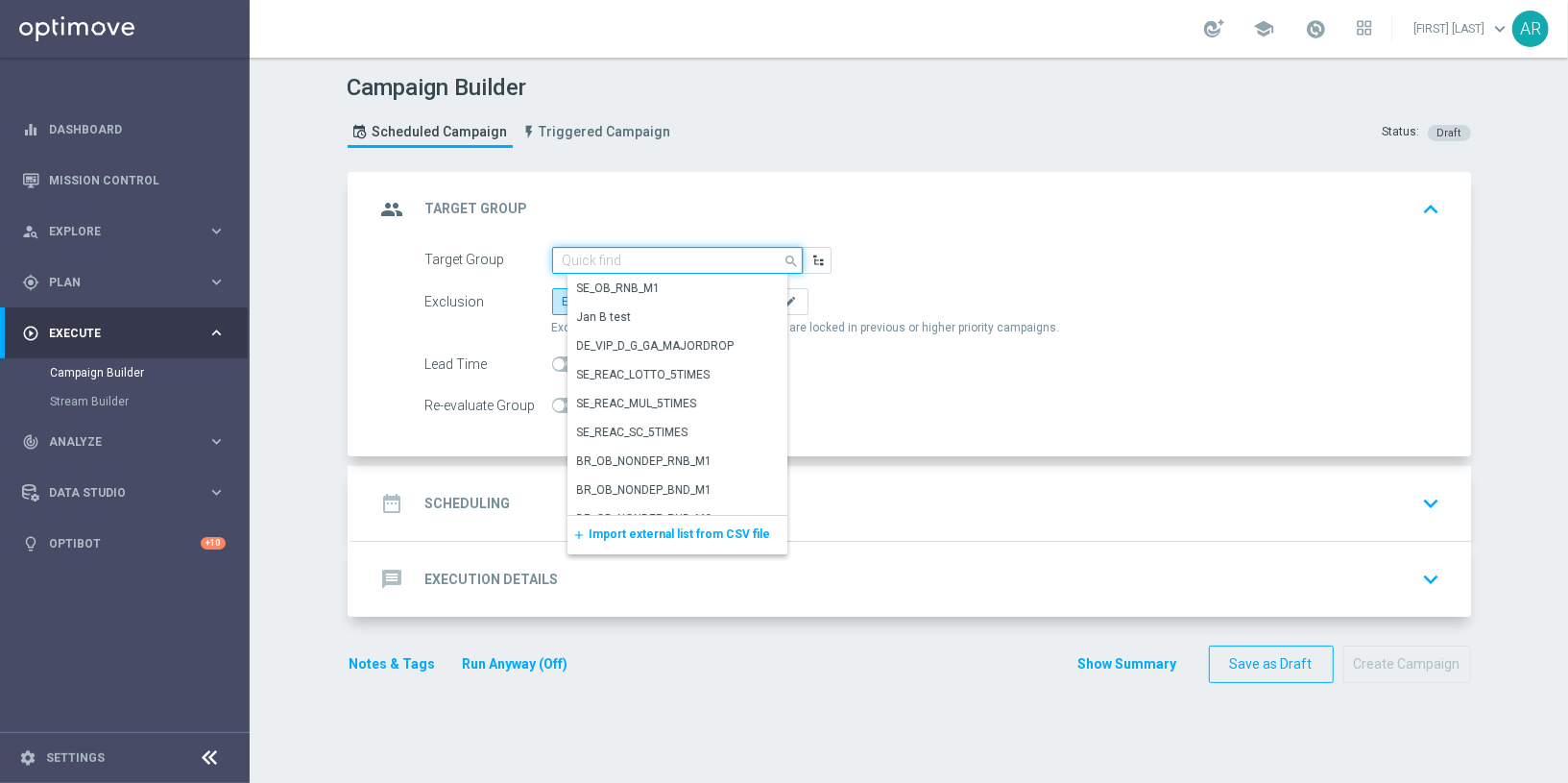 paste on "BR_CAS__GLOBALG_DEPOSITERS__NVIP_RI_TAC_GM" 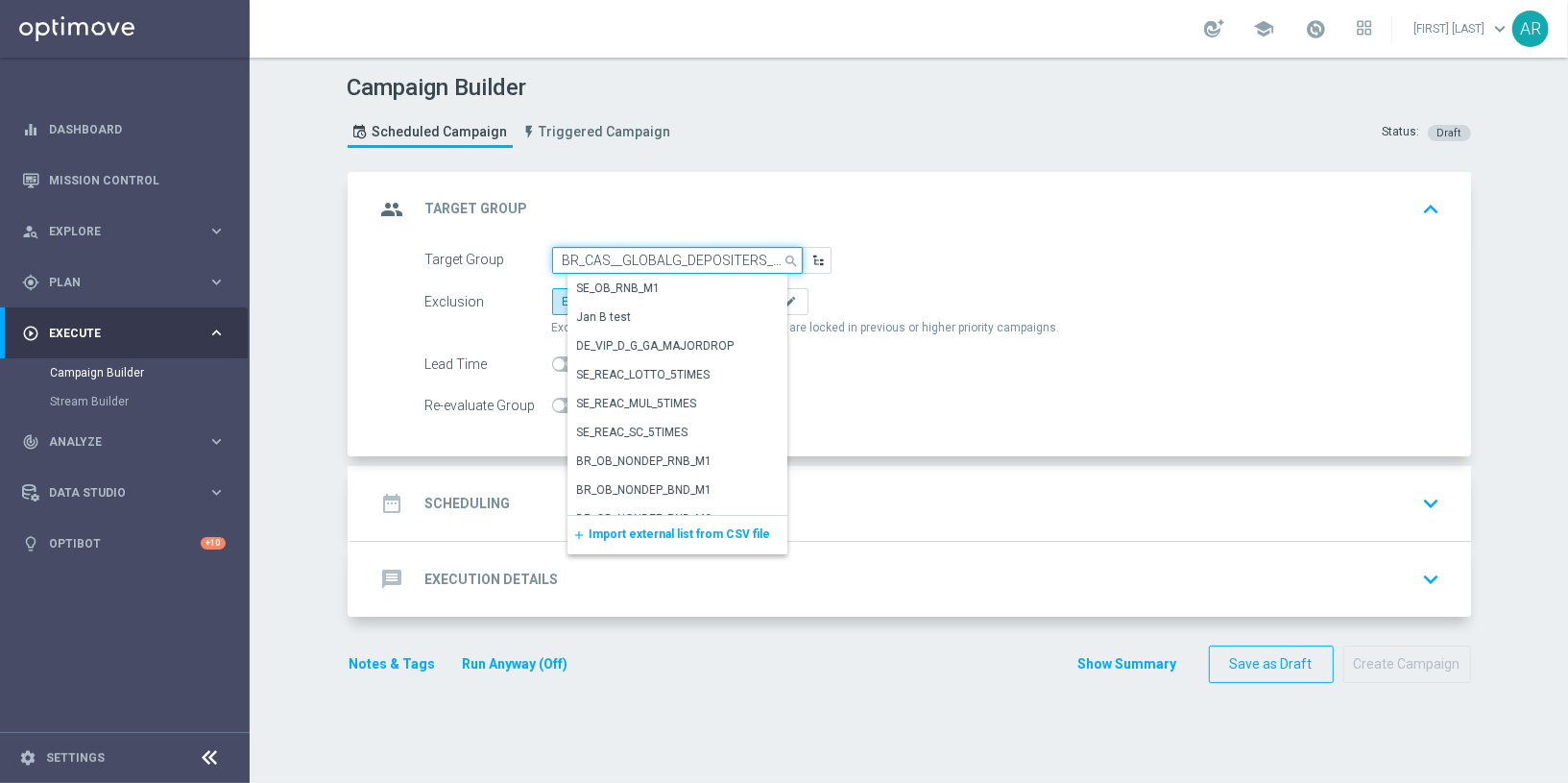 scroll, scrollTop: 0, scrollLeft: 94, axis: horizontal 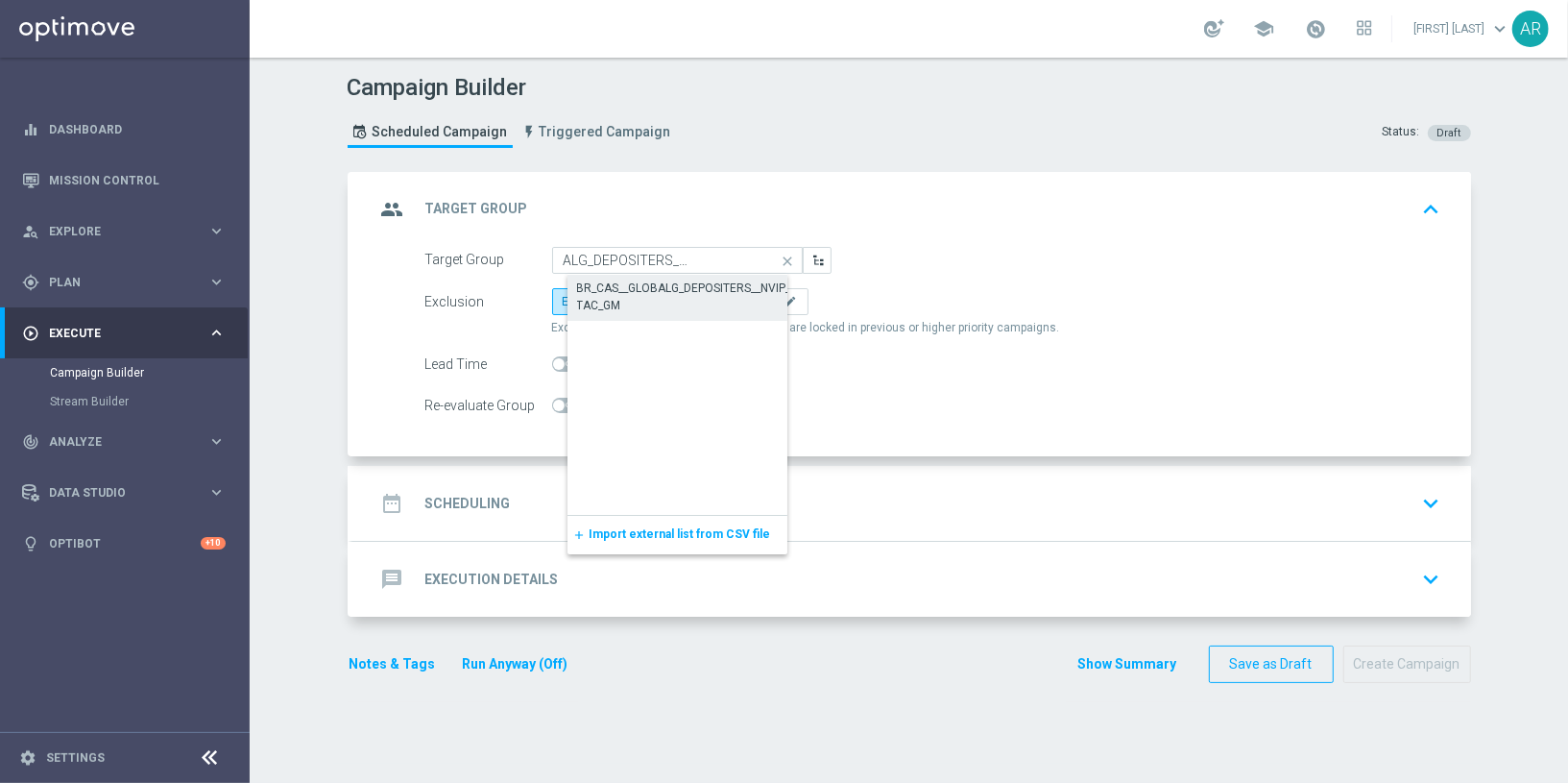 click on "BR_CAS__GLOBALG_DEPOSITERS__NVIP_RI_TAC_GM" 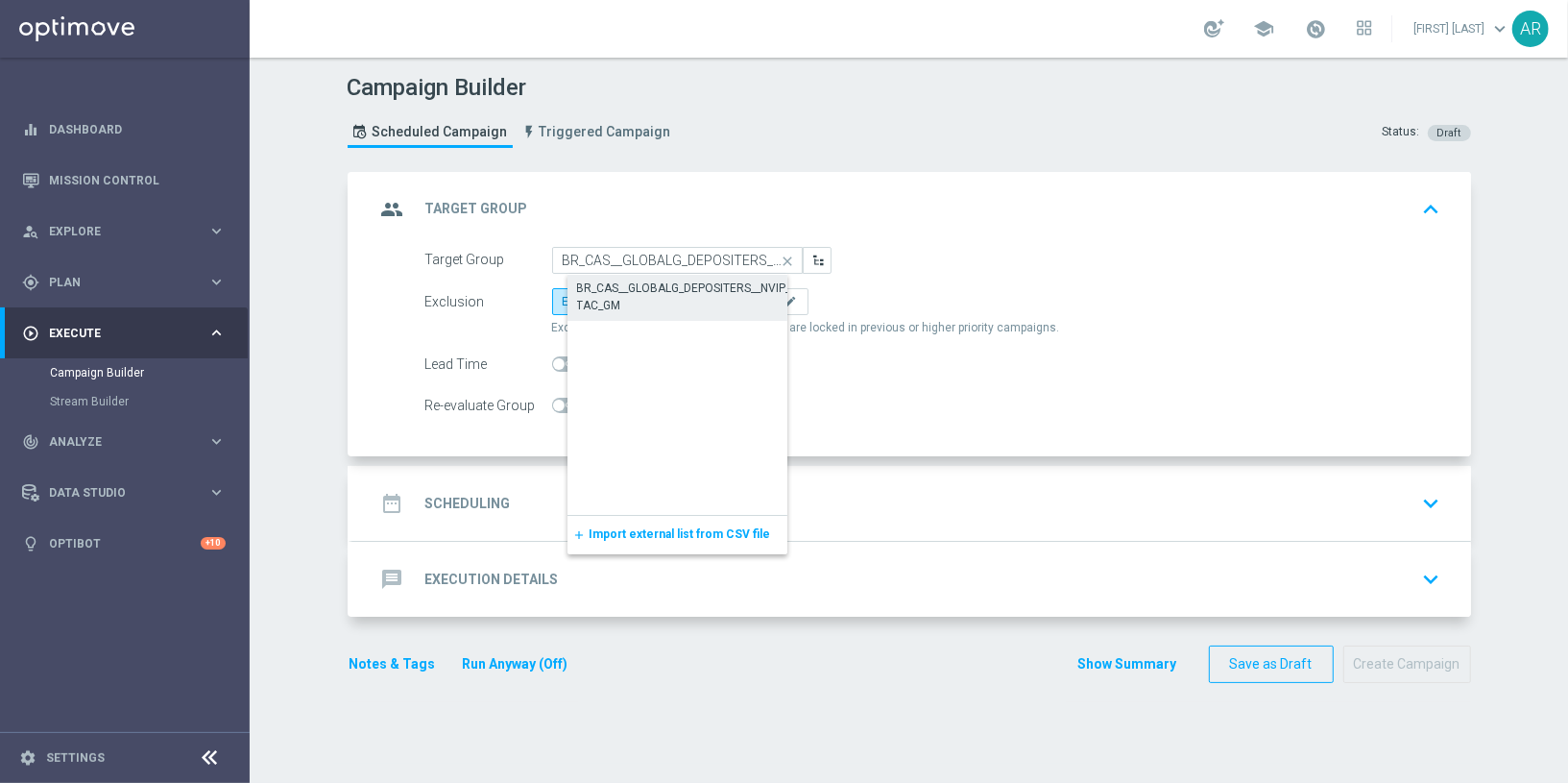 type on "BR_CAS__GLOBALG_DEPOSITERS__NVIP_RI_TAC_GM" 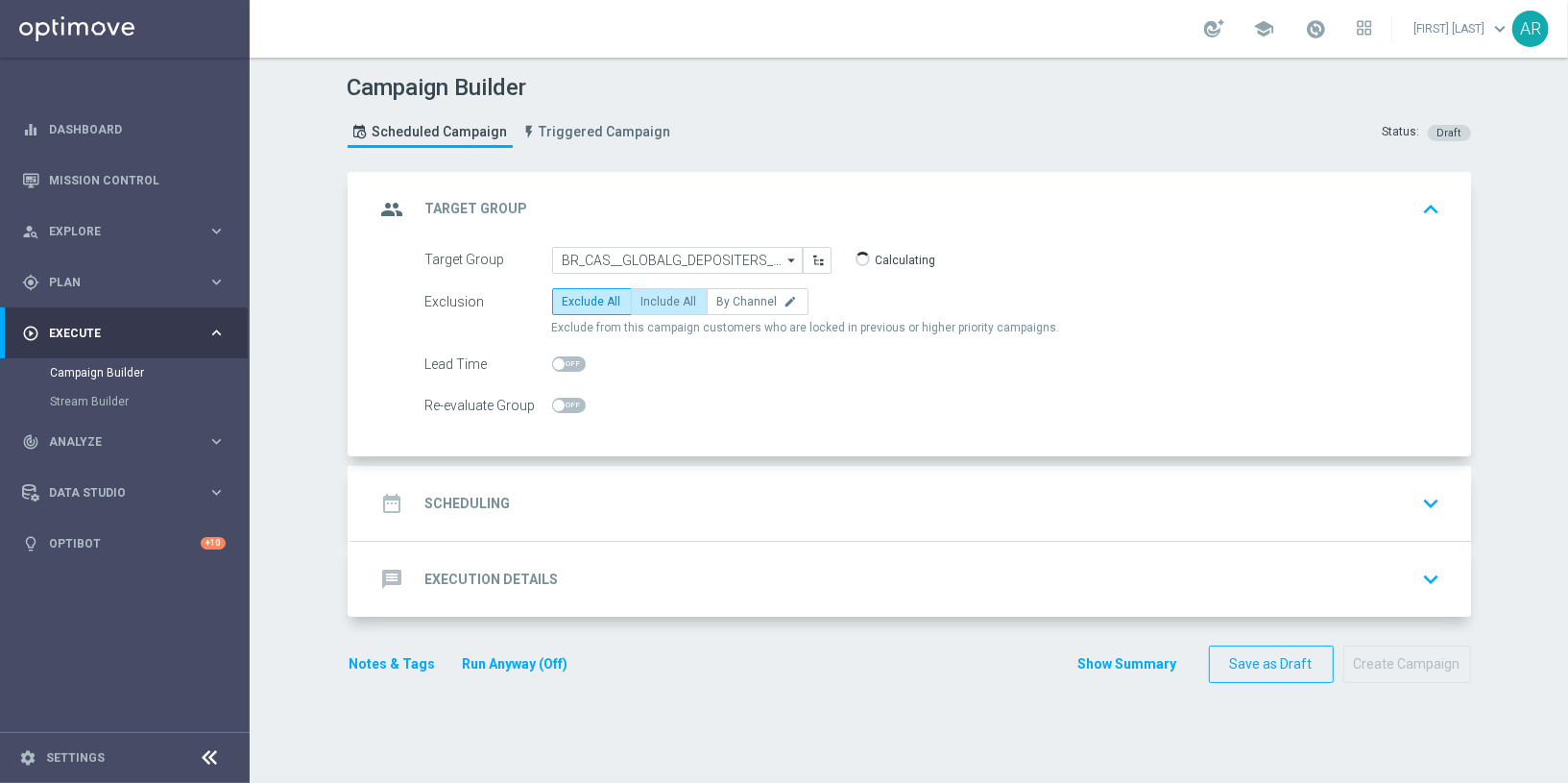 click on "Include All" 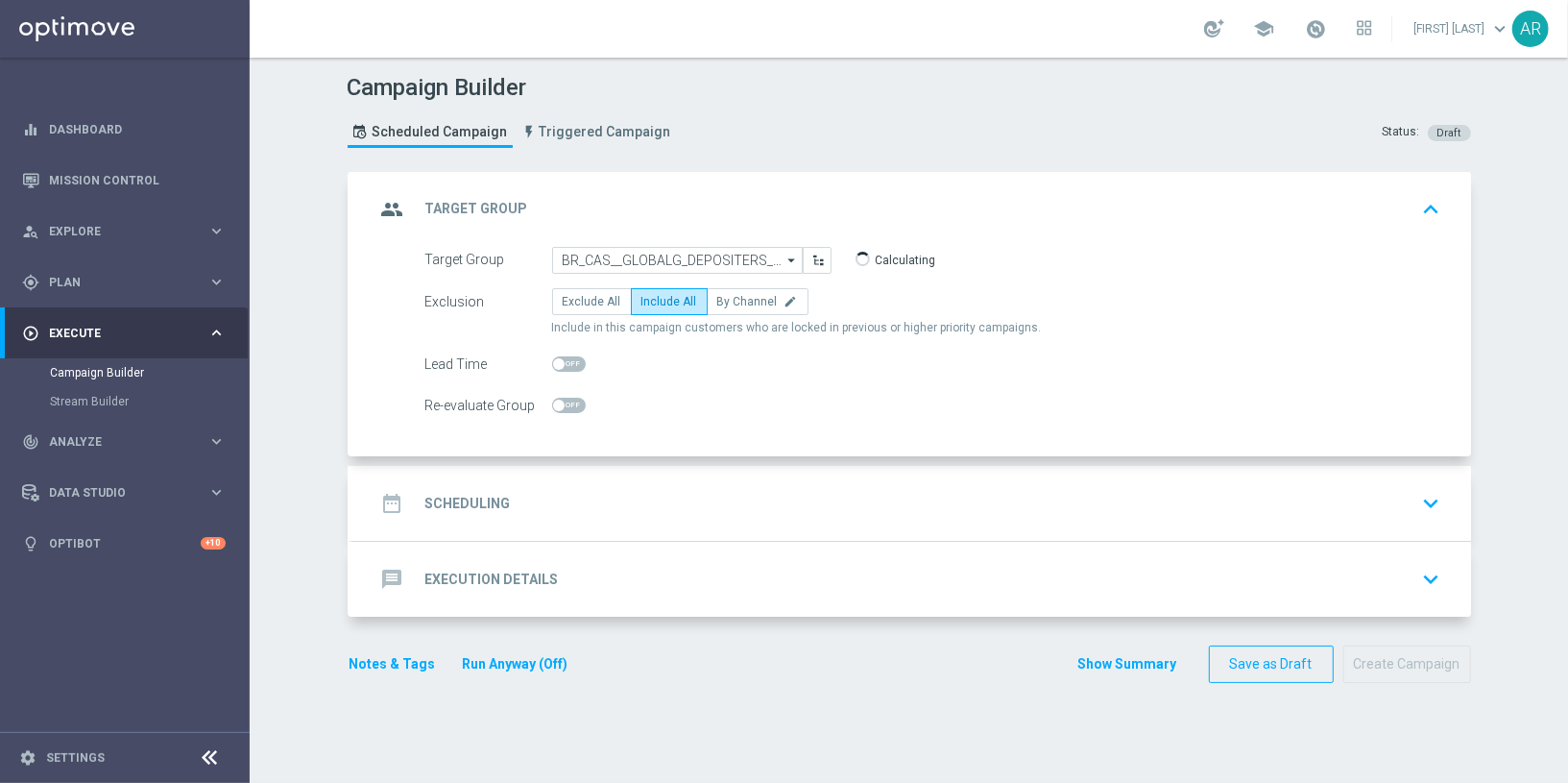 click on "date_range
Scheduling
keyboard_arrow_down" 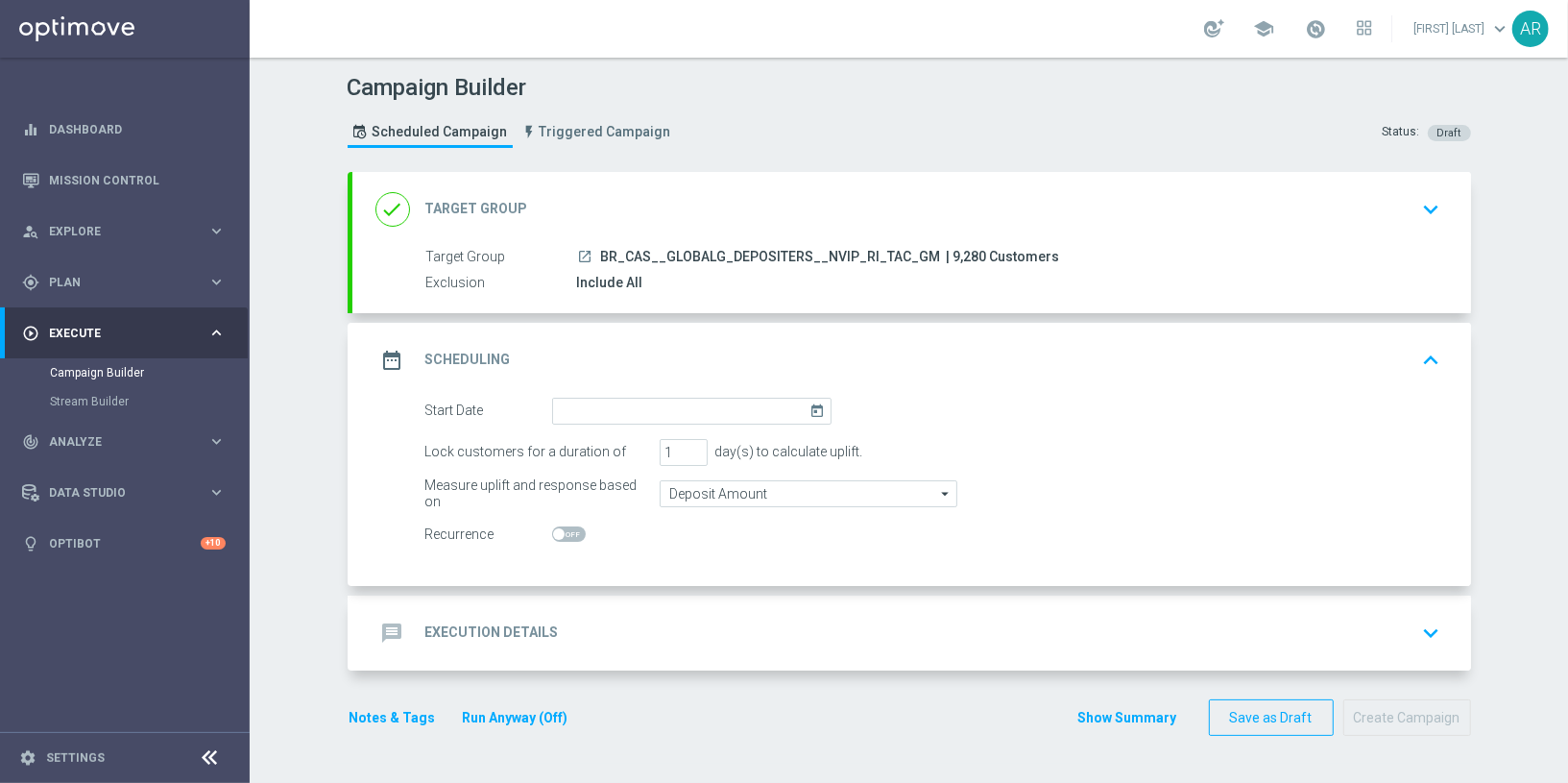 click on "today" 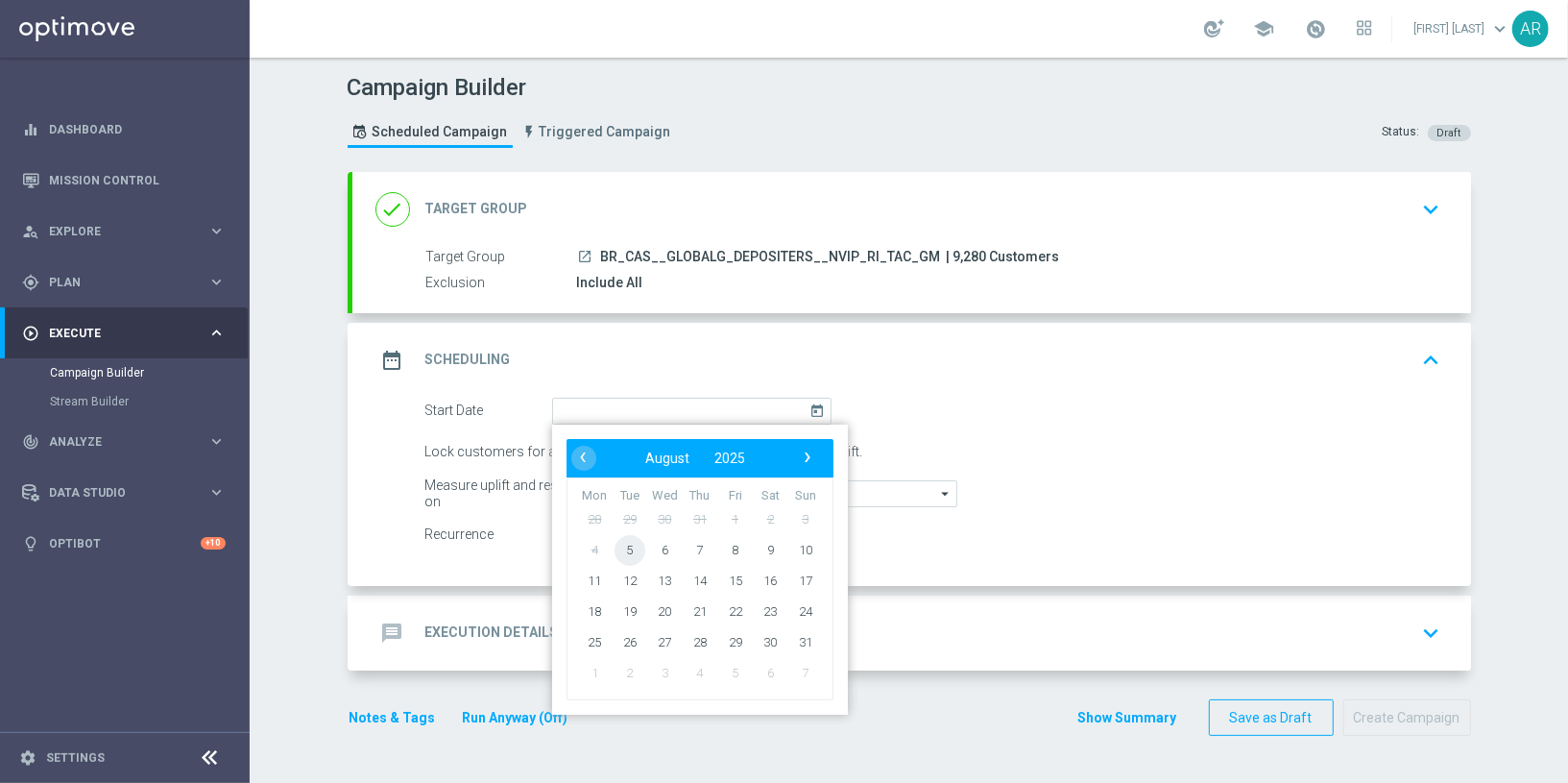 click on "5" 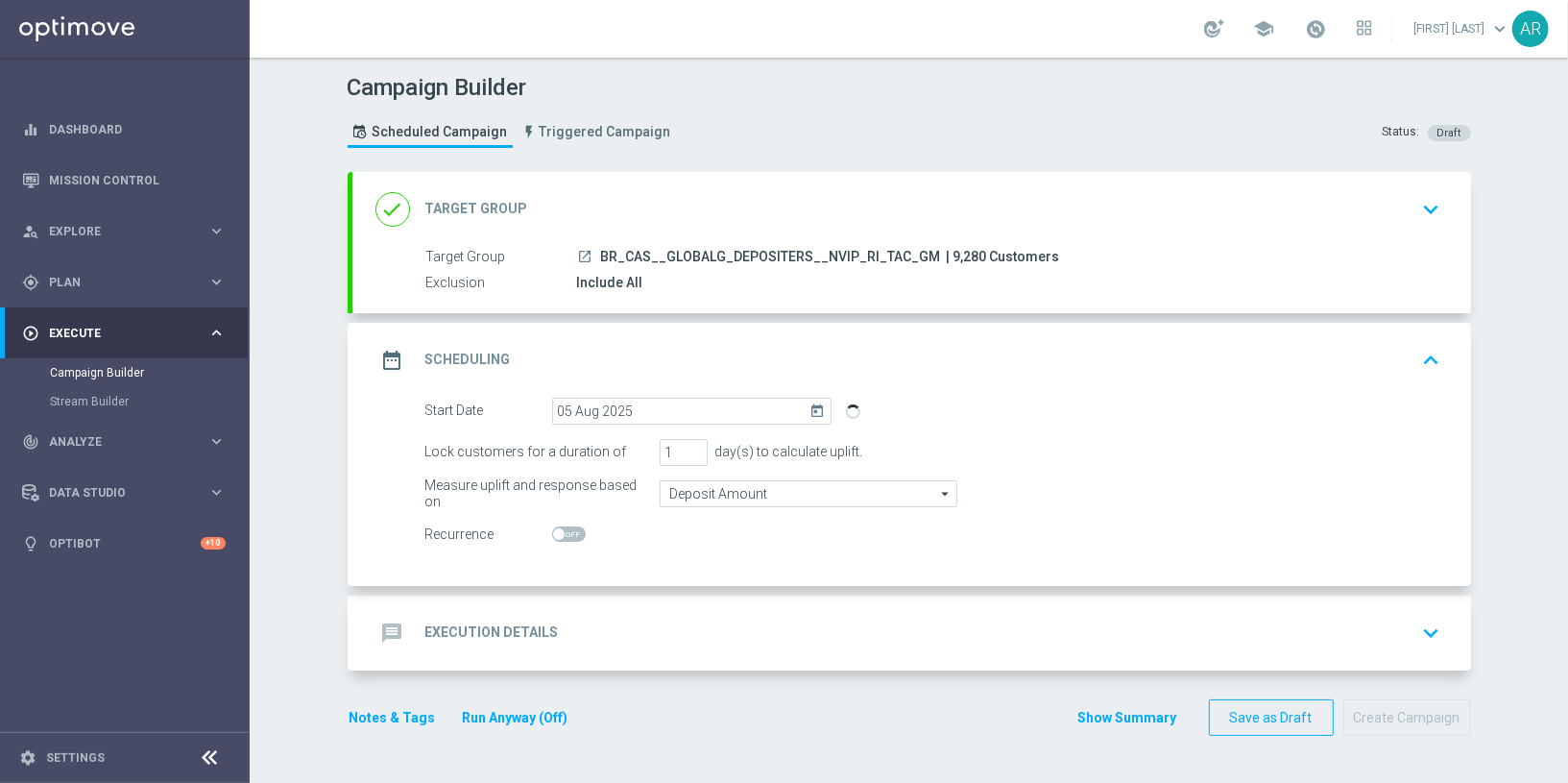 click on "message
Execution Details
keyboard_arrow_down" 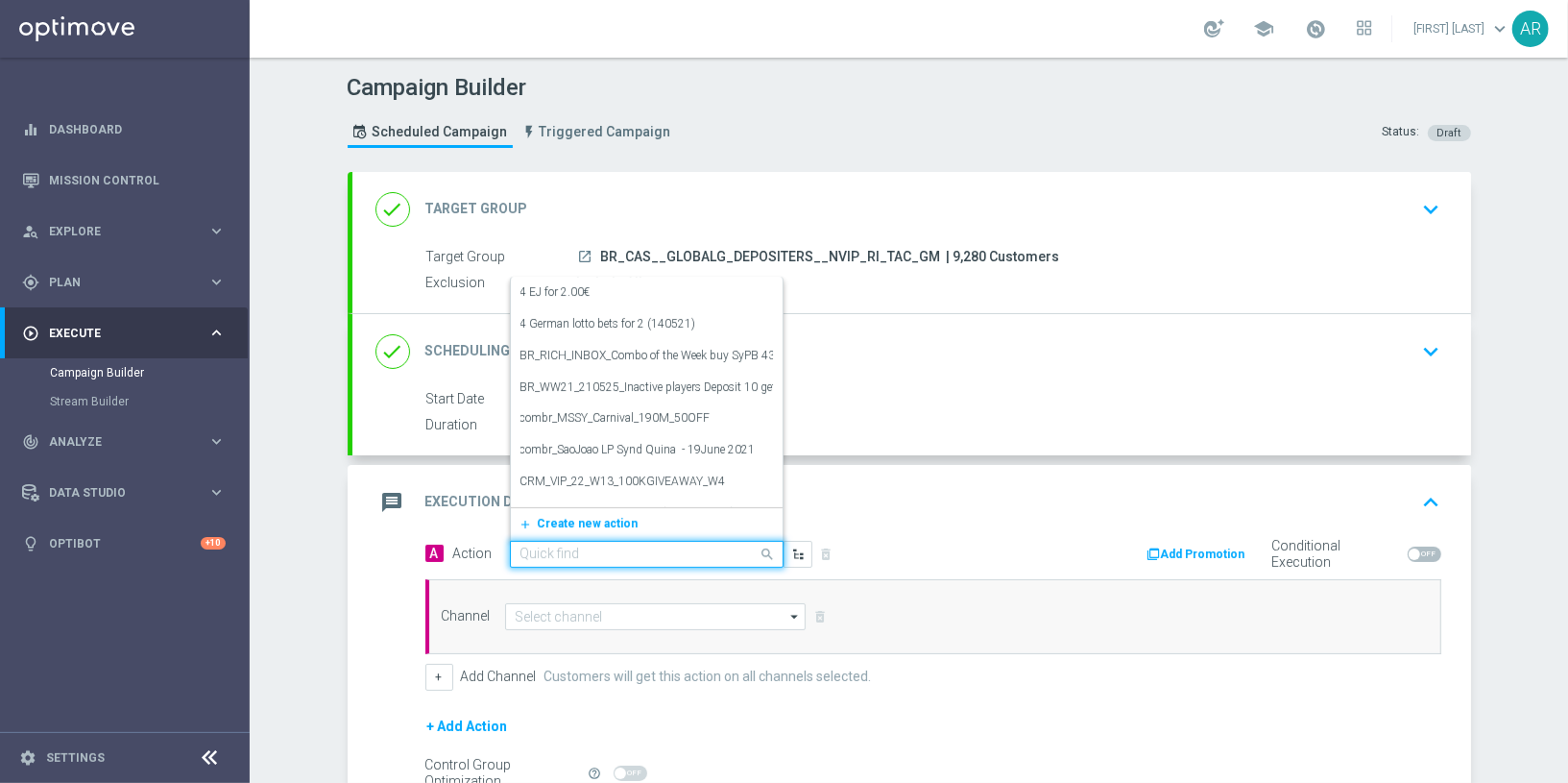 click 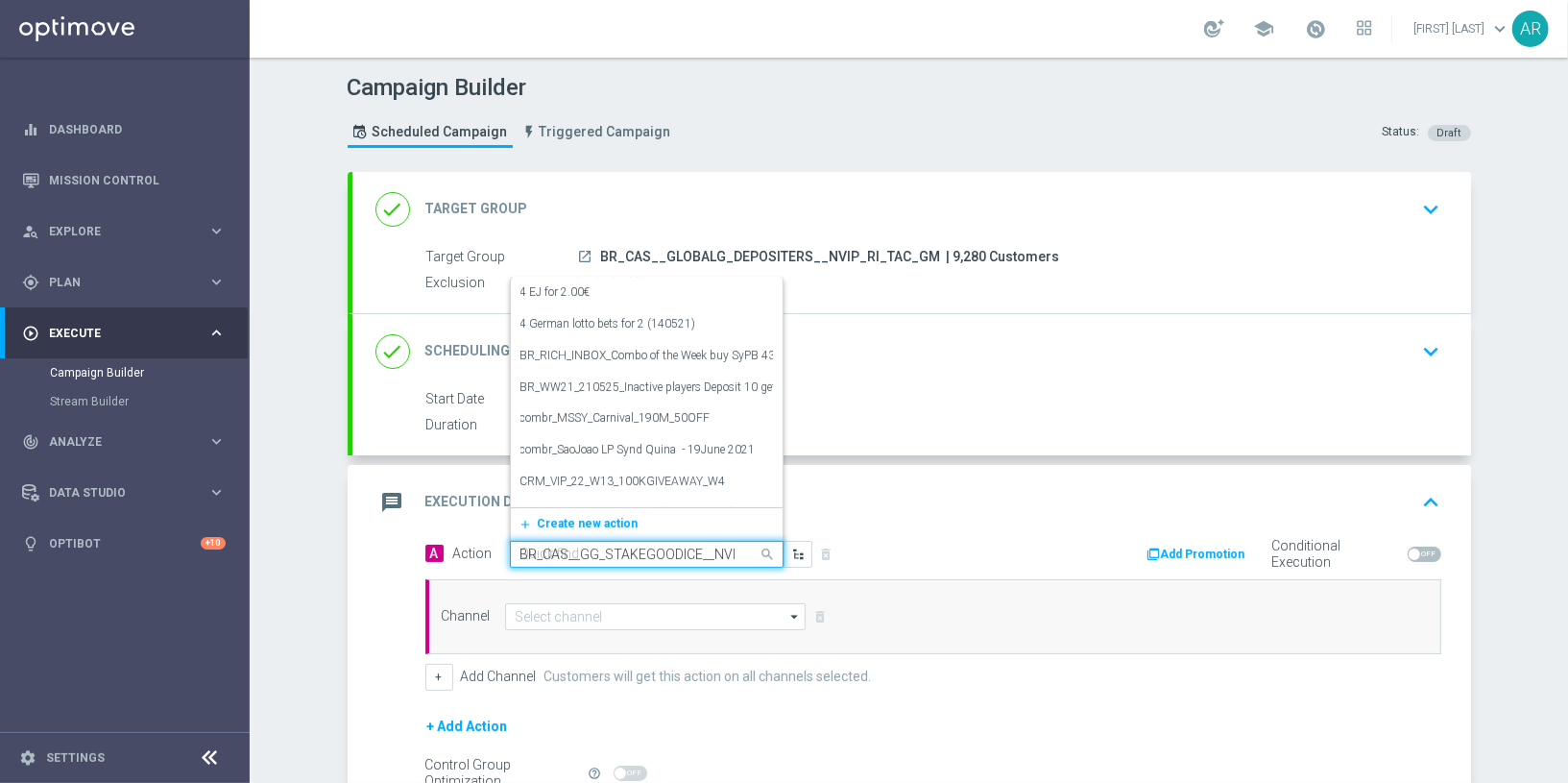scroll, scrollTop: 0, scrollLeft: 112, axis: horizontal 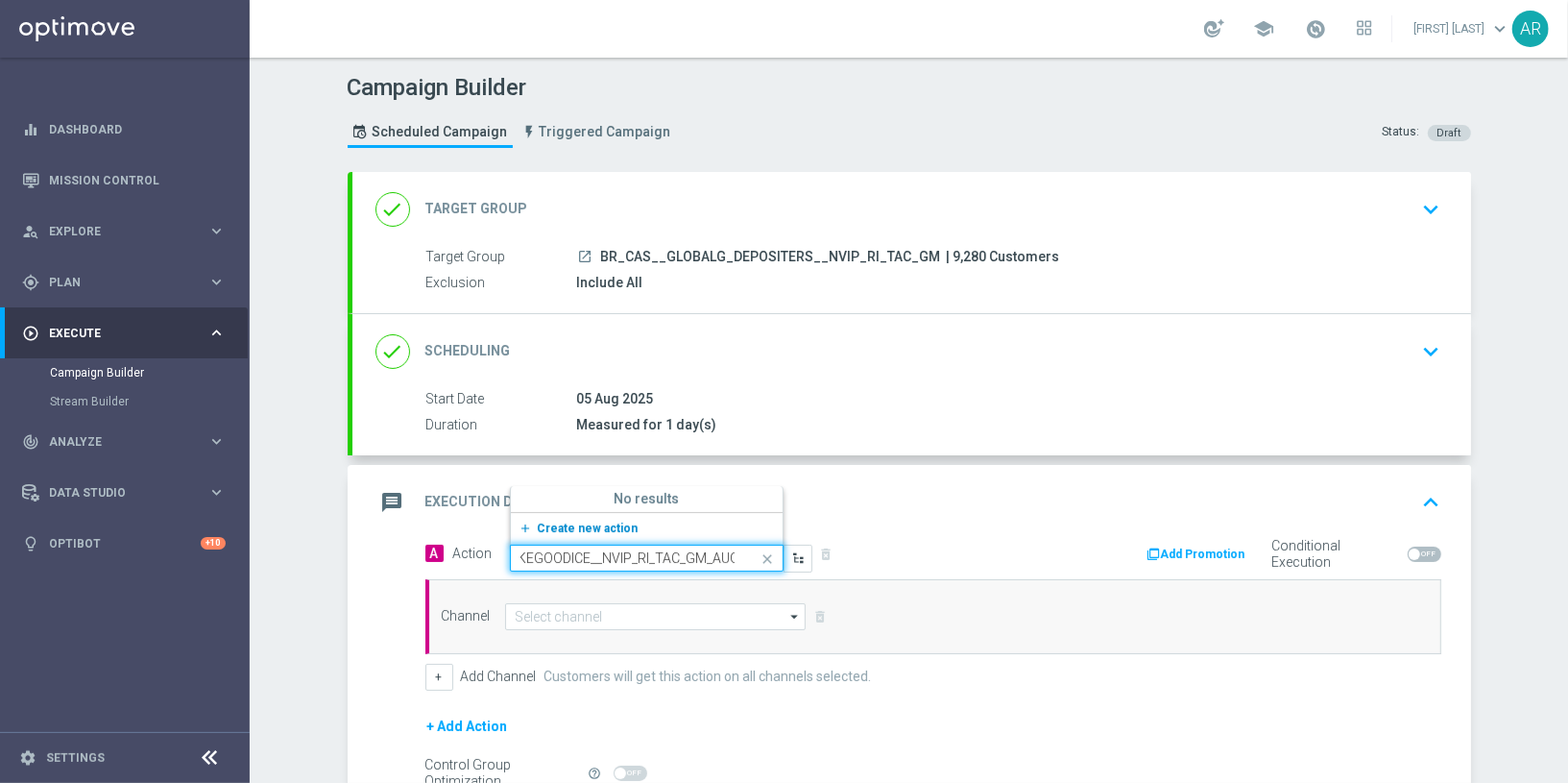 click on "Create new action" at bounding box center [588, 528] 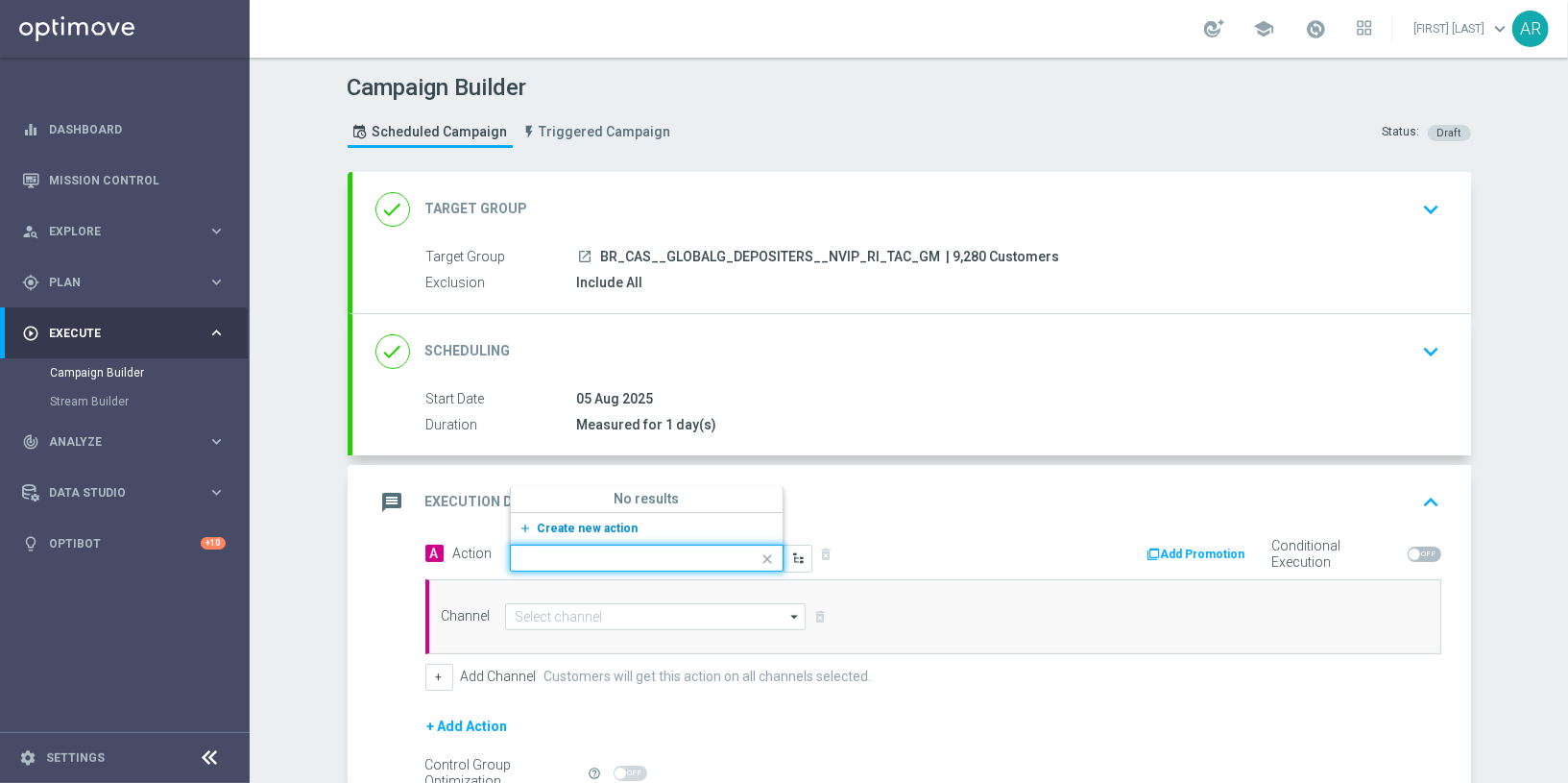 scroll, scrollTop: 0, scrollLeft: 0, axis: both 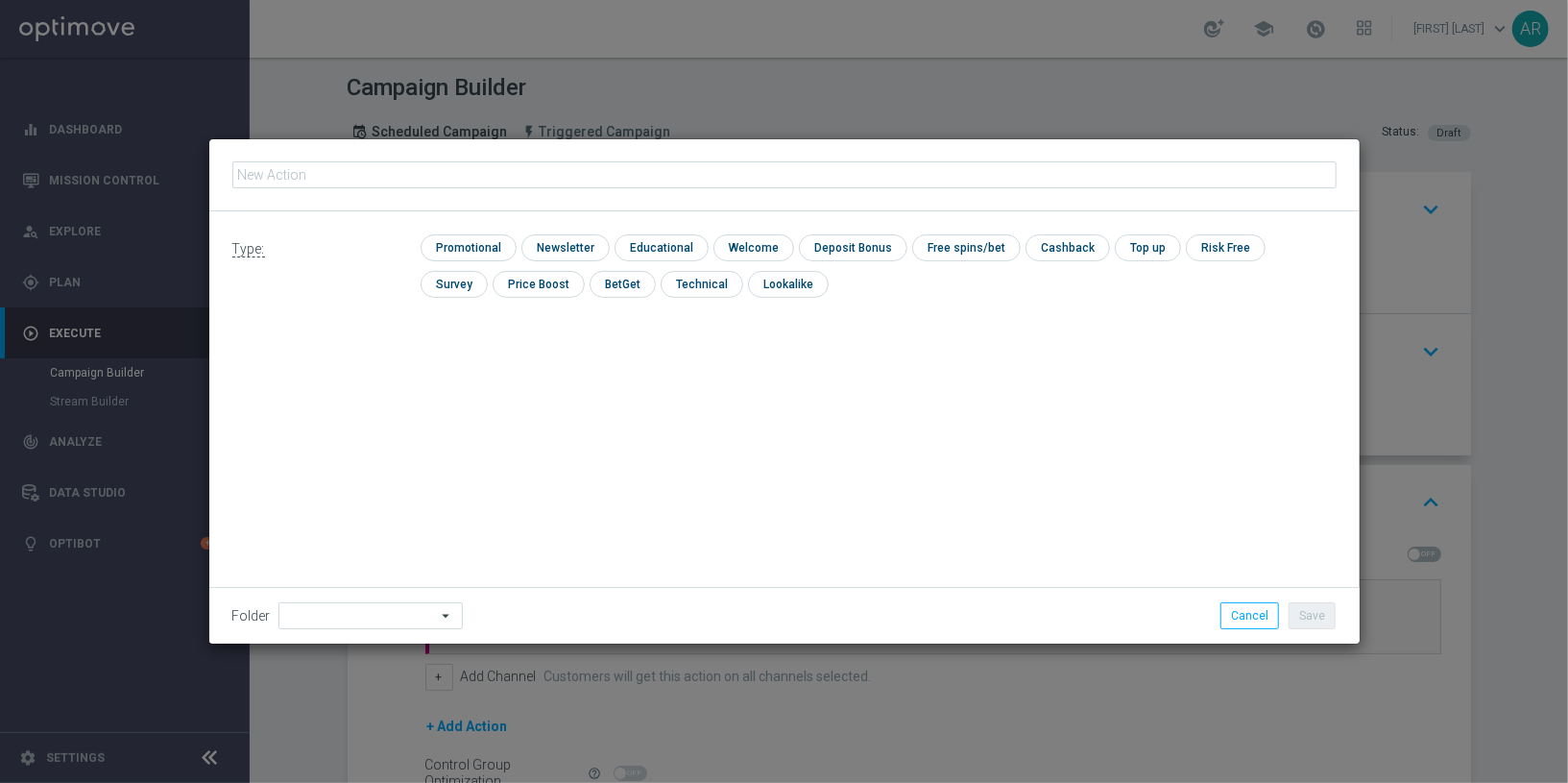 click 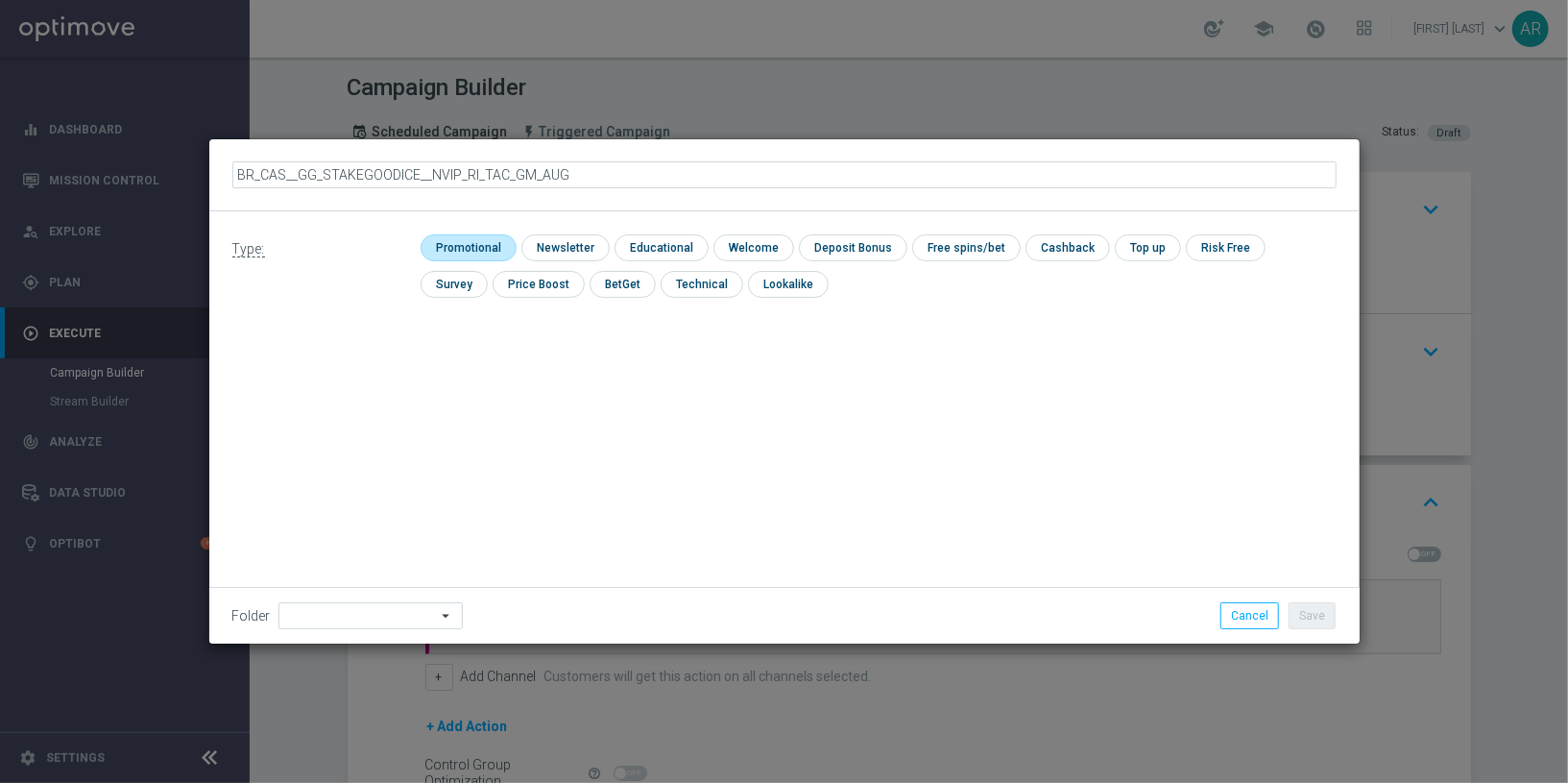 click 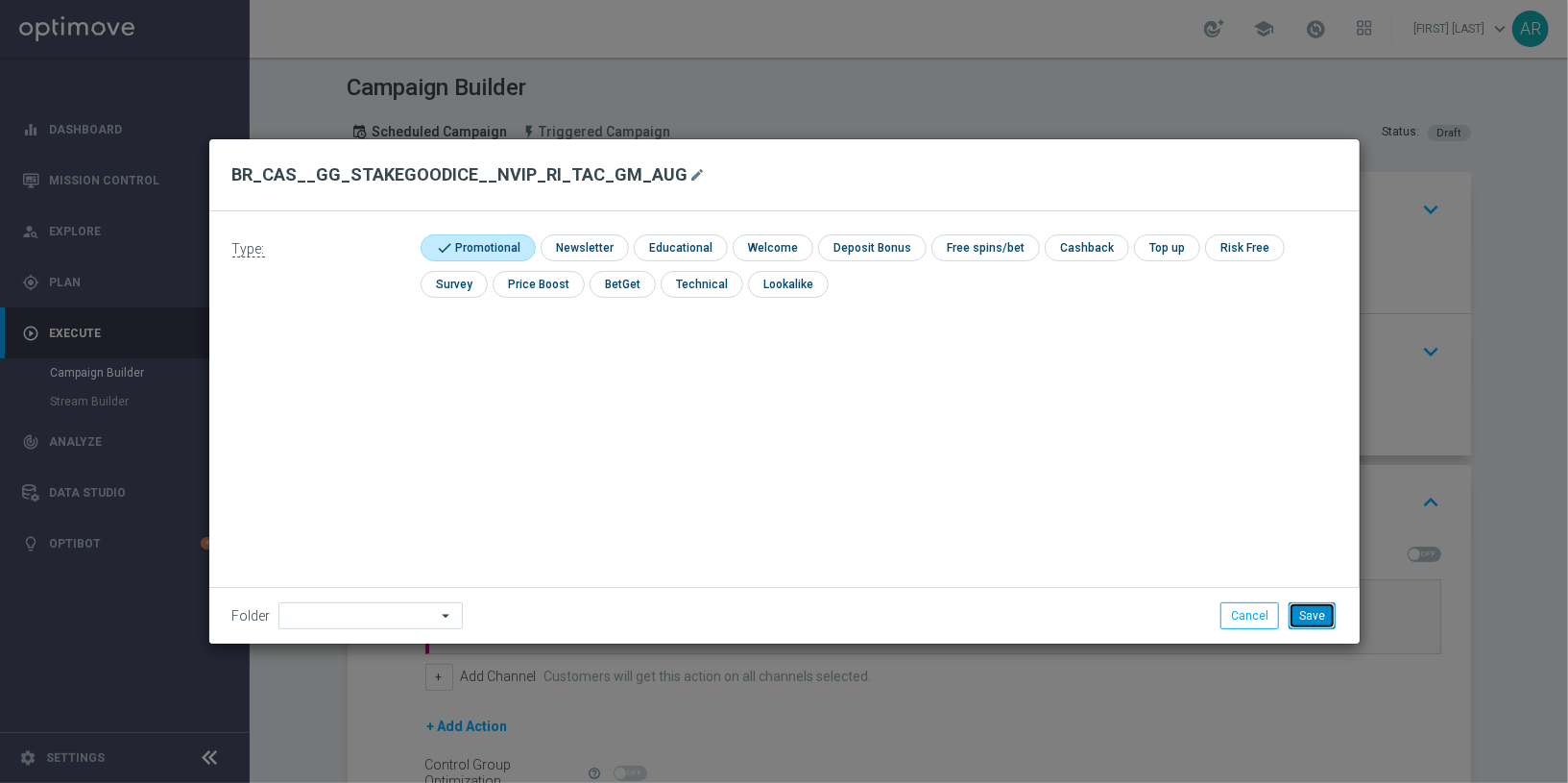 click on "Save" 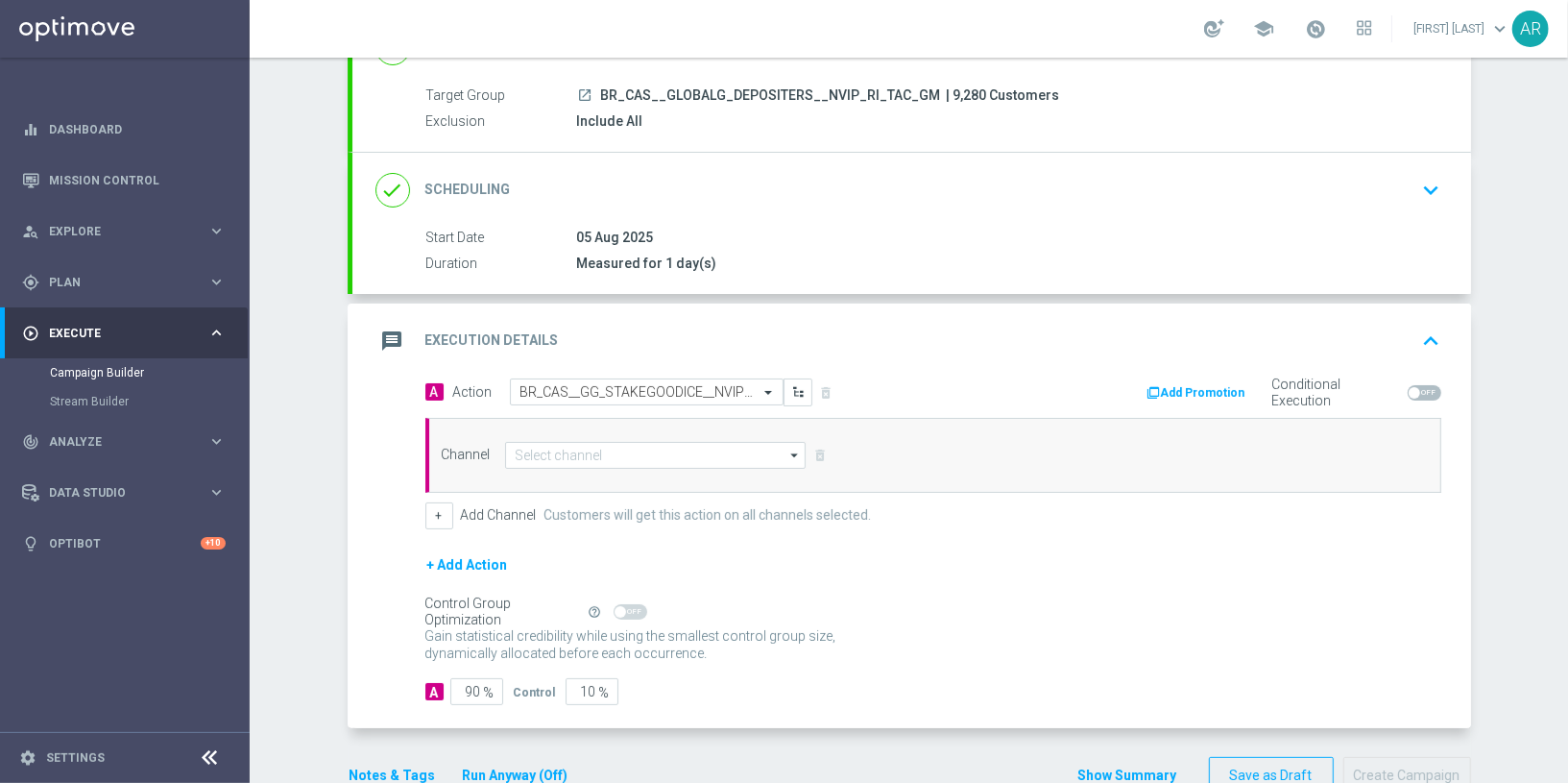 scroll, scrollTop: 203, scrollLeft: 0, axis: vertical 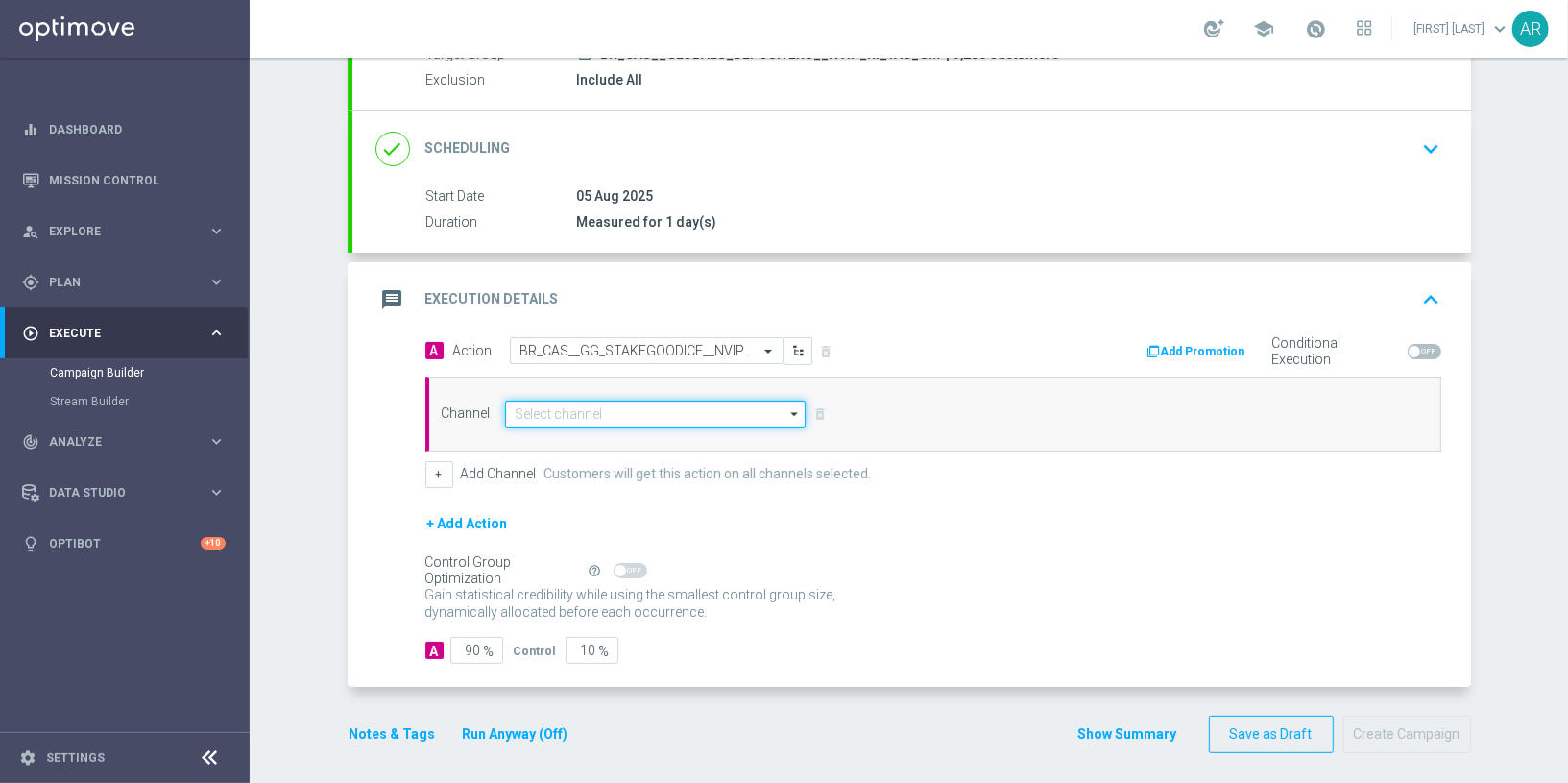 click 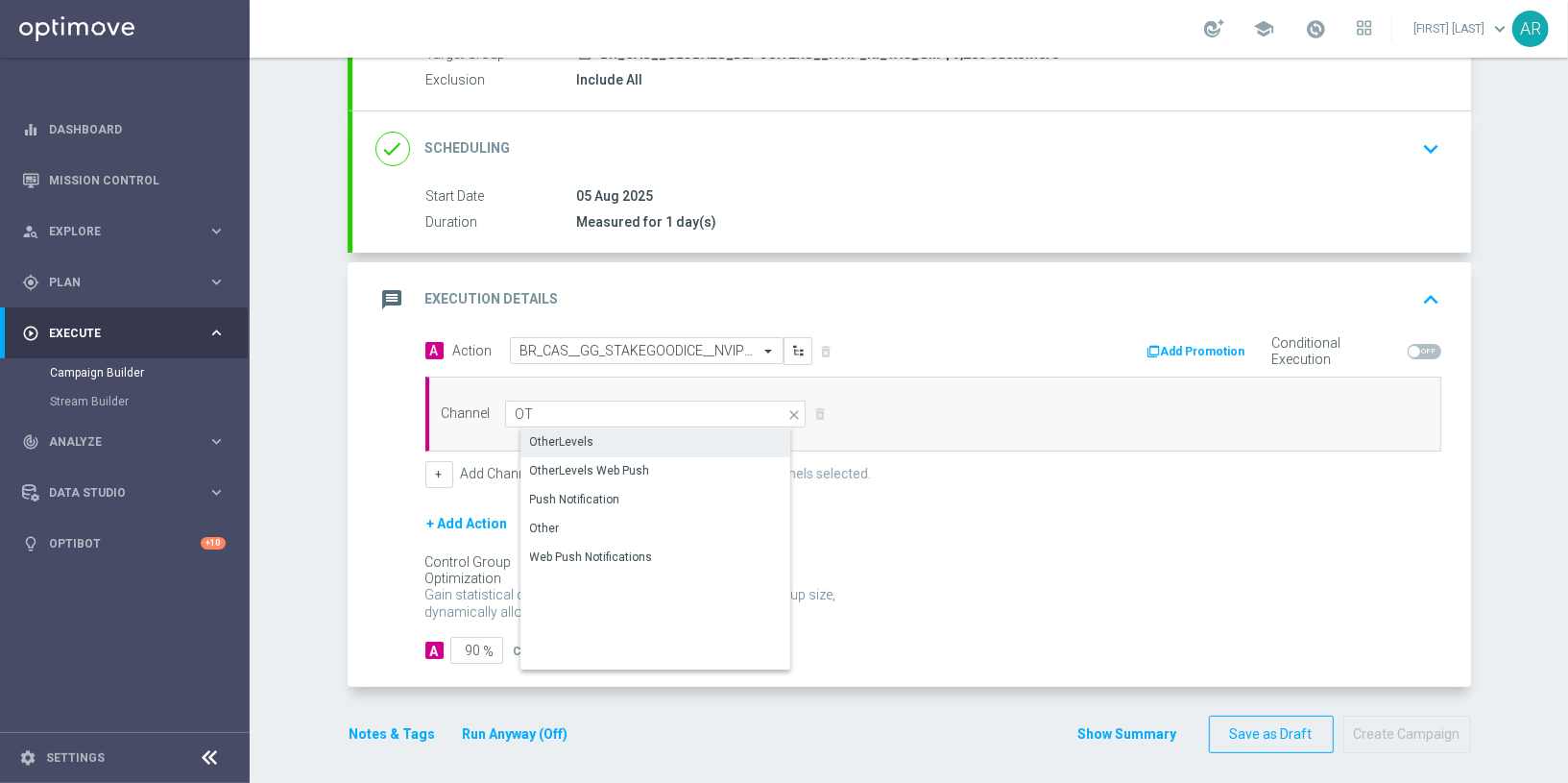 click on "OtherLevels" 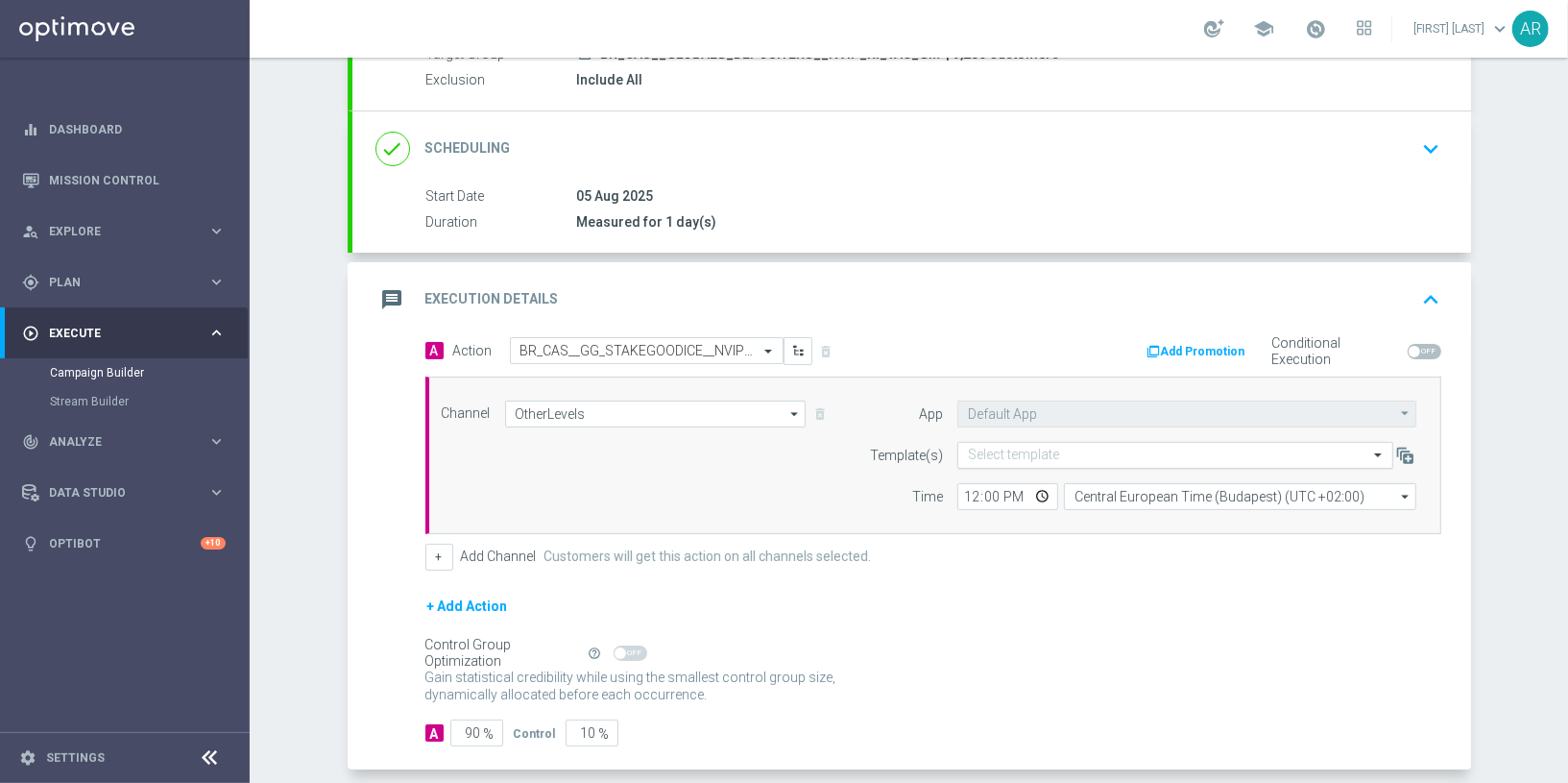 click 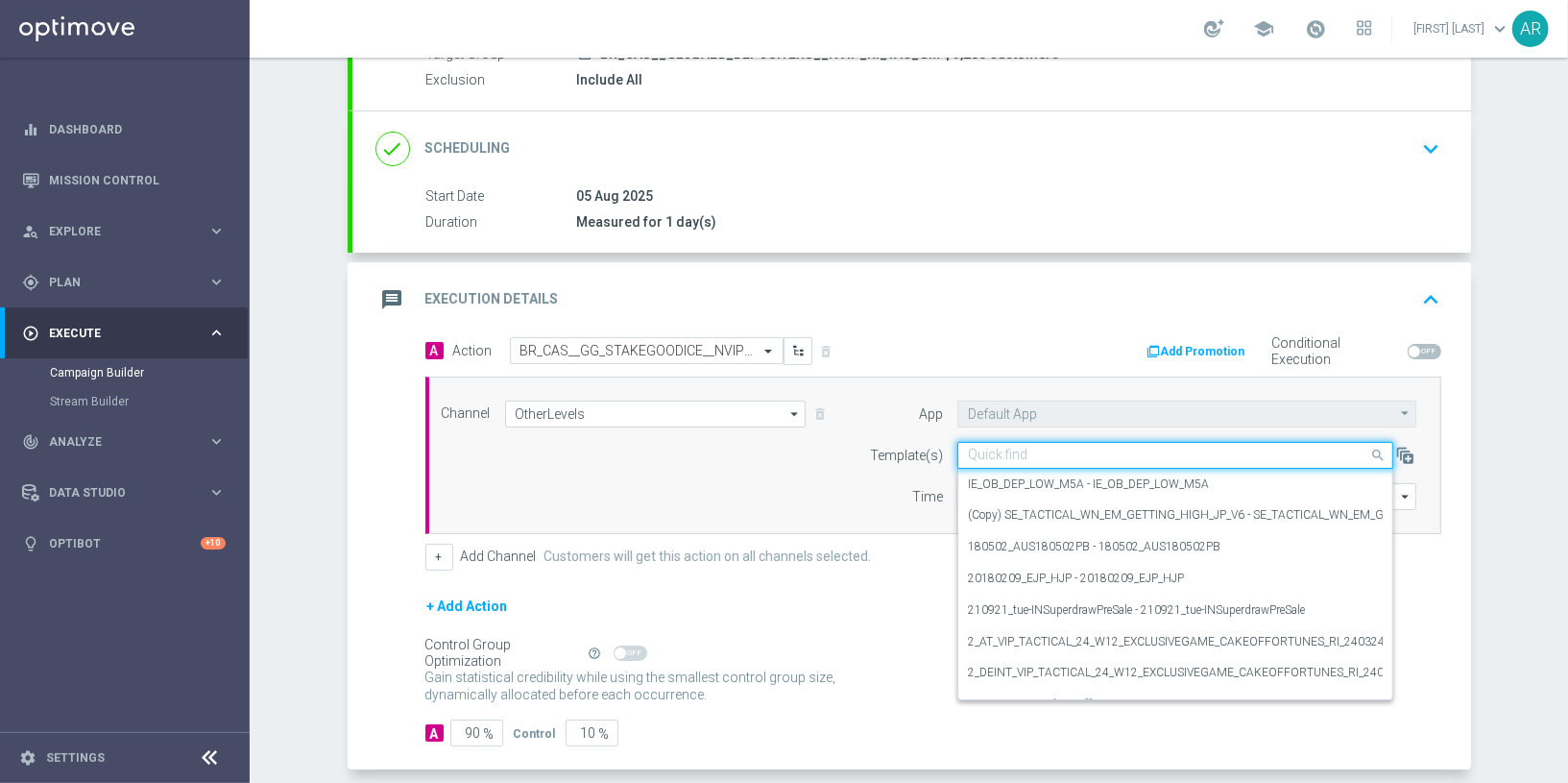 paste on "BR_CAS__GG_STAKEGOODICE__NVIP_RI_TAC_GM_AUG" 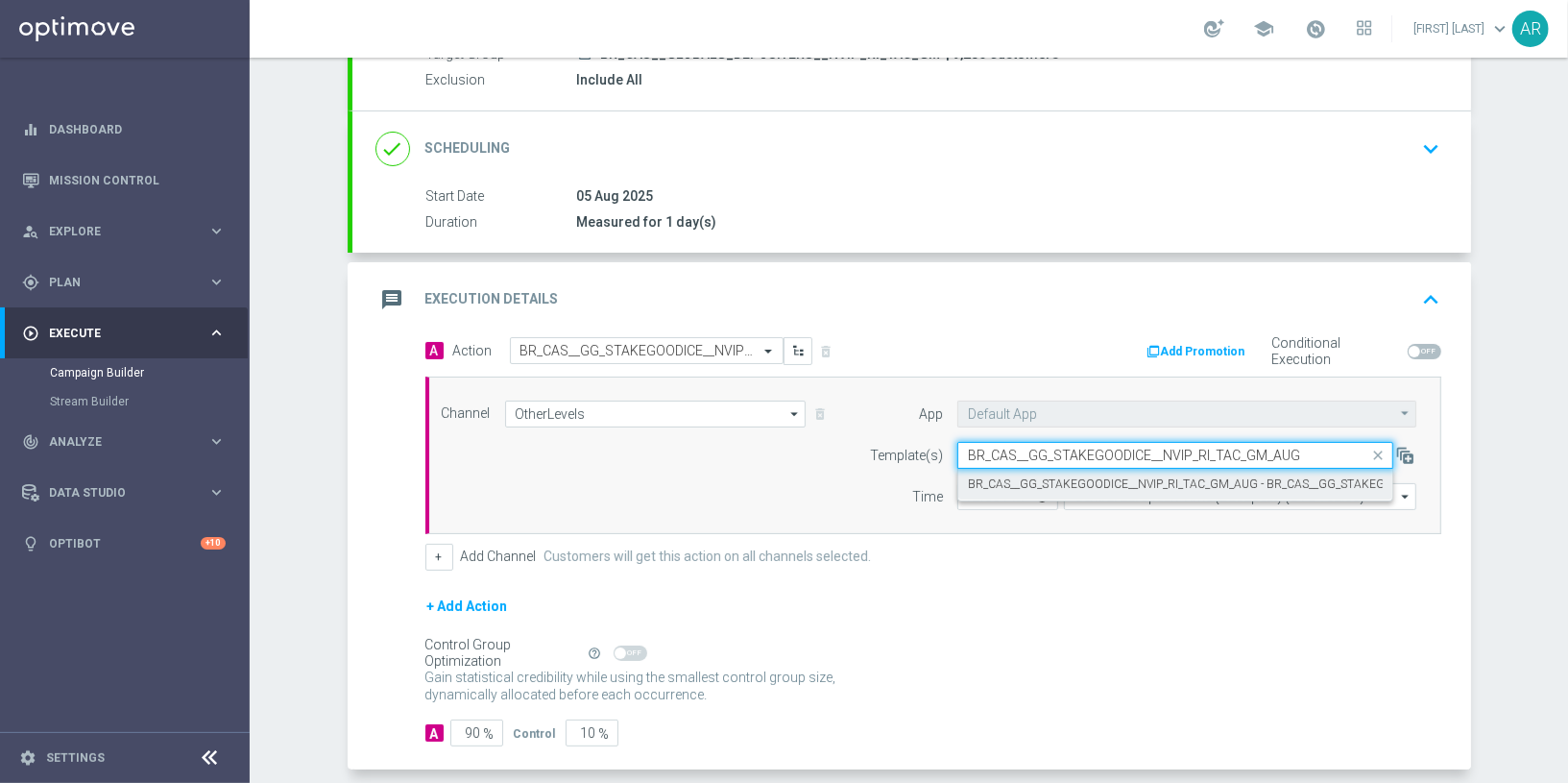 click on "BR_CAS__GG_STAKEGOODICE__NVIP_RI_TAC_GM_AUG - BR_CAS__GG_STAKEGOODICE__NVIP_RI_TAC_GM_AUG" at bounding box center (1262, 484) 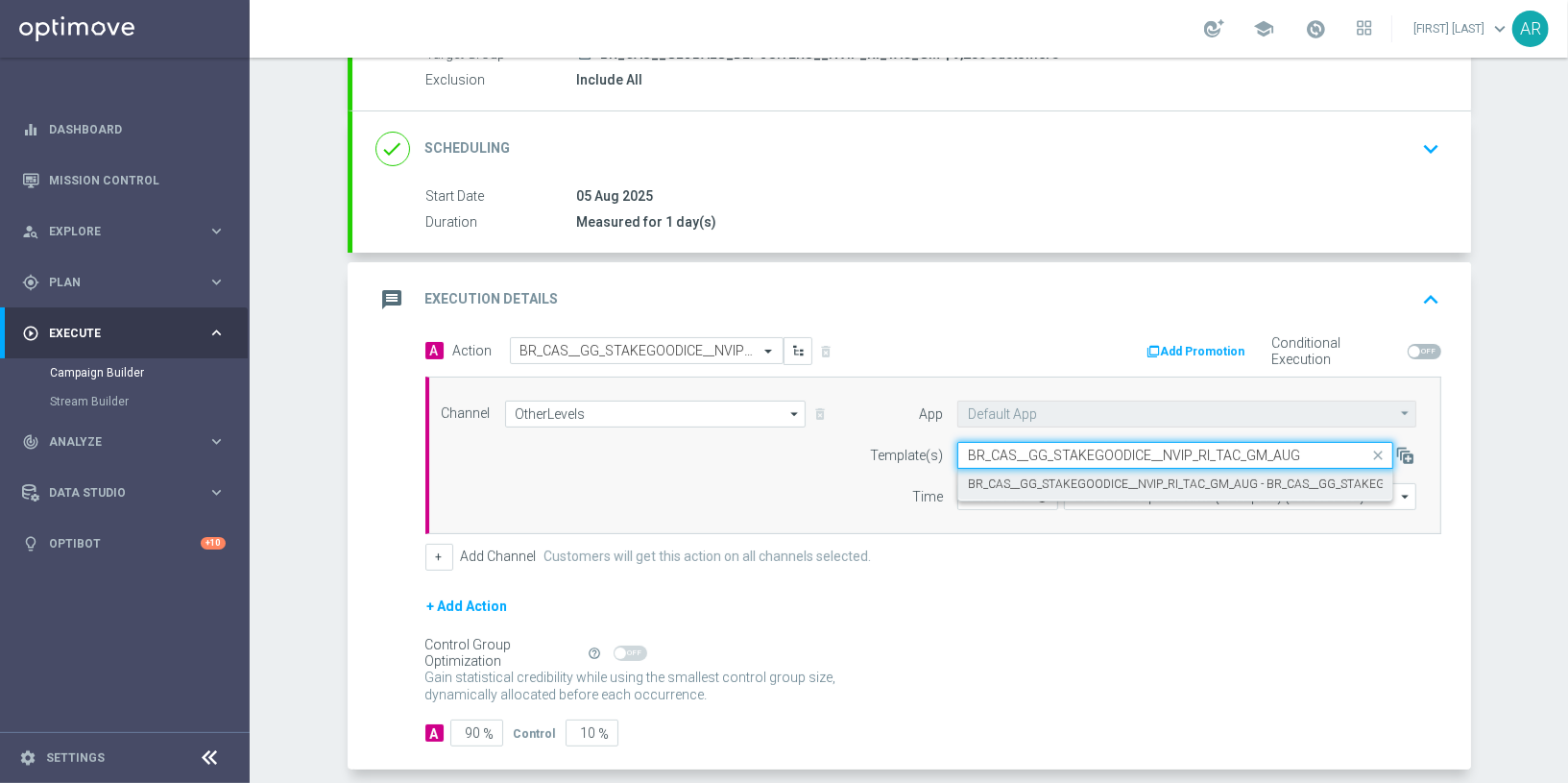 type on "BR_CAS__GG_STAKEGOODICE__NVIP_RI_TAC_GM_AUG" 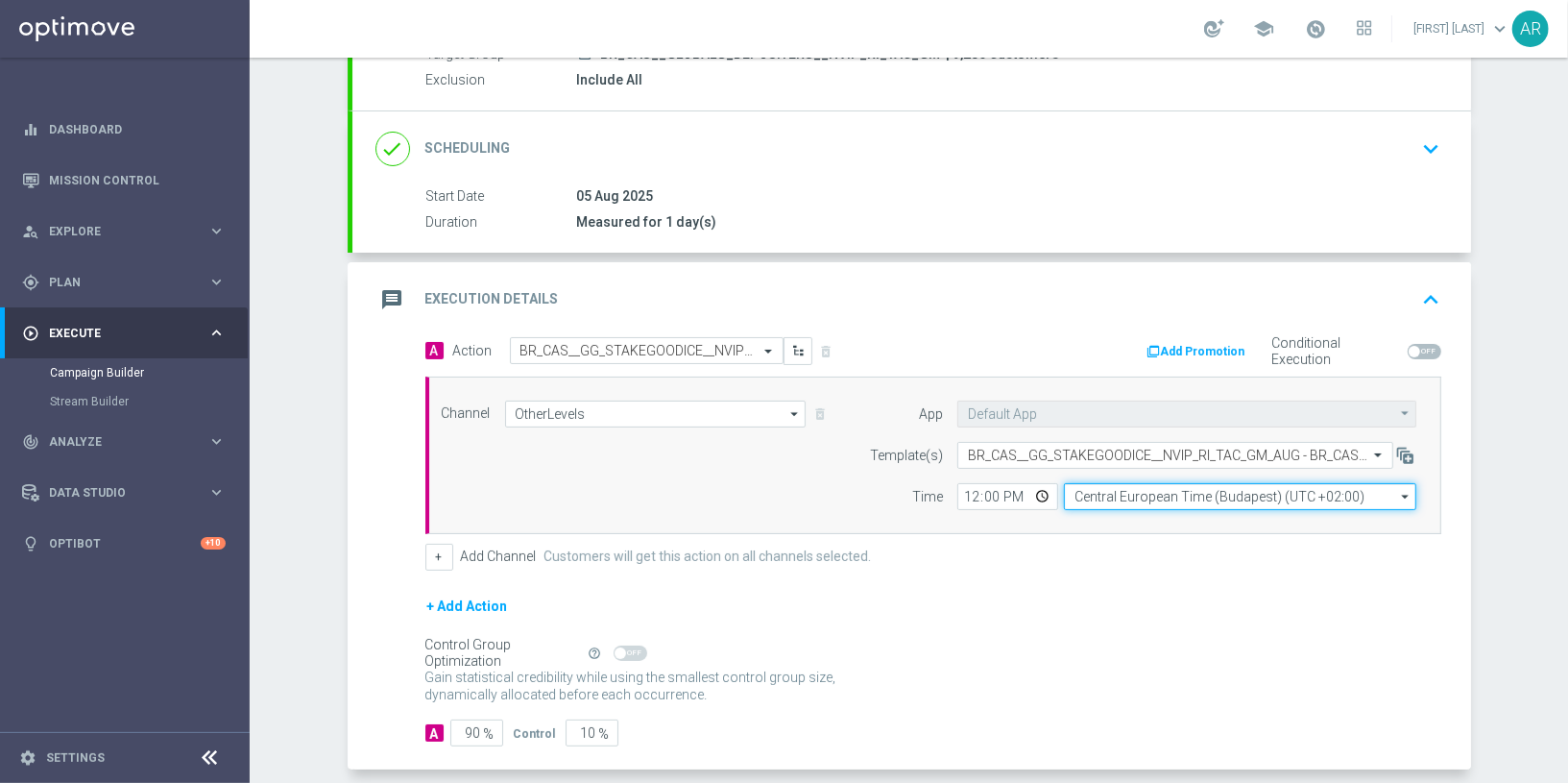 click on "Central European Time (Budapest) (UTC +02:00)" 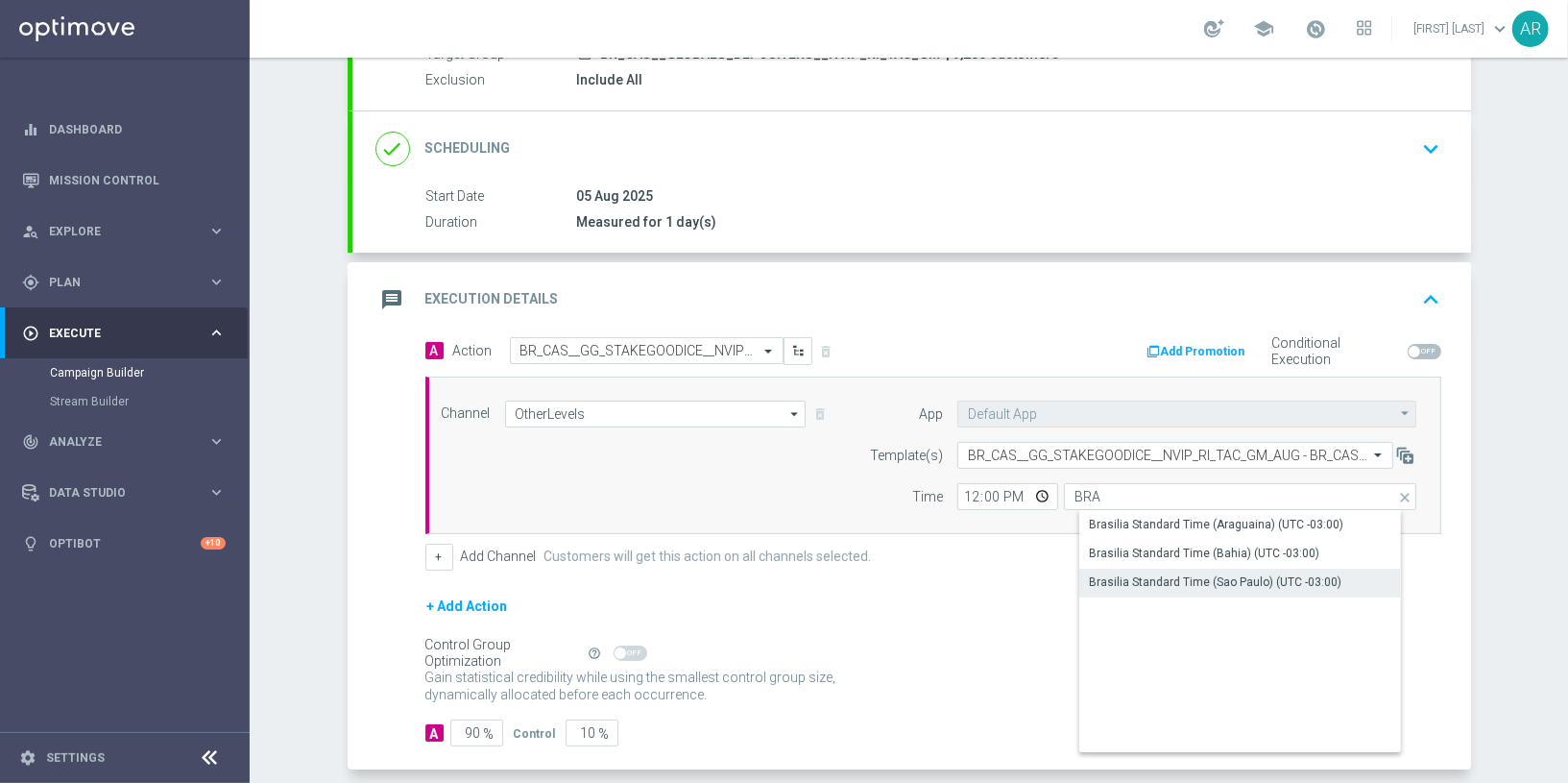 click on "Brasilia Standard Time (Sao Paulo) (UTC -03:00)" 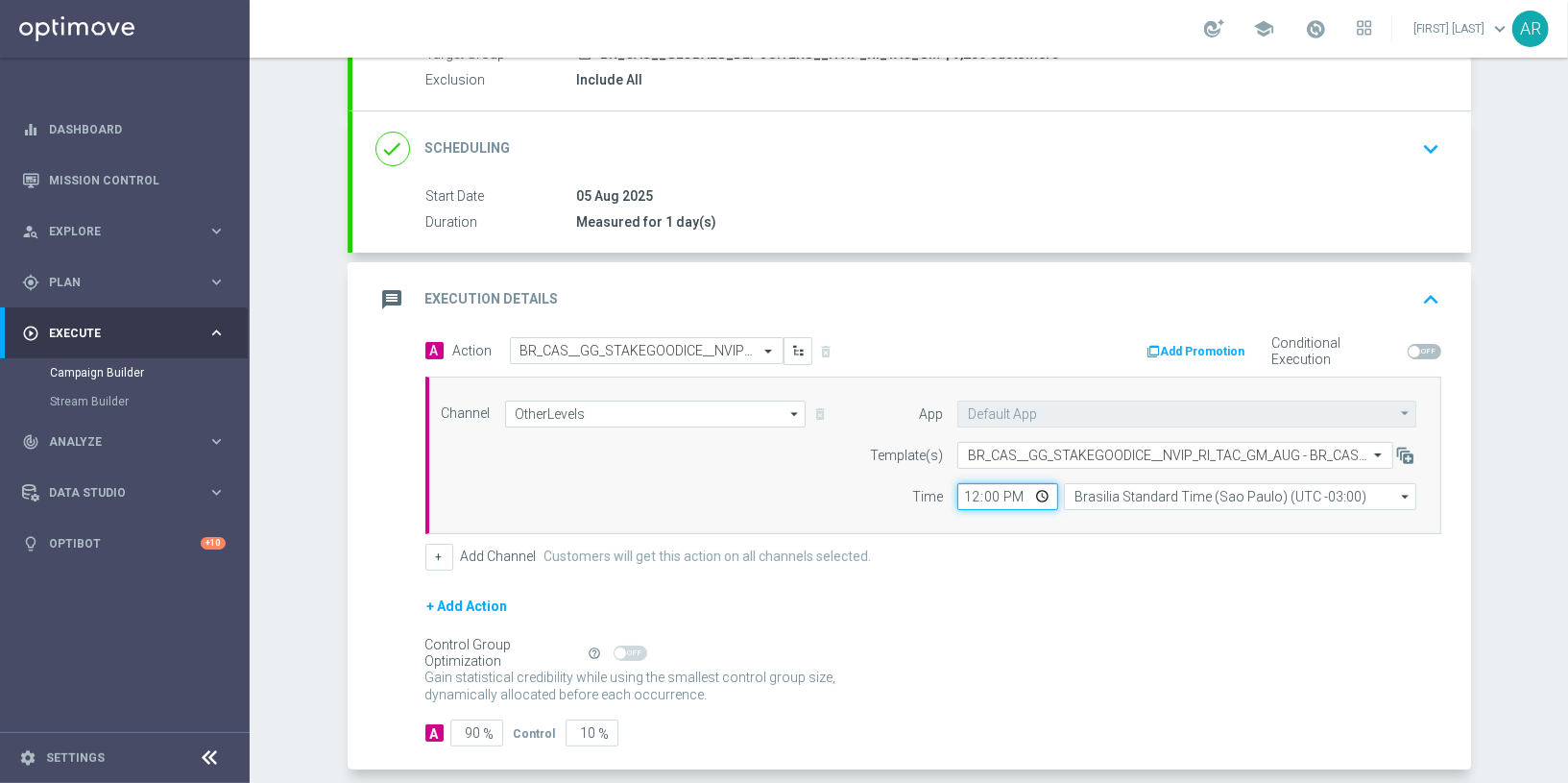 click on "12:00" 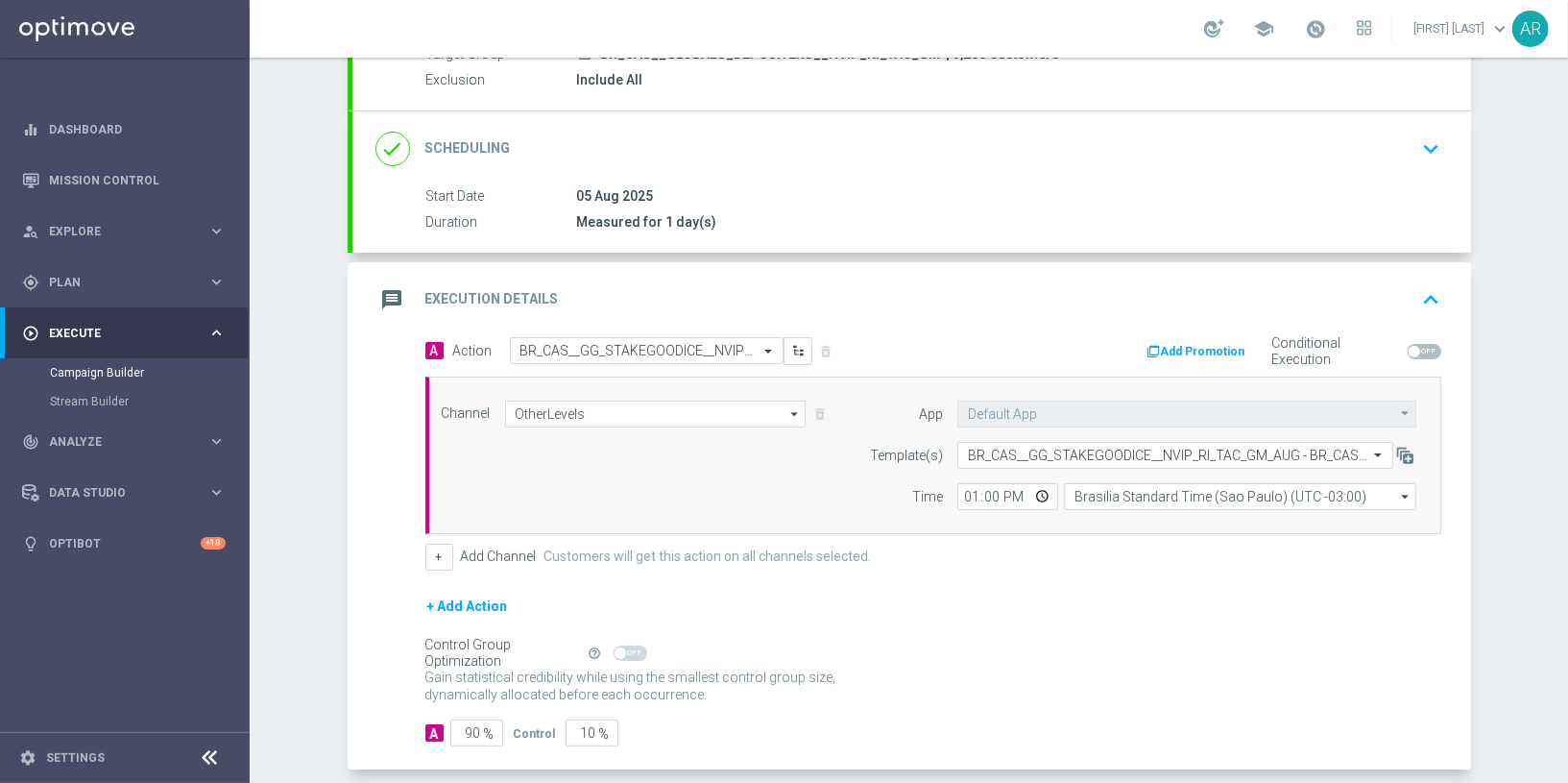 type on "13:00" 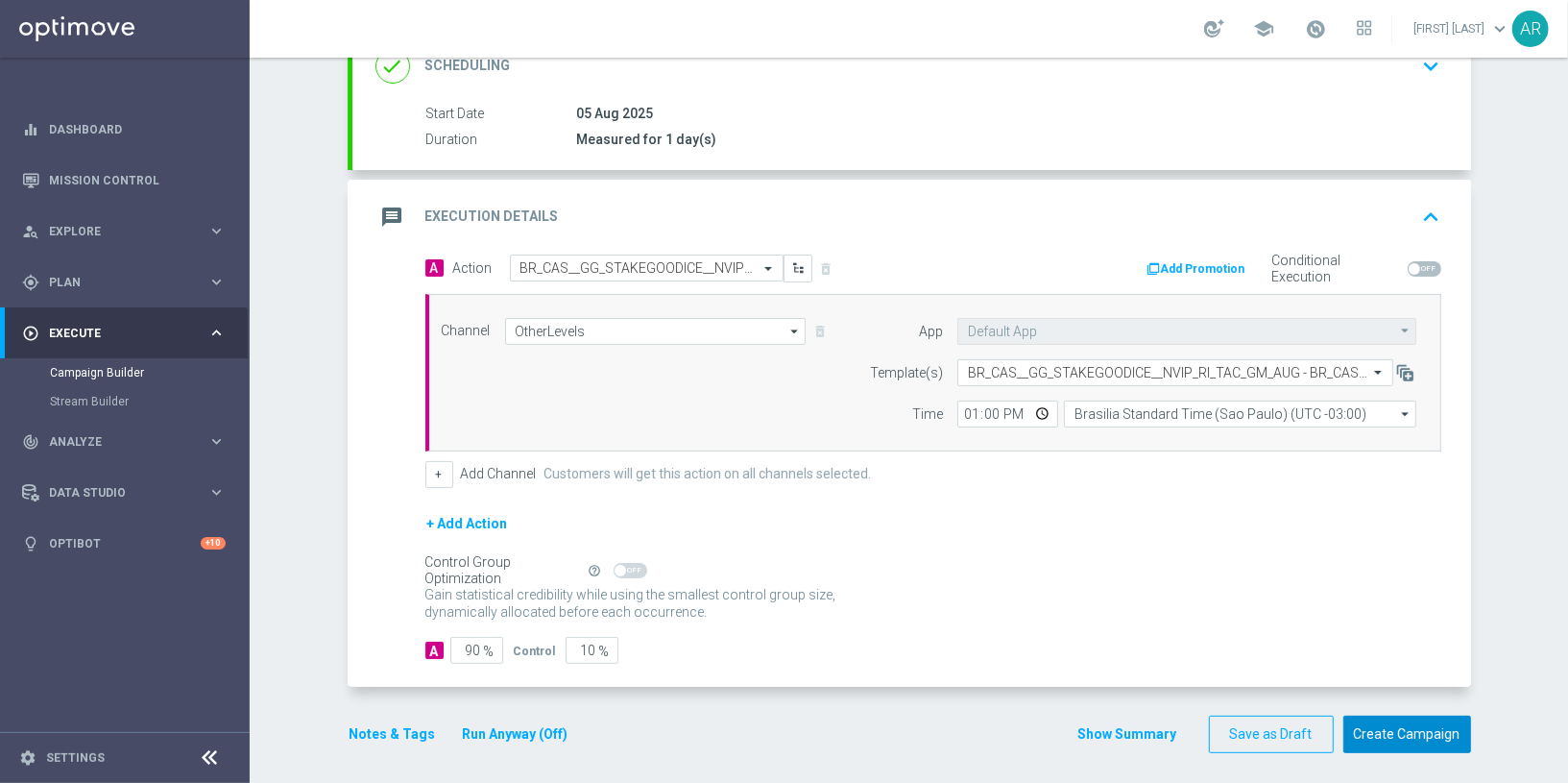 click on "Create Campaign" 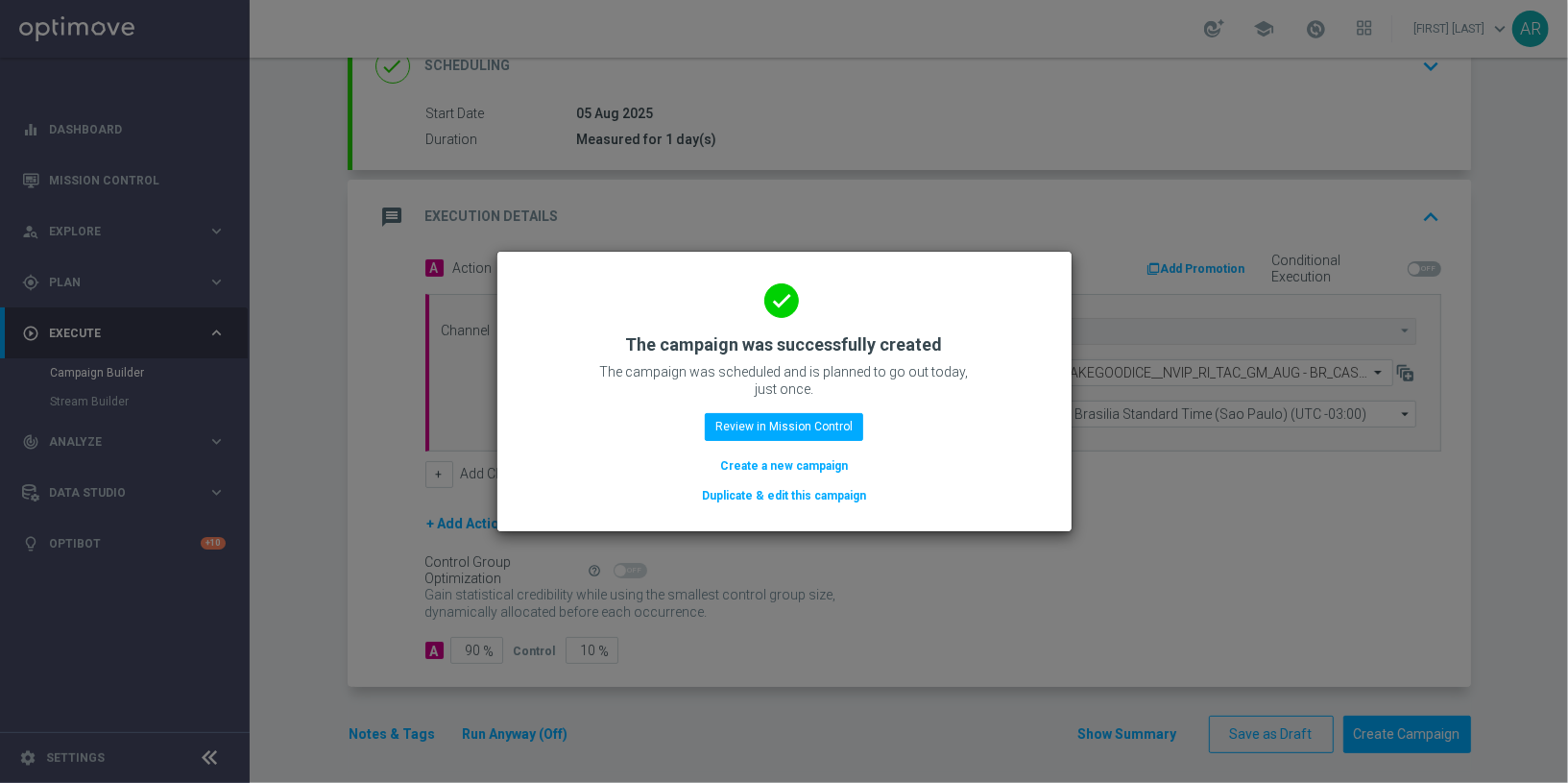 click on "Create a new campaign" 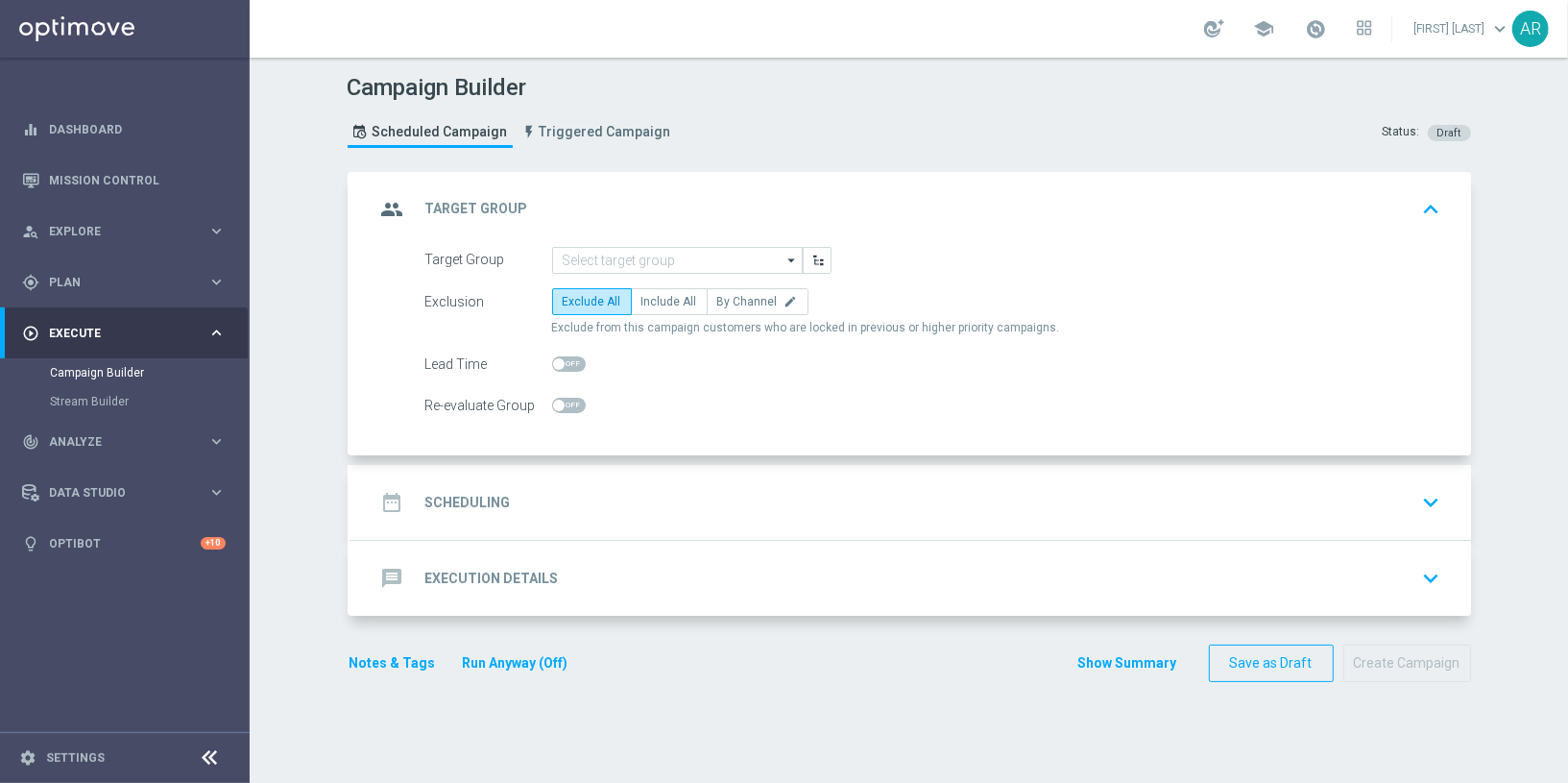 scroll, scrollTop: 0, scrollLeft: 0, axis: both 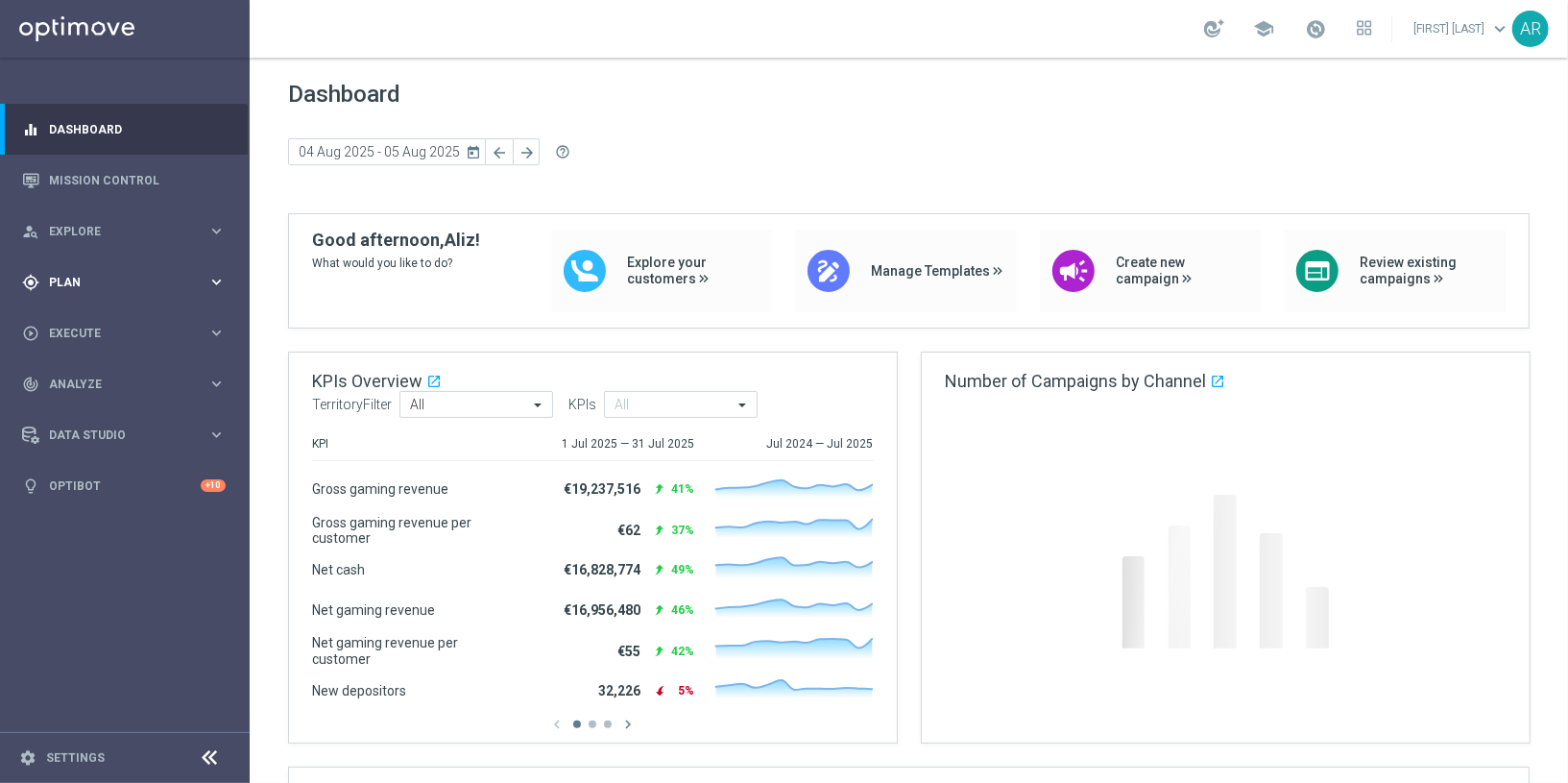 click on "gps_fixed
Plan" at bounding box center (114, 282) 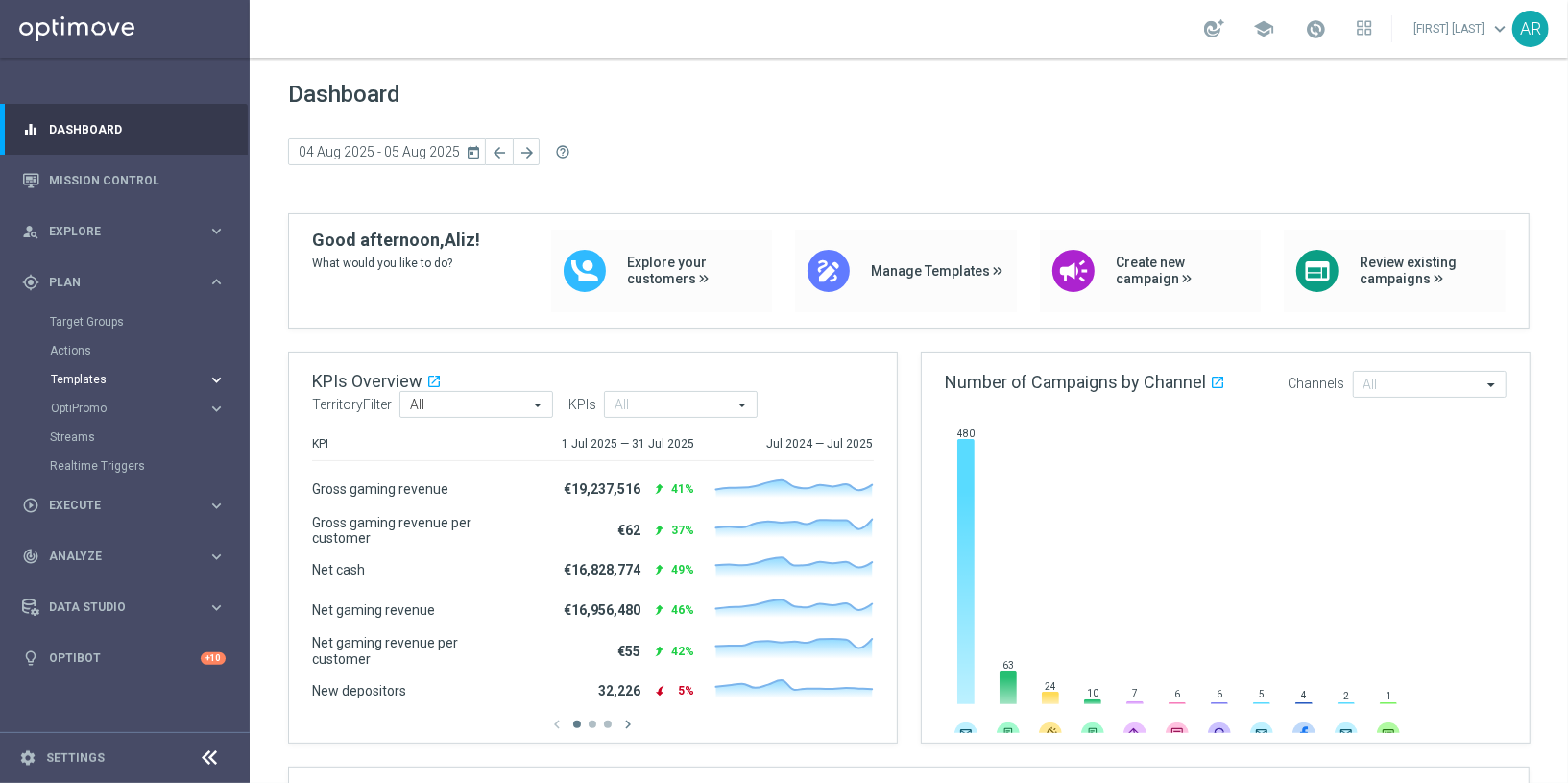 click on "Templates" at bounding box center (119, 379) 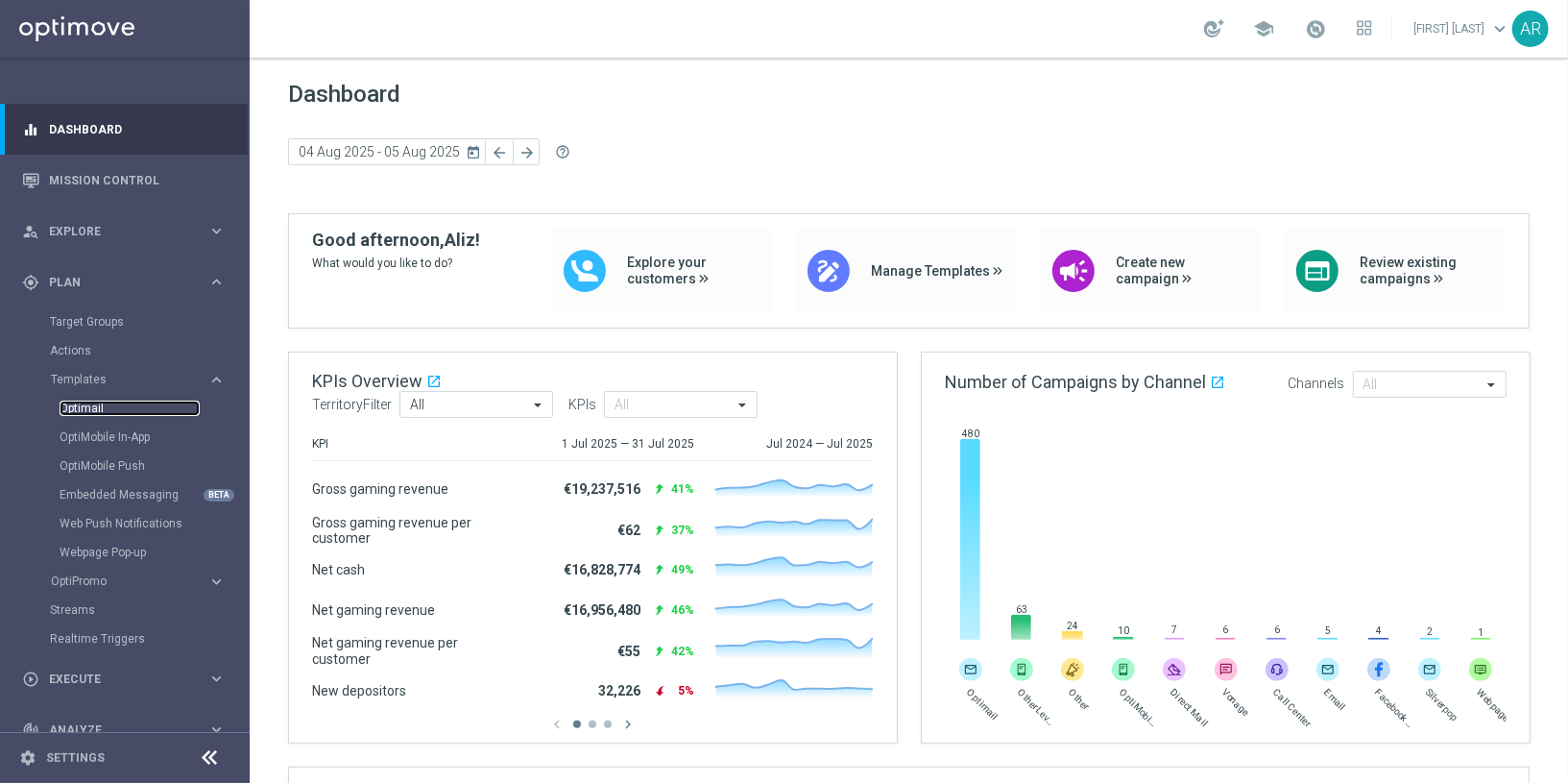 click on "Optimail" at bounding box center [130, 408] 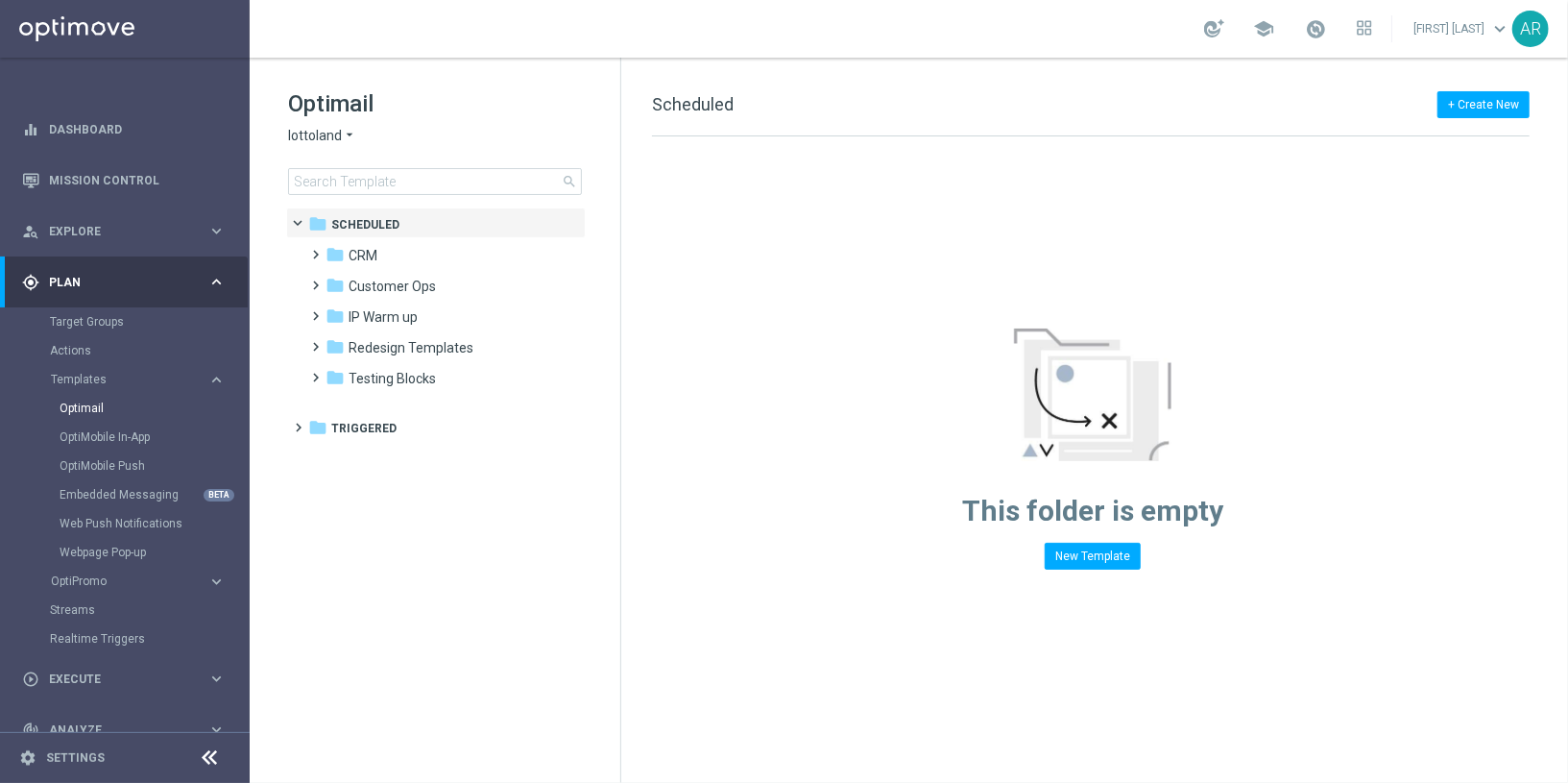 click on "lottoland" 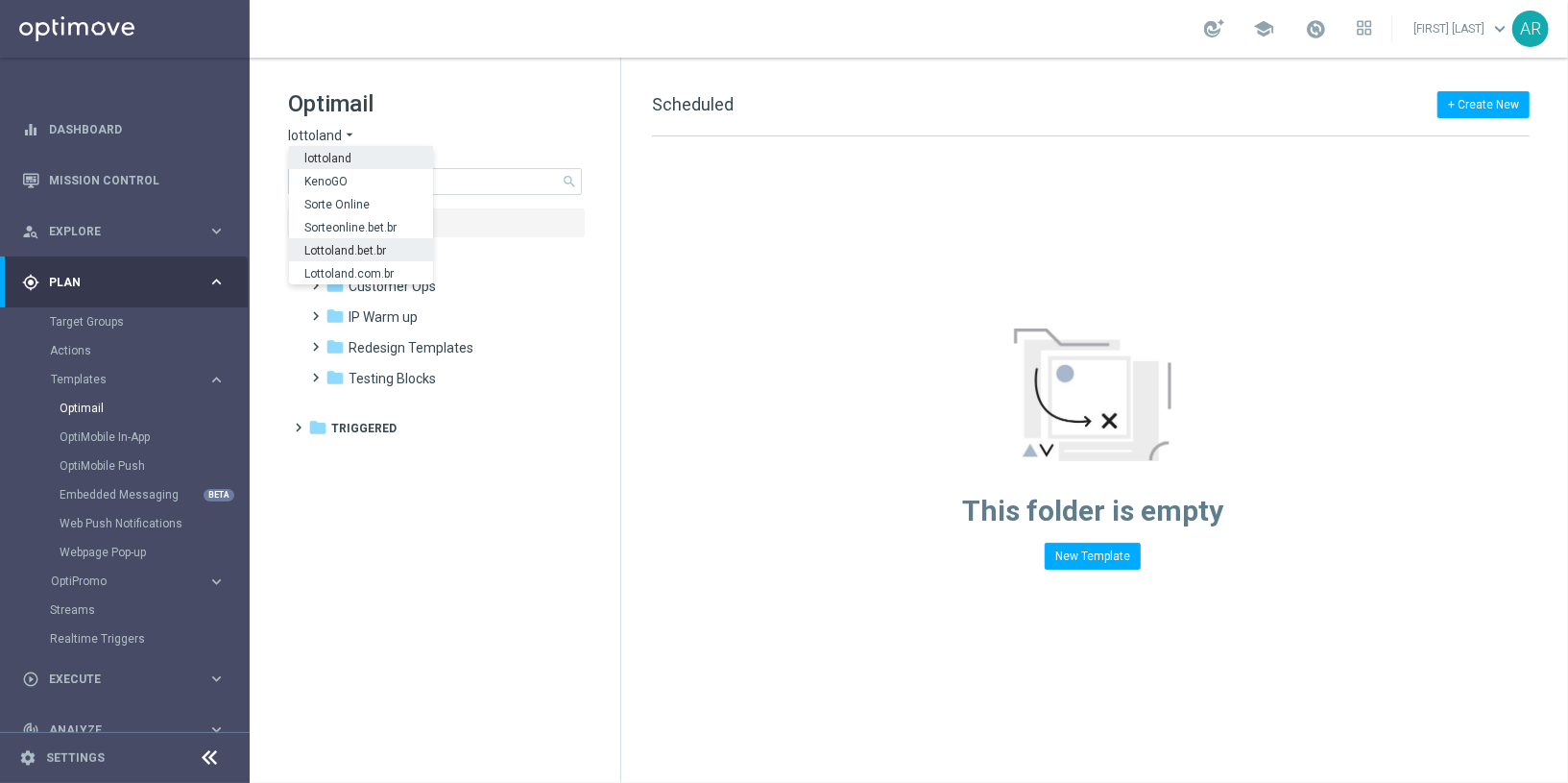 click on "Lottoland.bet.br" at bounding box center [0, 0] 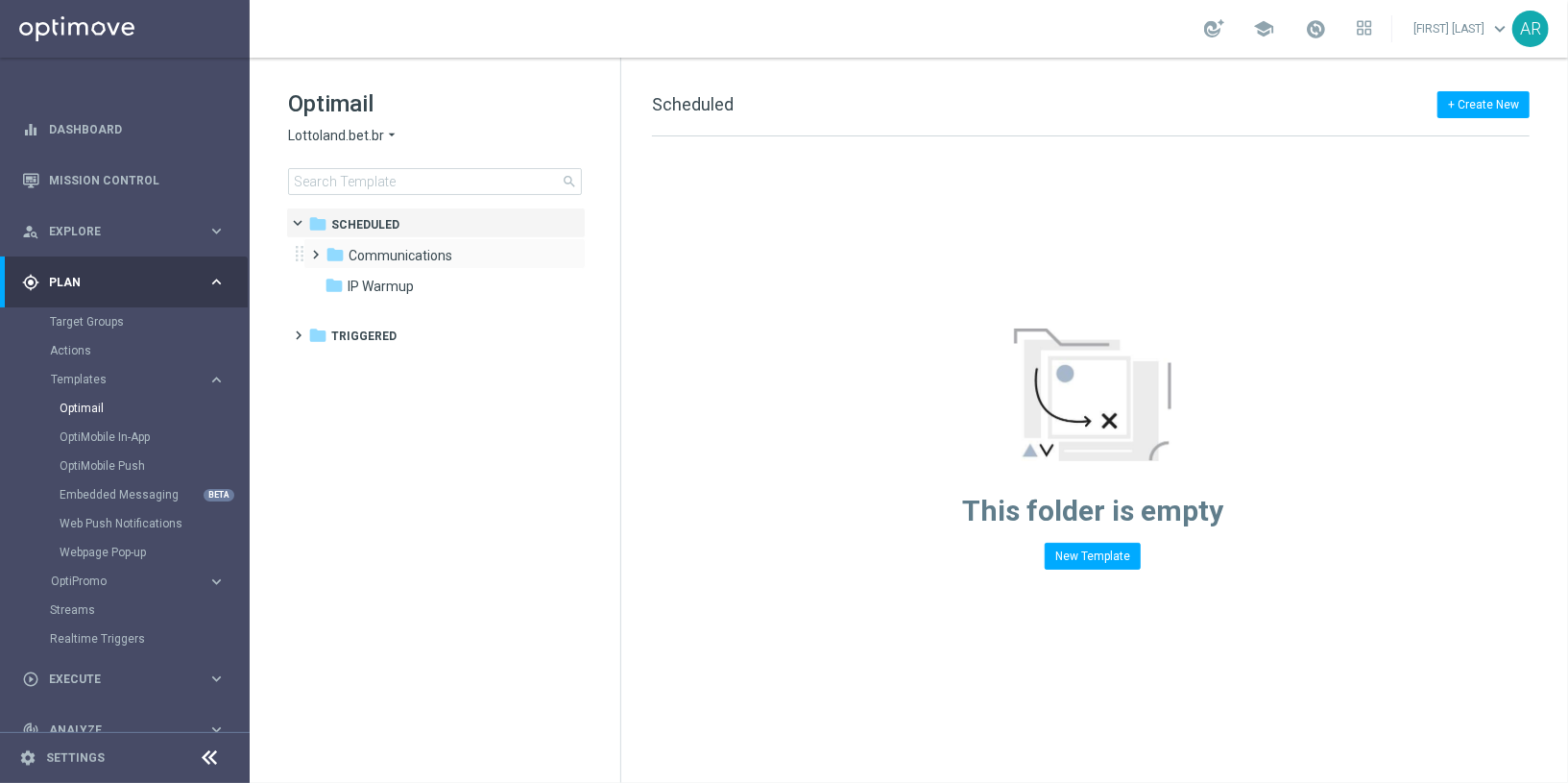 click at bounding box center (312, 246) 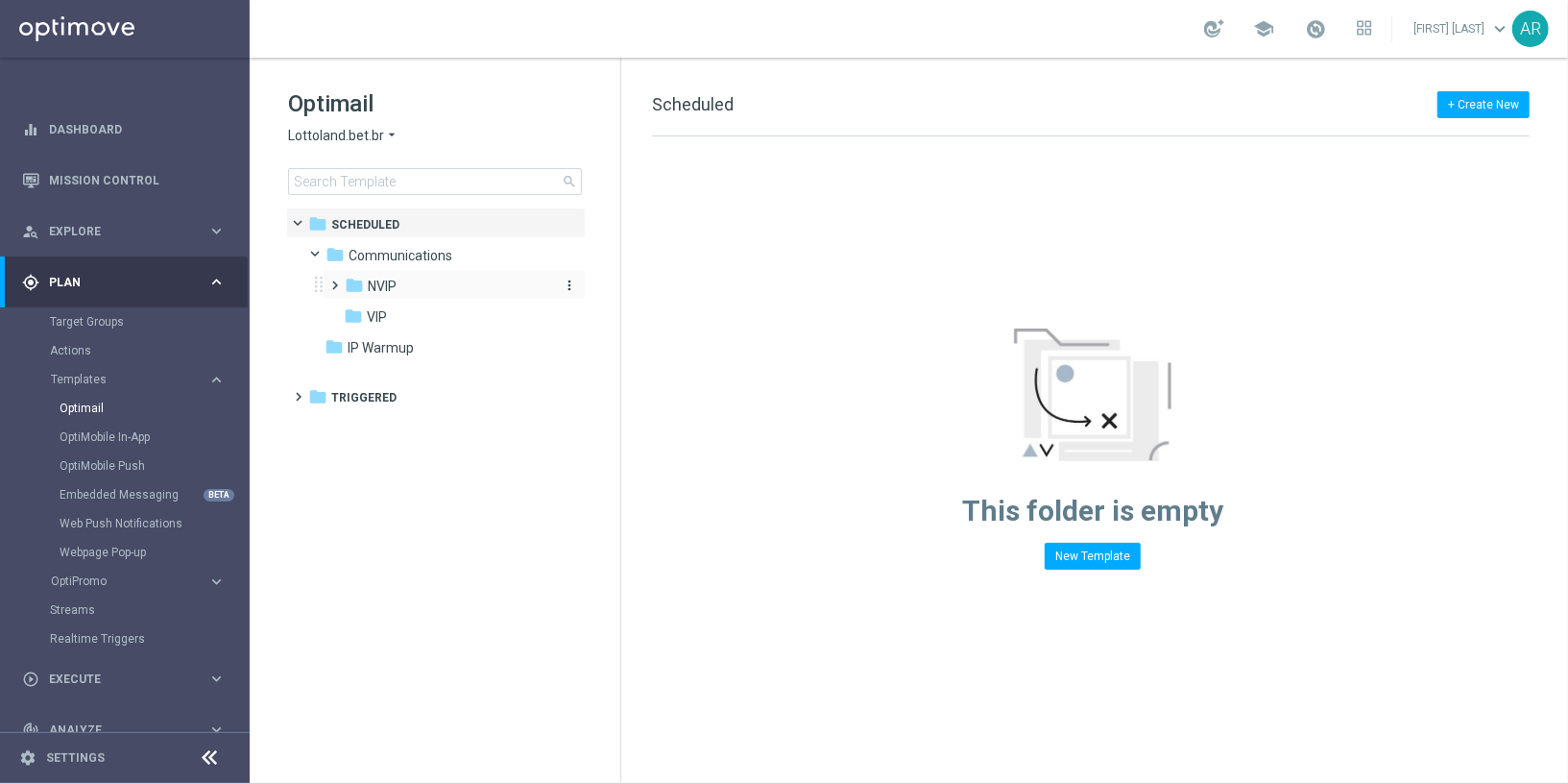 click on "NVIP" at bounding box center (382, 286) 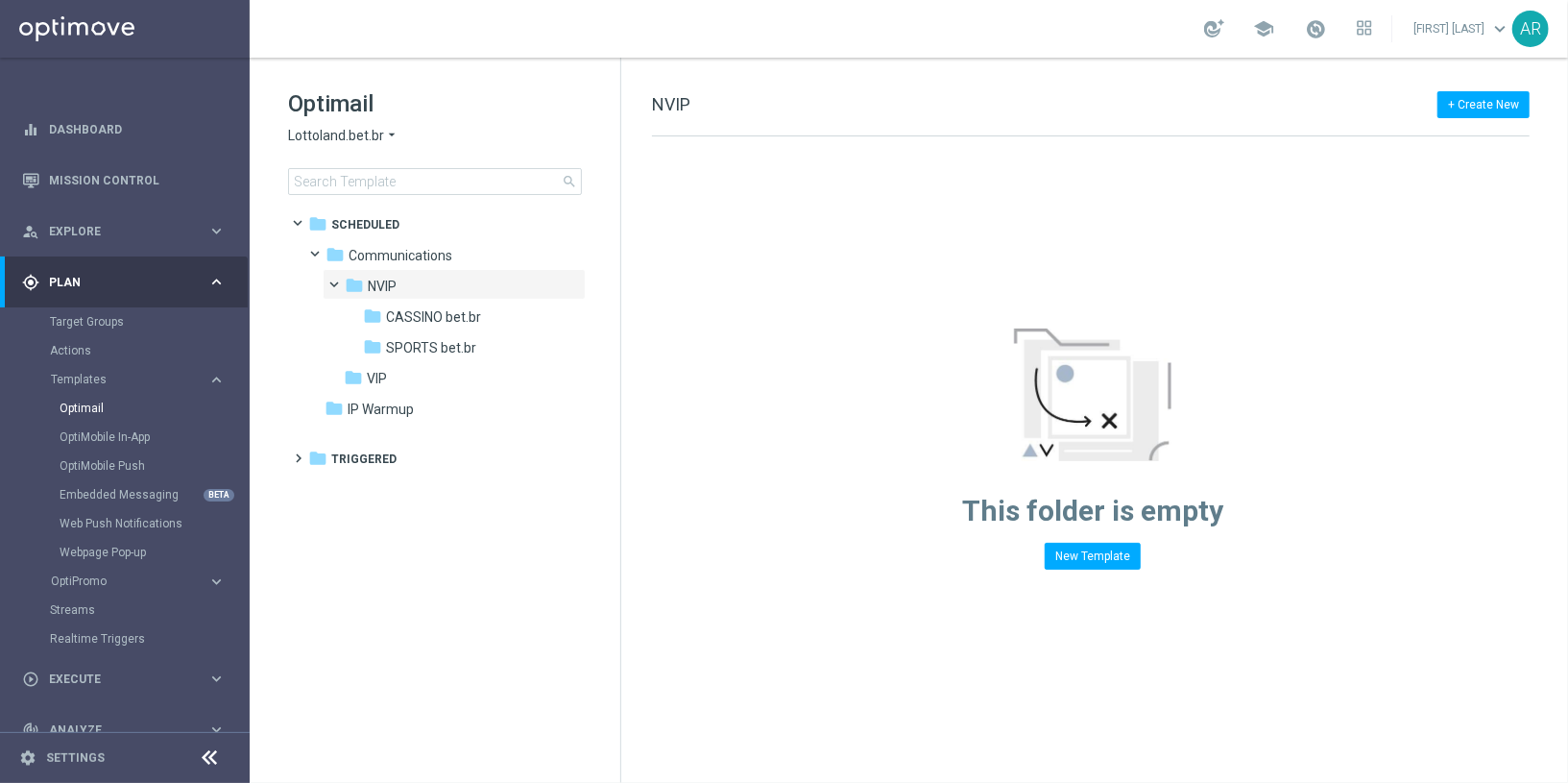 click on "Lottoland.bet.br" 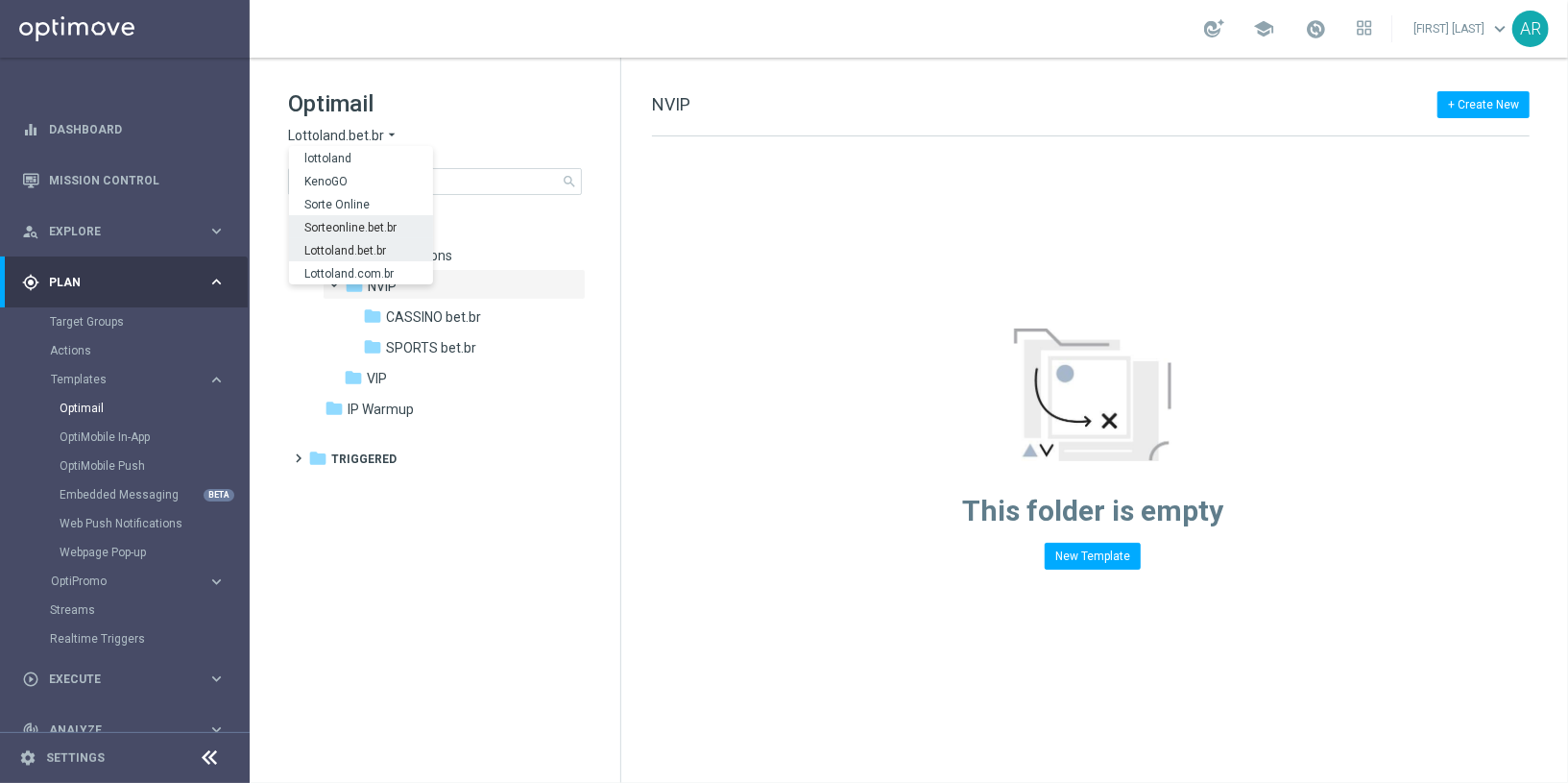 click on "Sorteonline.bet.br" at bounding box center [0, 0] 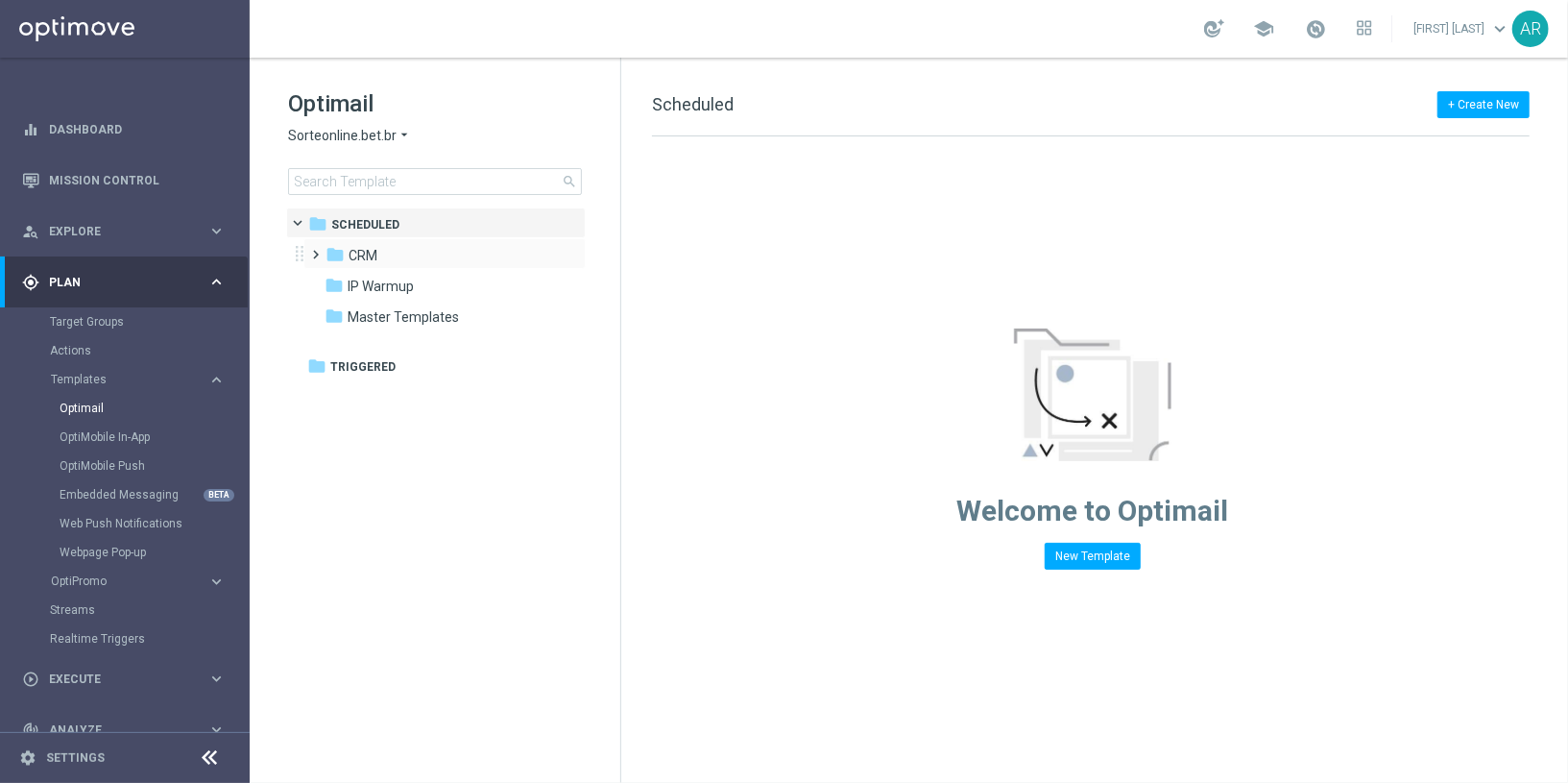 click at bounding box center [312, 246] 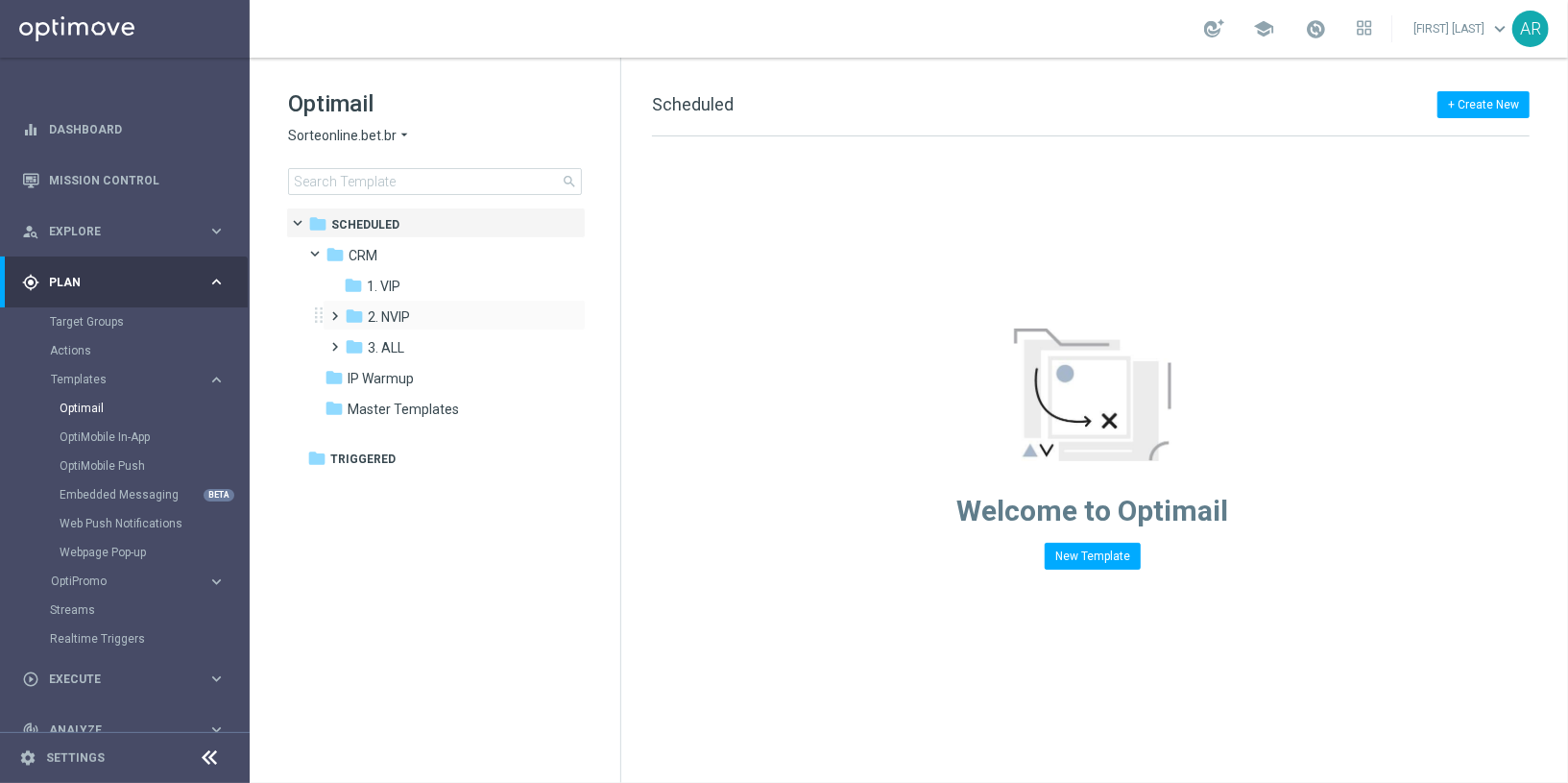 click at bounding box center [331, 307] 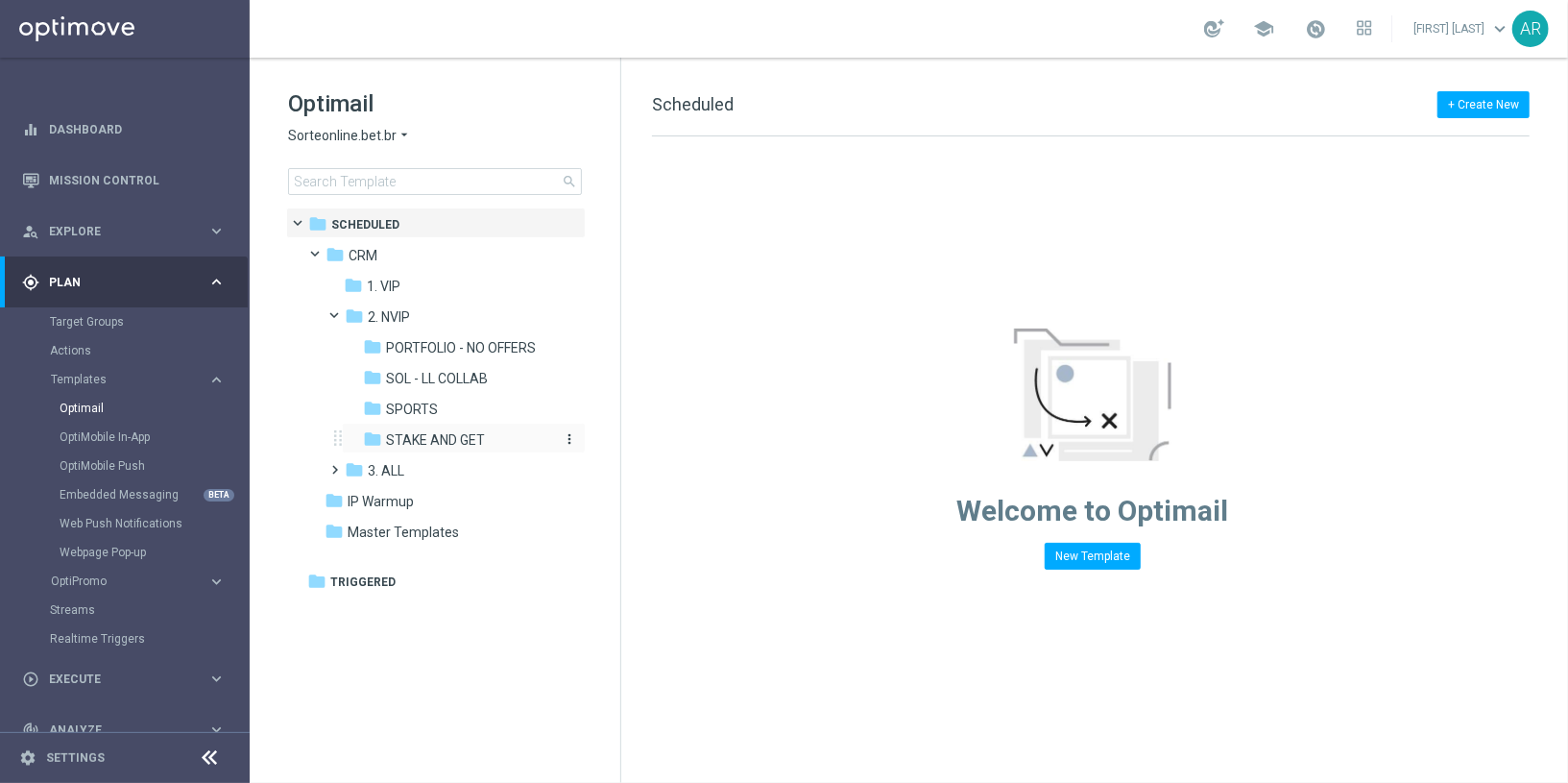 click on "STAKE AND GET" at bounding box center [435, 440] 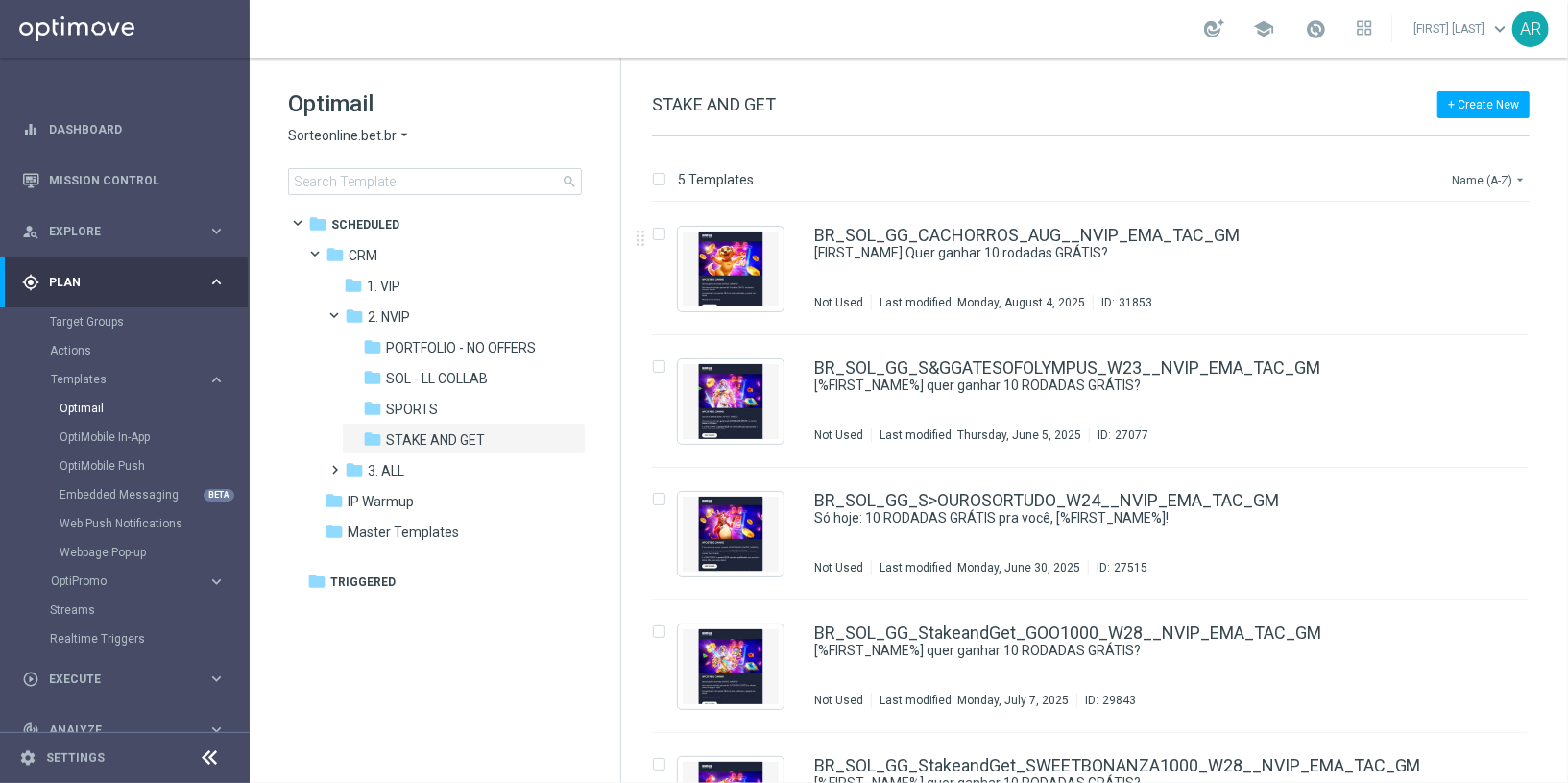 click on "Name (A-Z)
arrow_drop_down" 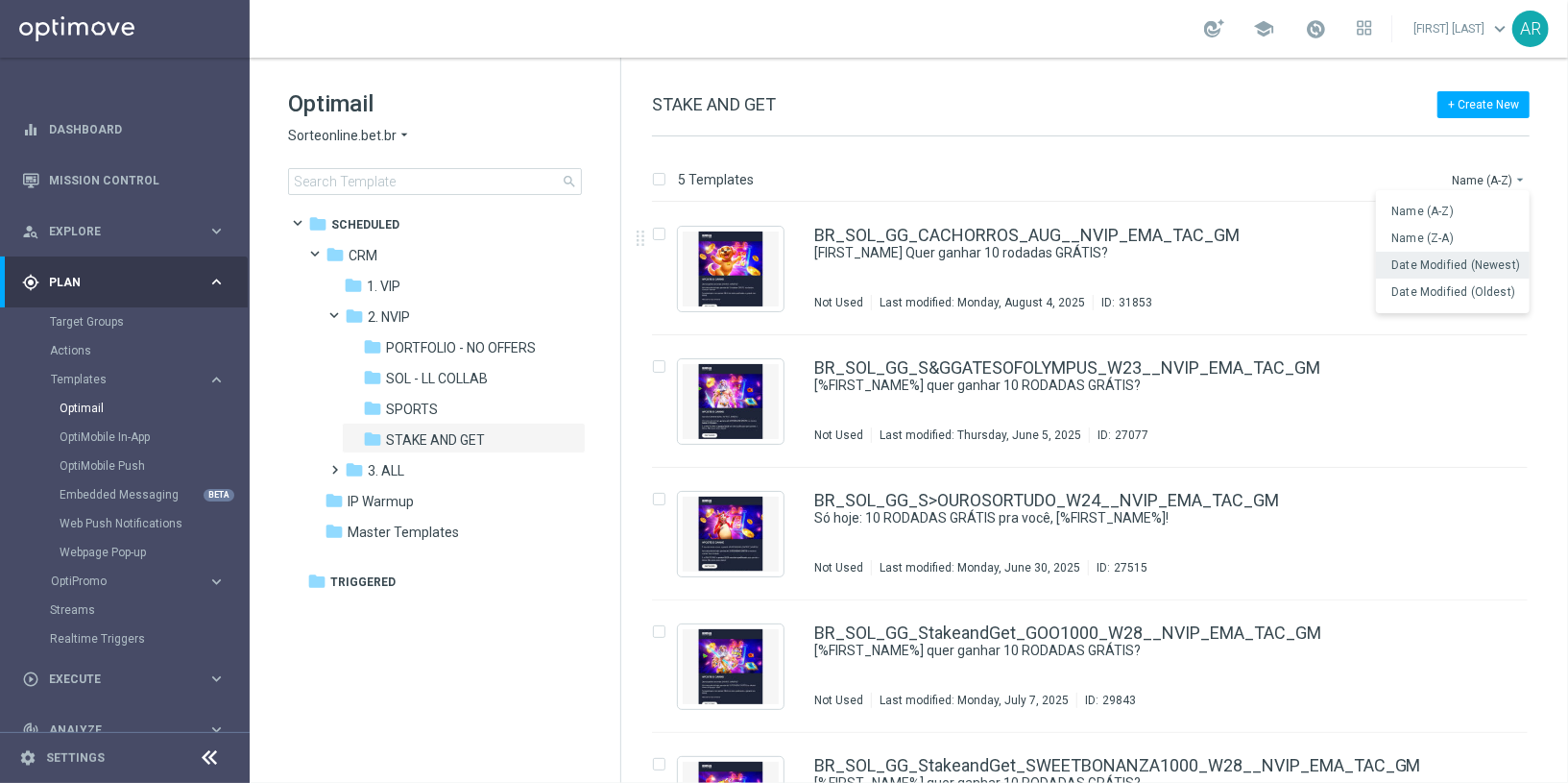 click on "Date Modified (Newest)" at bounding box center (1456, 265) 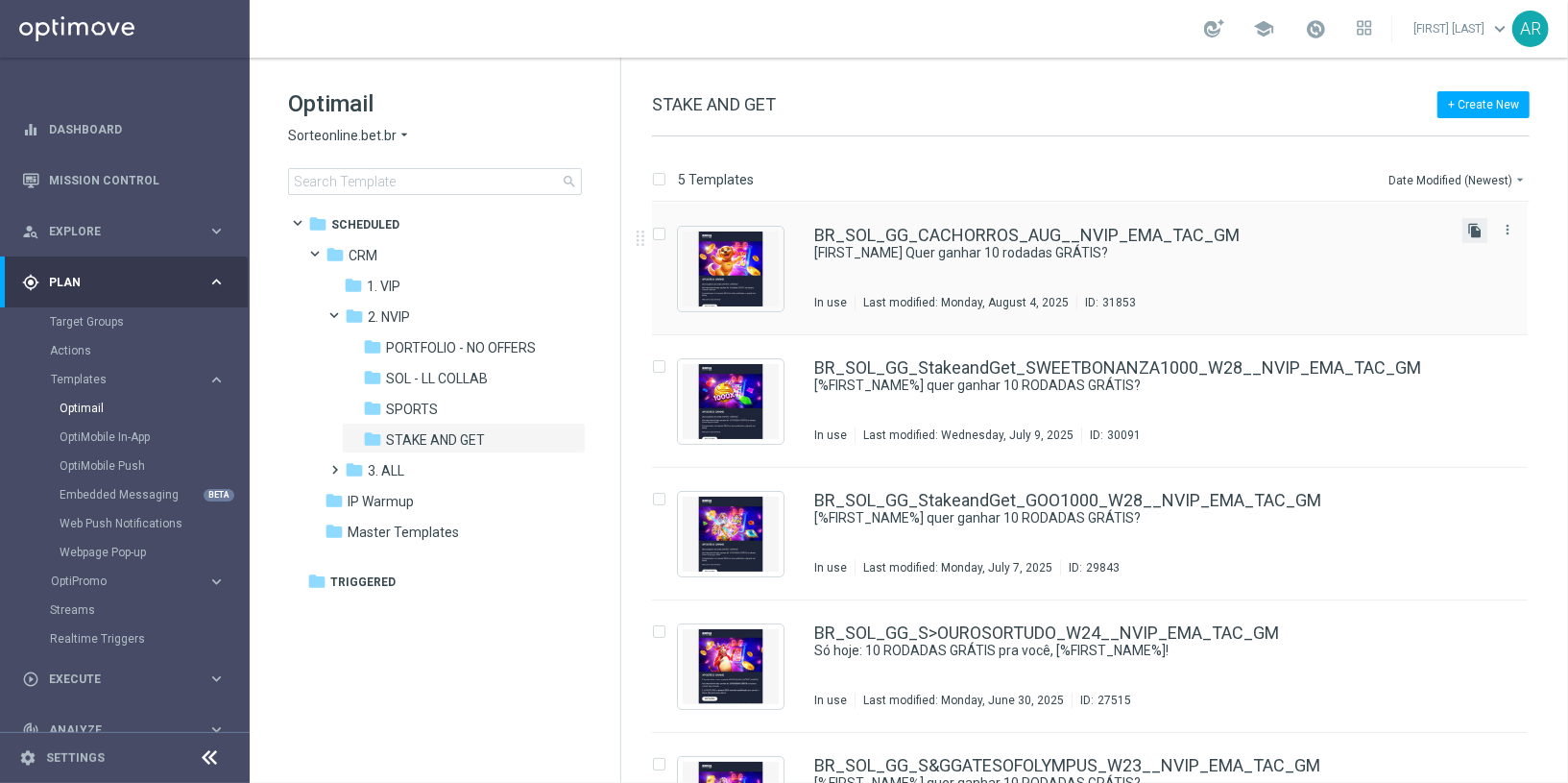 click on "file_copy" at bounding box center (1475, 231) 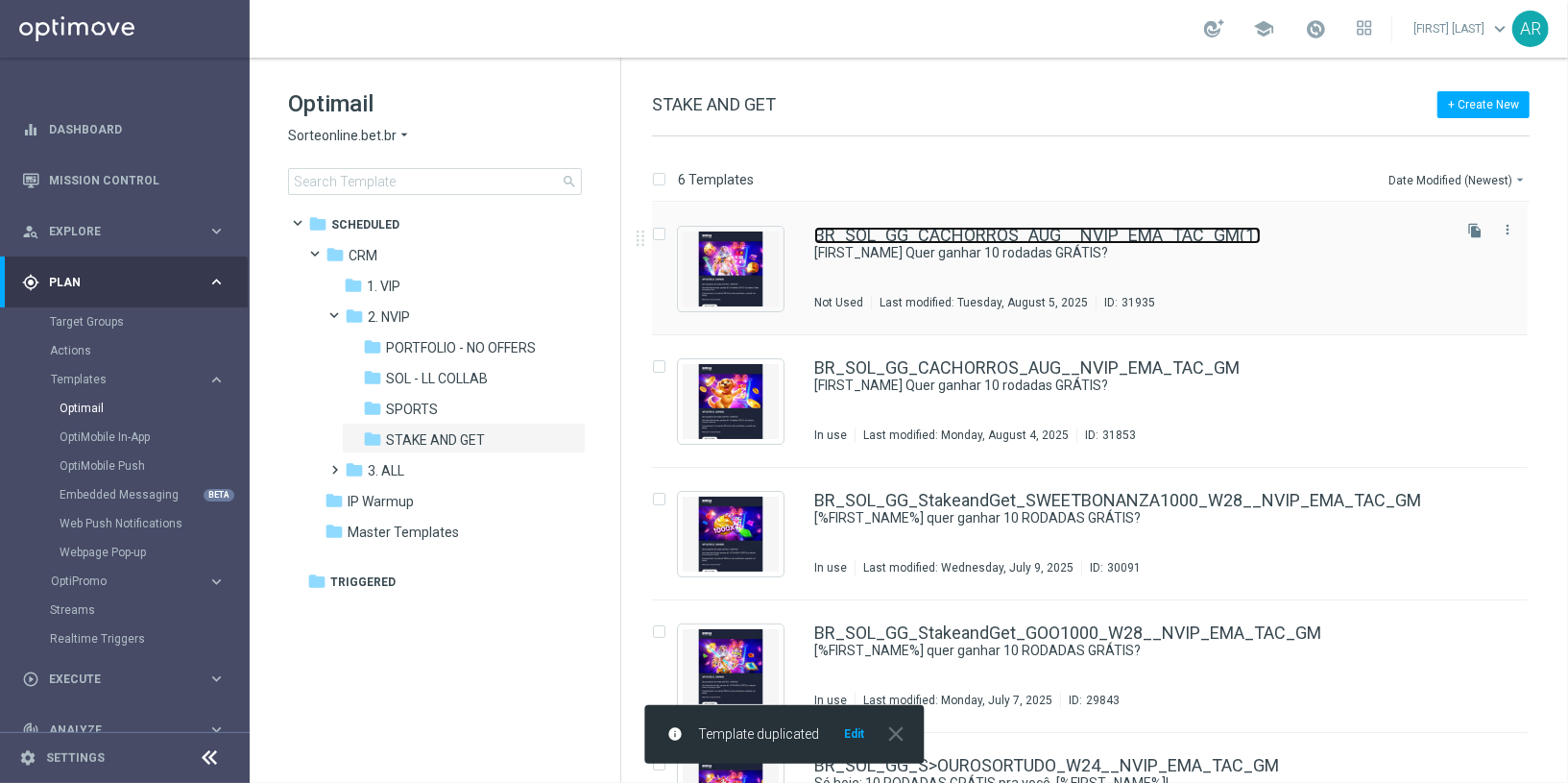 click on "BR_SOL_GG_CACHORROS_AUG__NVIP_EMA_TAC_GM(1)" at bounding box center [1037, 235] 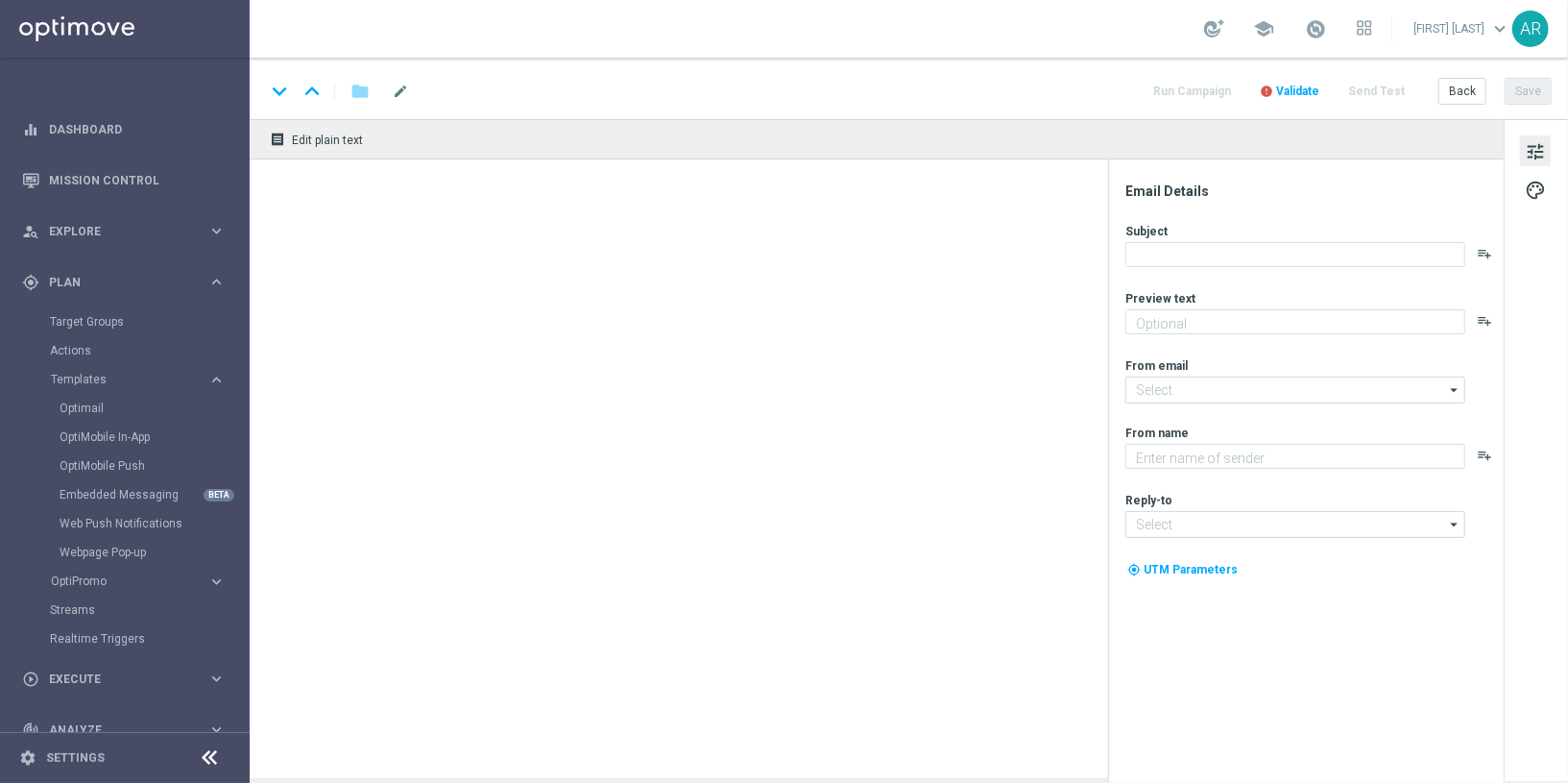 type on "BR_SOL_GG_CACHORROS_AUG__NVIP_EMA_TAC_GM(1)" 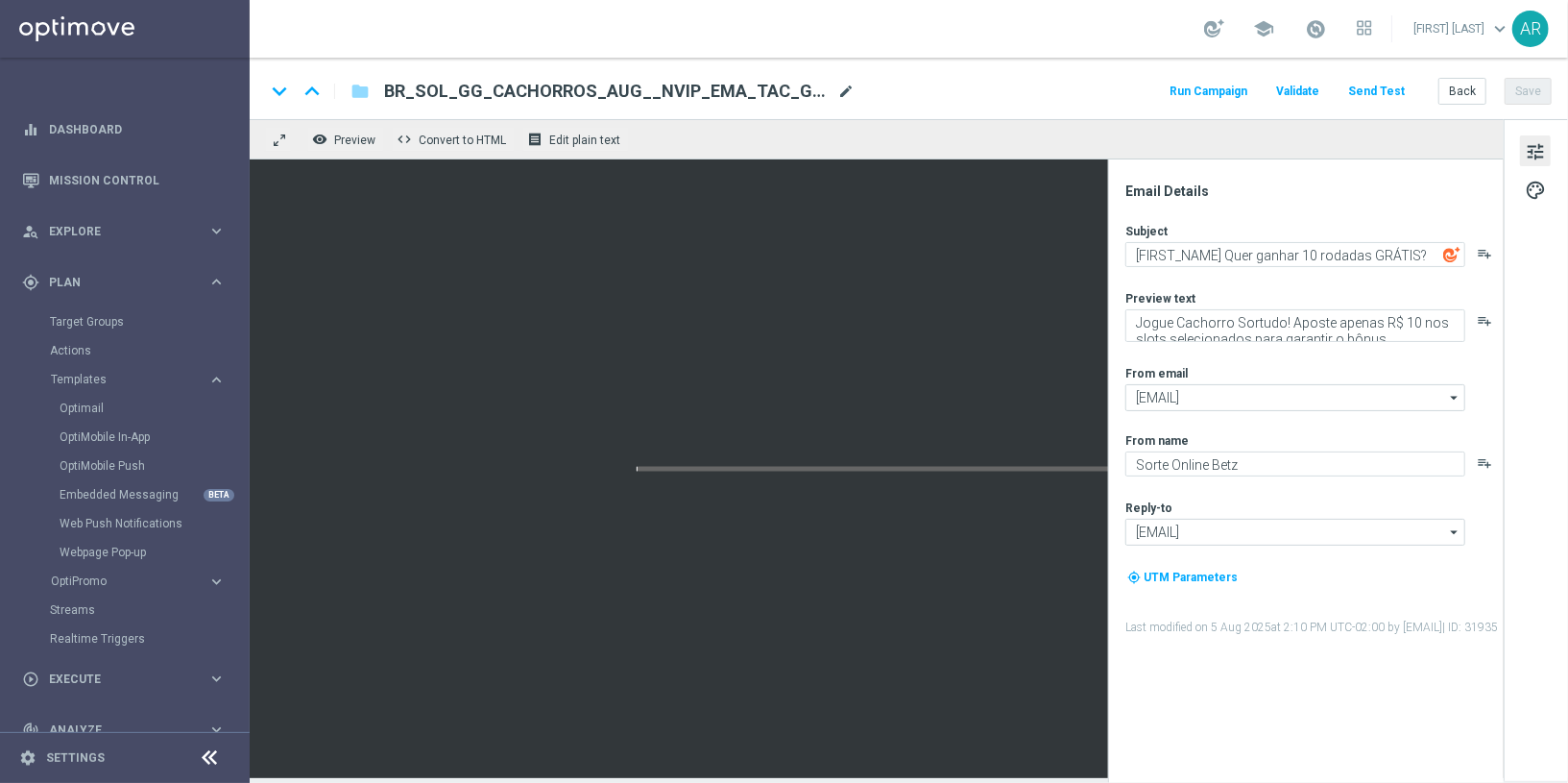 click on "mode_edit" 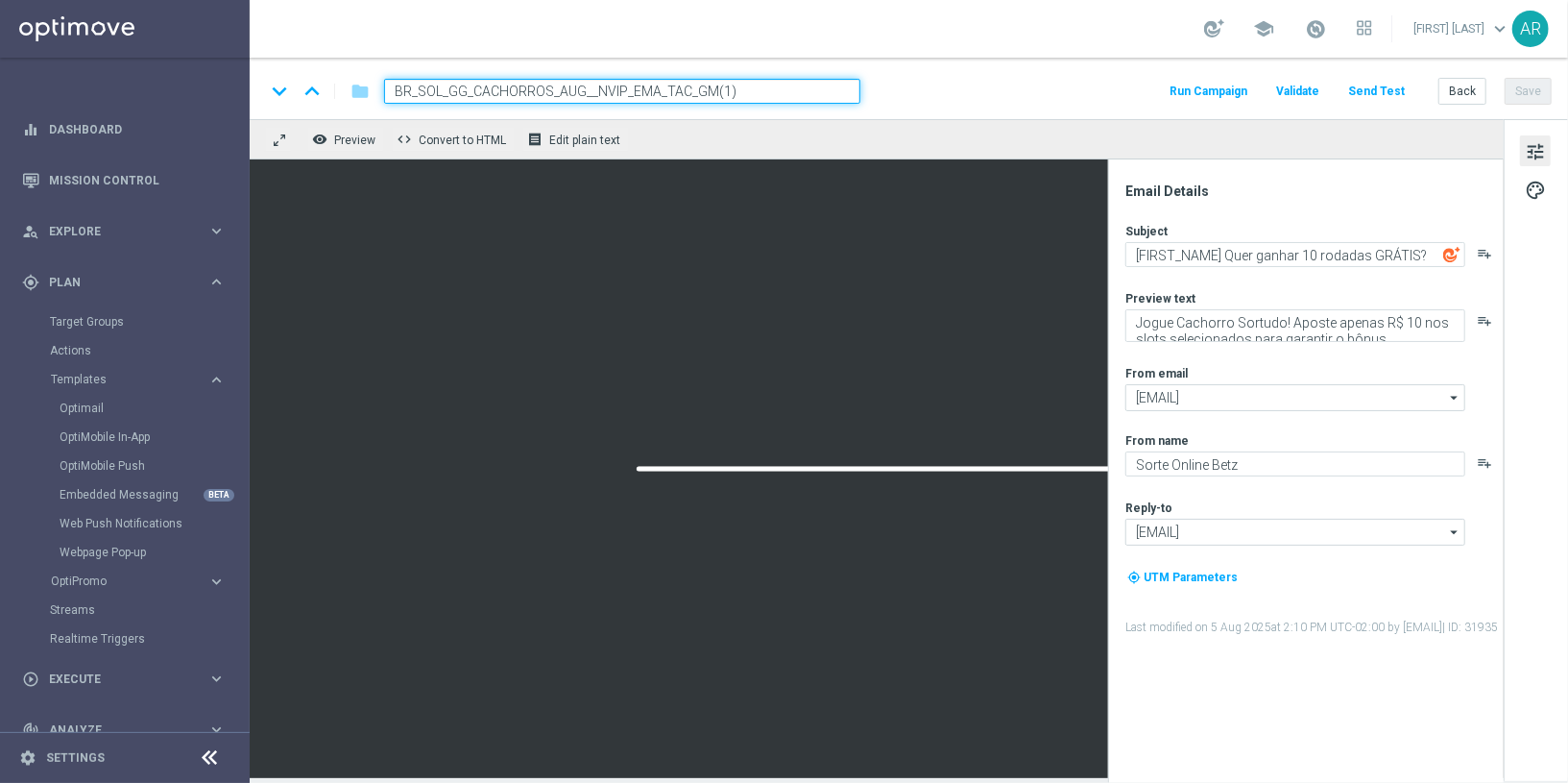 click on "BR_SOL_GG_CACHORROS_AUG__NVIP_EMA_TAC_GM(1)" at bounding box center [622, 91] 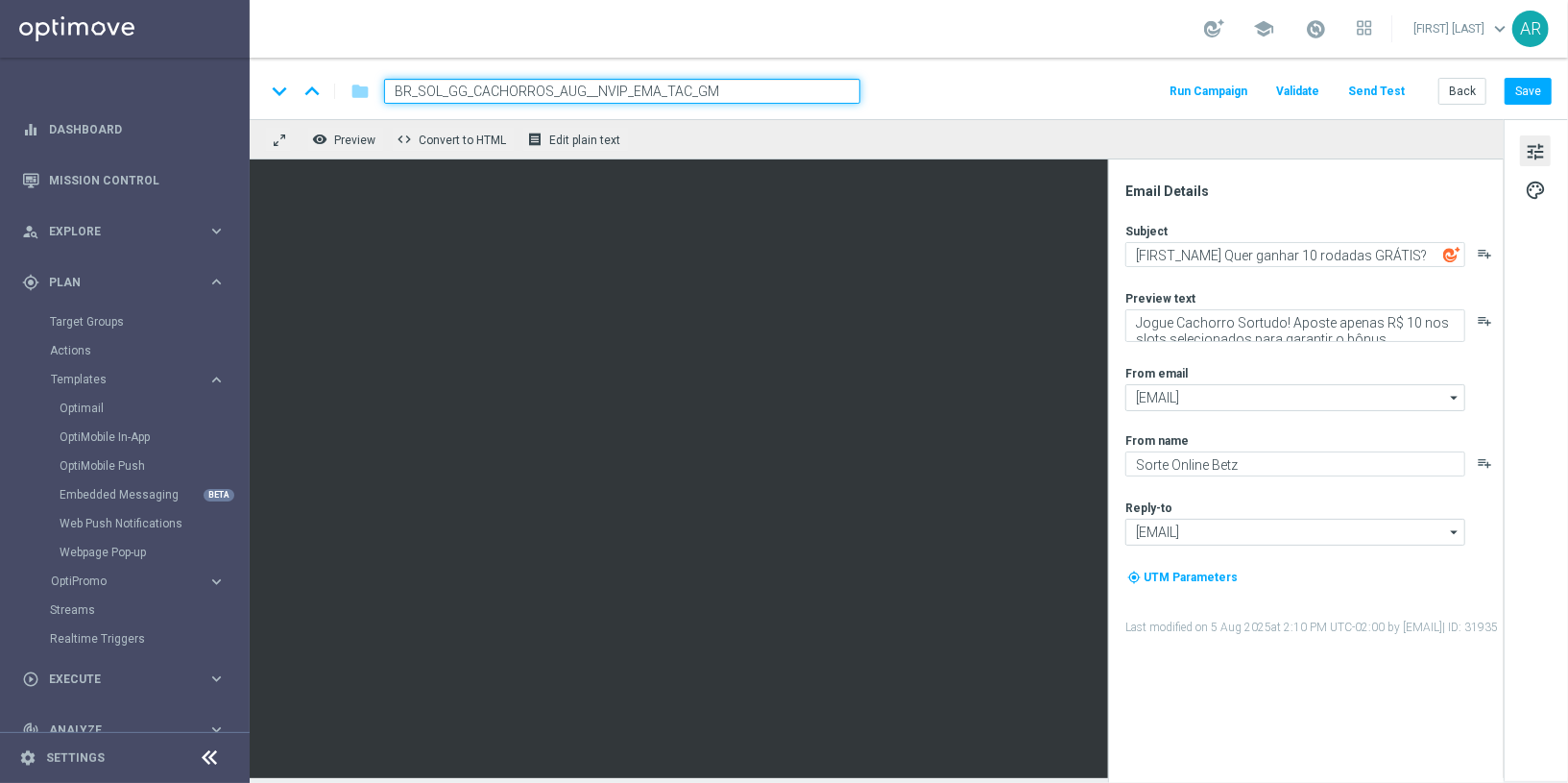 click on "BR_SOL_GG_CACHORROS_AUG__NVIP_EMA_TAC_GM" at bounding box center (622, 91) 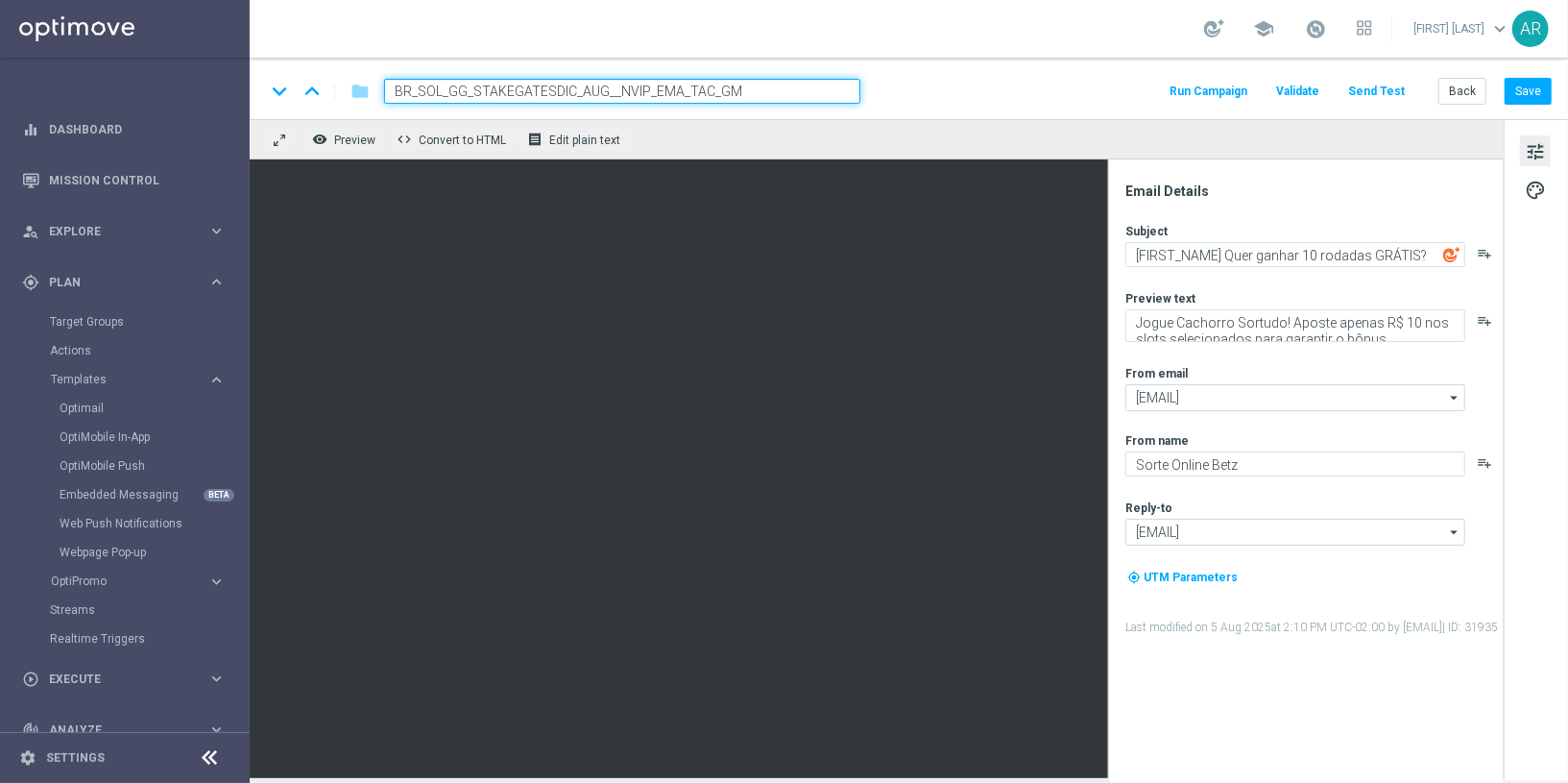 type on "BR_SOL_GG_STAKEGATESDICE_AUG__NVIP_EMA_TAC_GM" 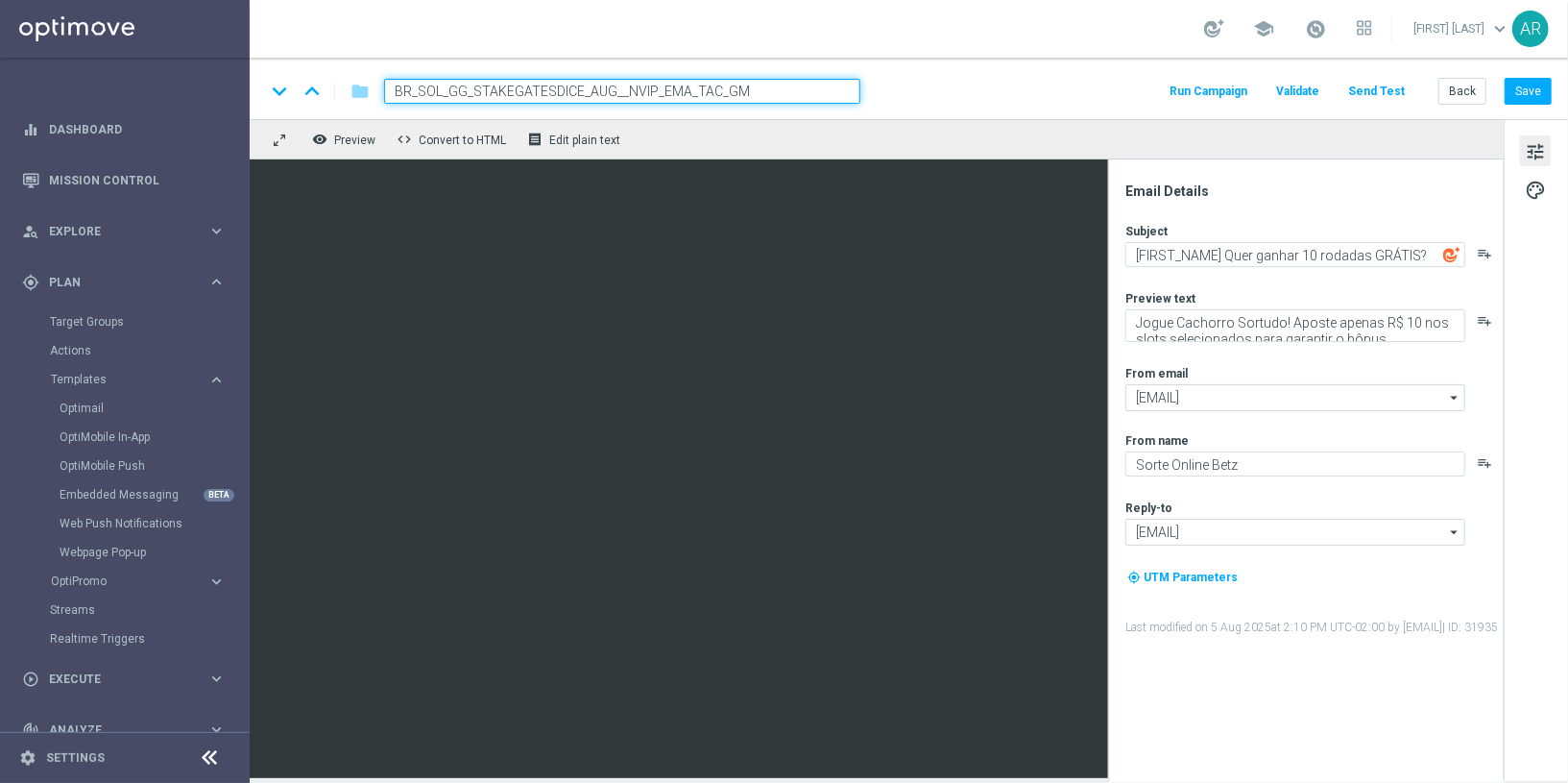 click on "BR_SOL_GG_STAKEGATESDICE_AUG__NVIP_EMA_TAC_GM" at bounding box center (622, 91) 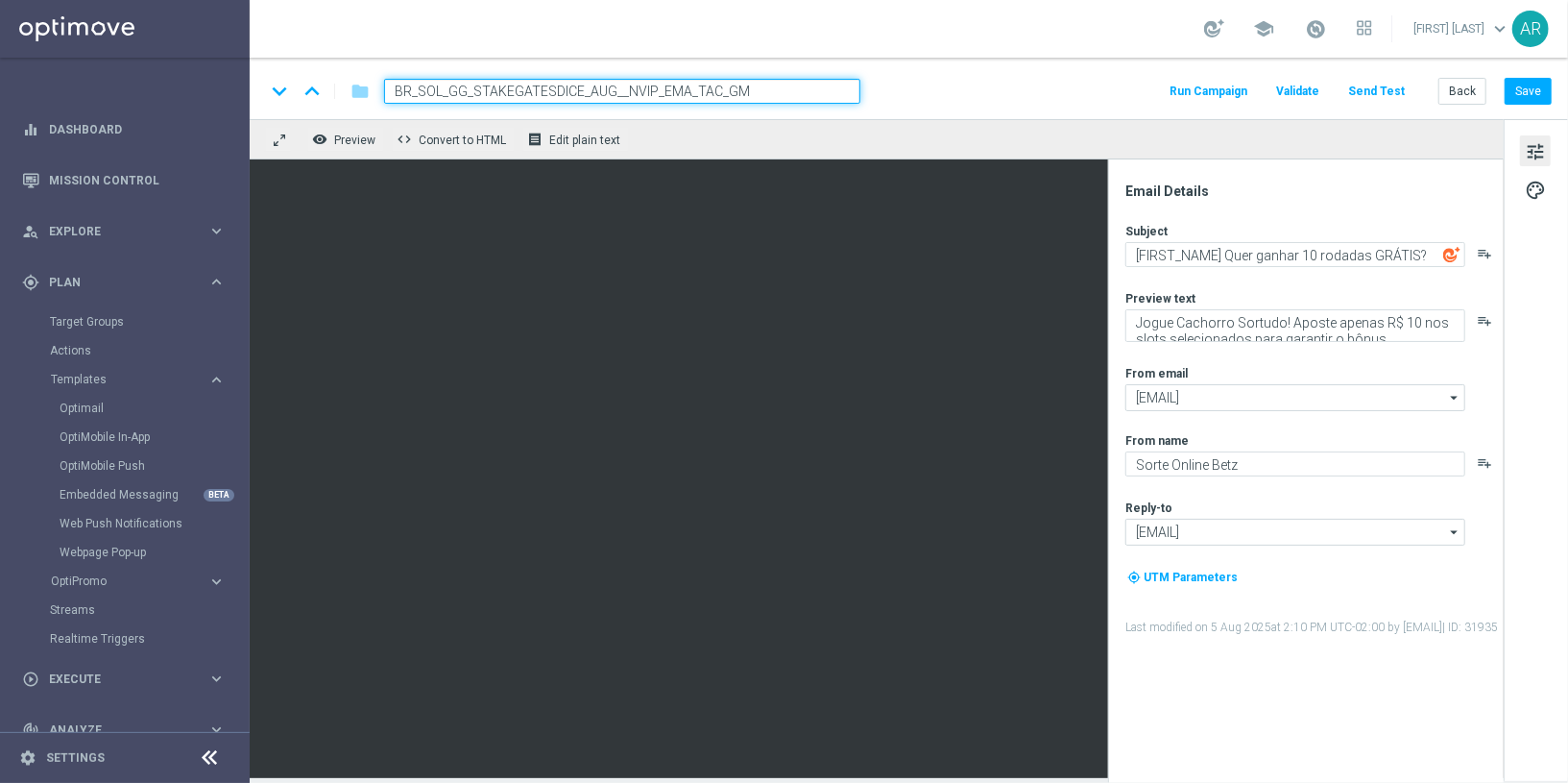 click on "BR_SOL_GG_STAKEGATESDICE_AUG__NVIP_EMA_TAC_GM" at bounding box center (622, 91) 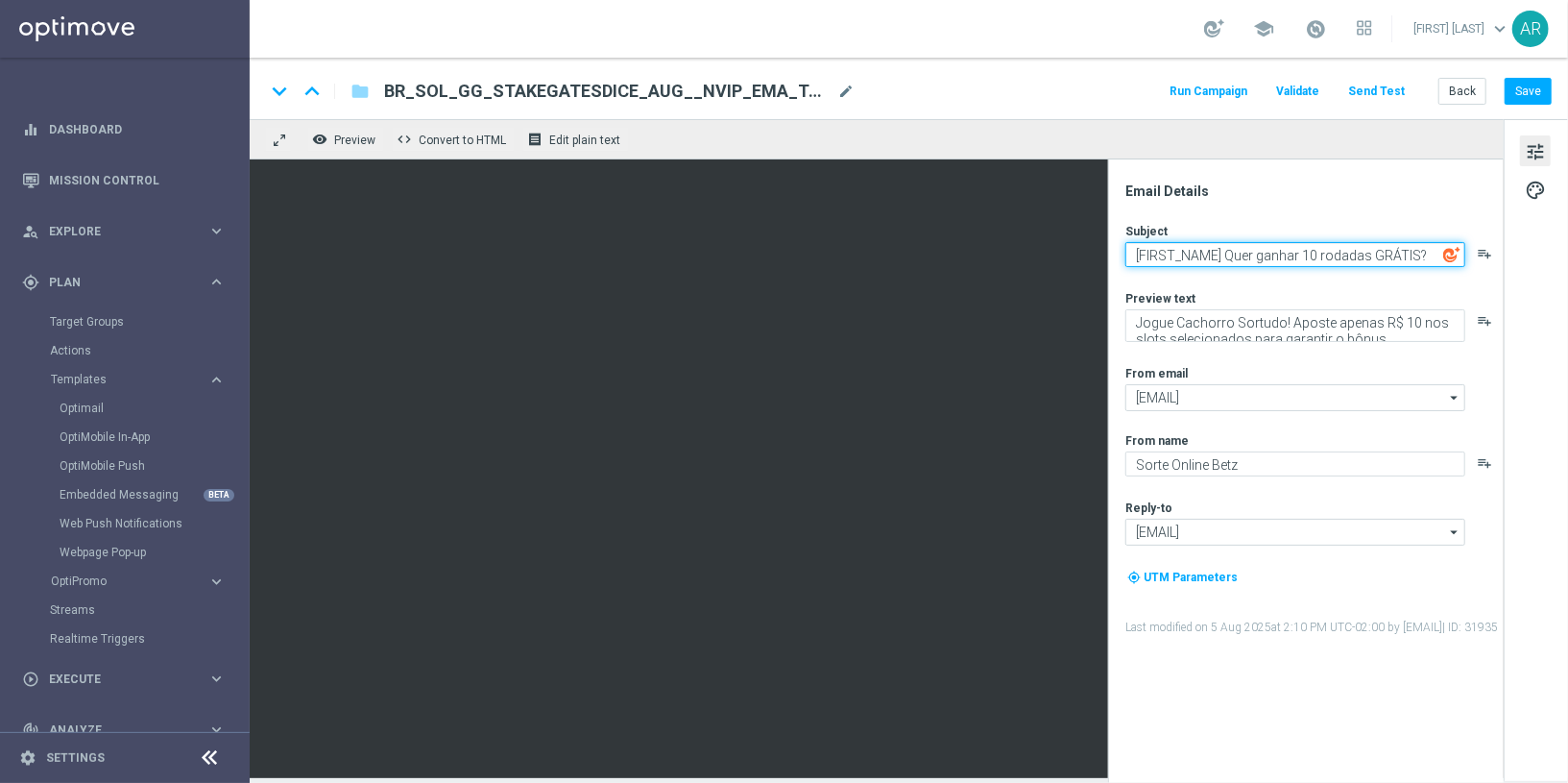 click on "[FIRST_NAME] Quer ganhar 10 rodadas GRÁTIS?" 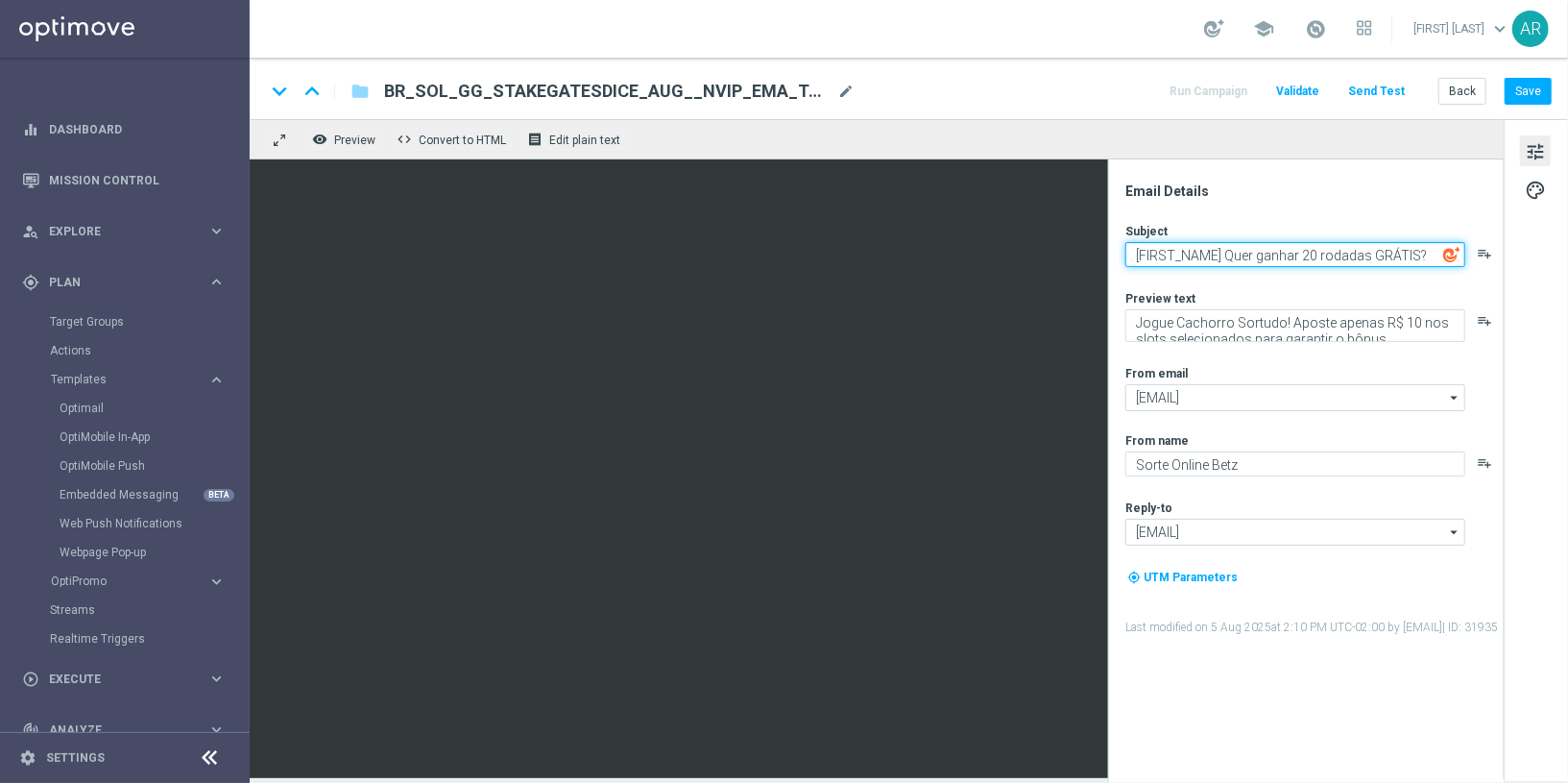 type on "[FIRST_NAME] Quer ganhar 20 rodadas GRÁTIS?" 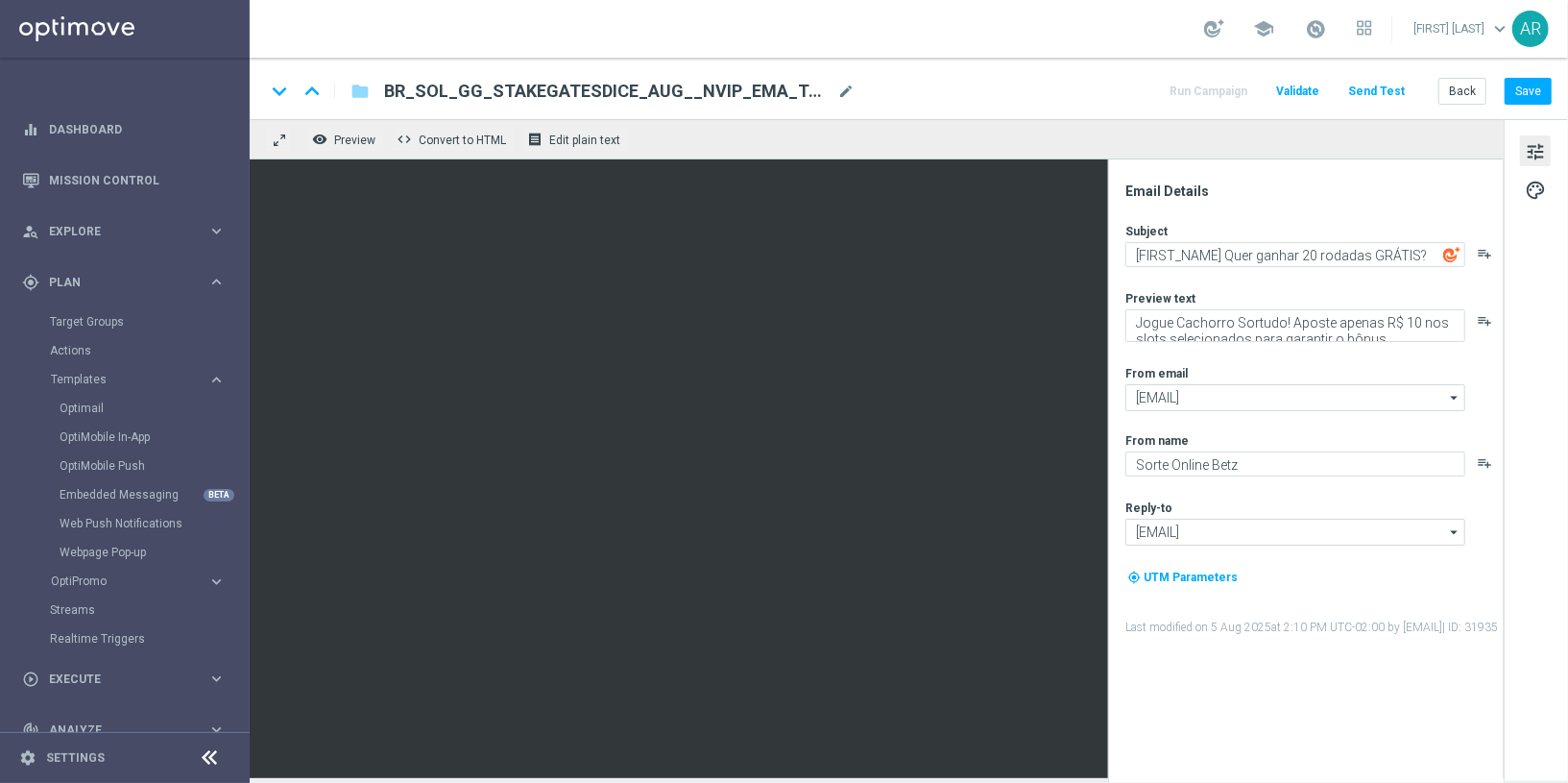 click on "Subject
[%FIRST_NAME%] Quer ganhar 20 rodadas GRÁTIS?
playlist_add
Preview text
Jogue Cachorro Sortudo! Aposte apenas R$ 10 nos slots selecionados para garantir o bônus.
playlist_add
From email
[EMAIL]
[EMAIL]
arrow_drop_down
Drag here to set row groups Drag here to set column labels
Show Selected" 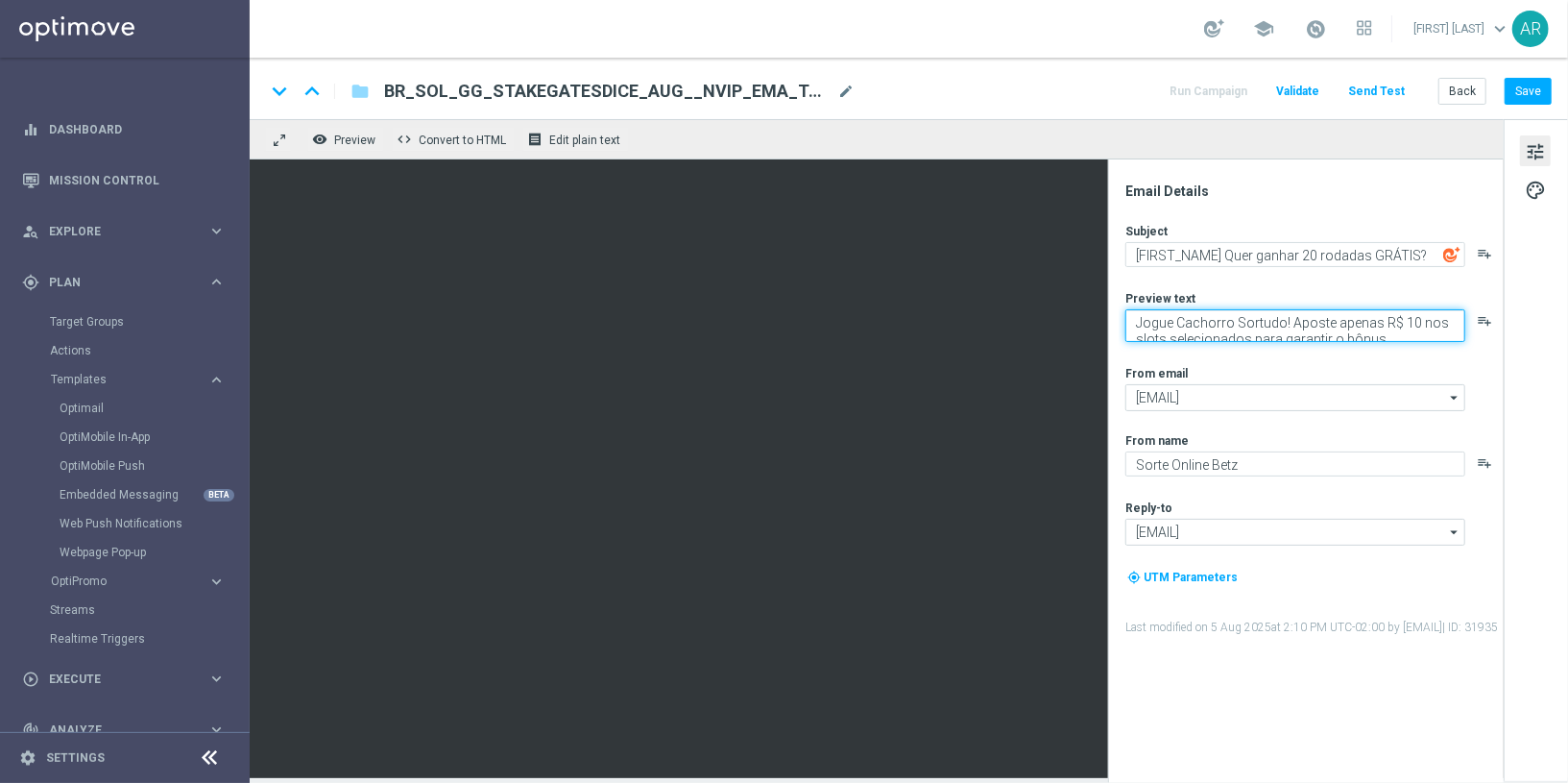 click on "Jogue Cachorro Sortudo! Aposte apenas R$ 10 nos slots selecionados para garantir o bônus." 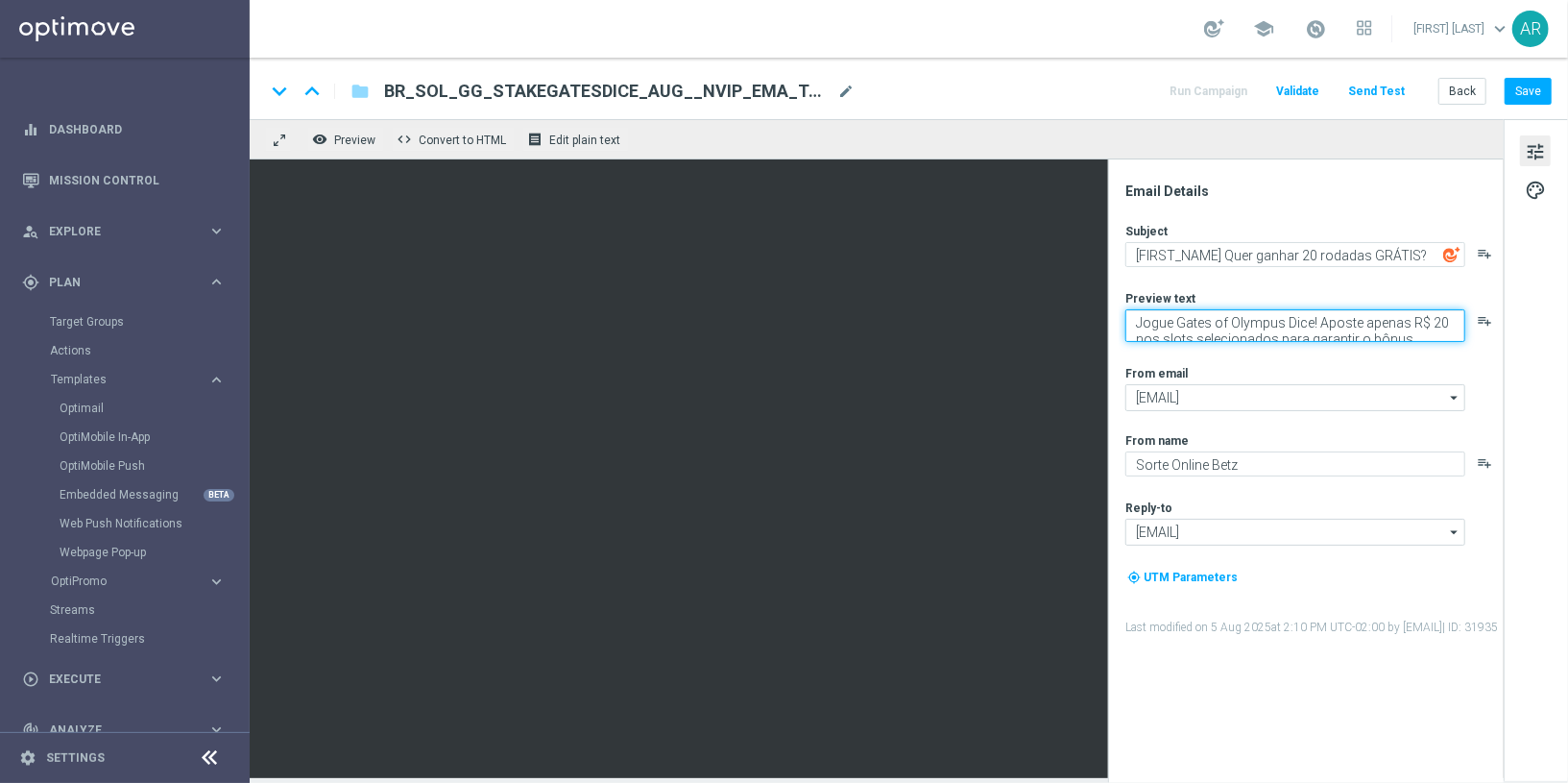 scroll, scrollTop: 5, scrollLeft: 0, axis: vertical 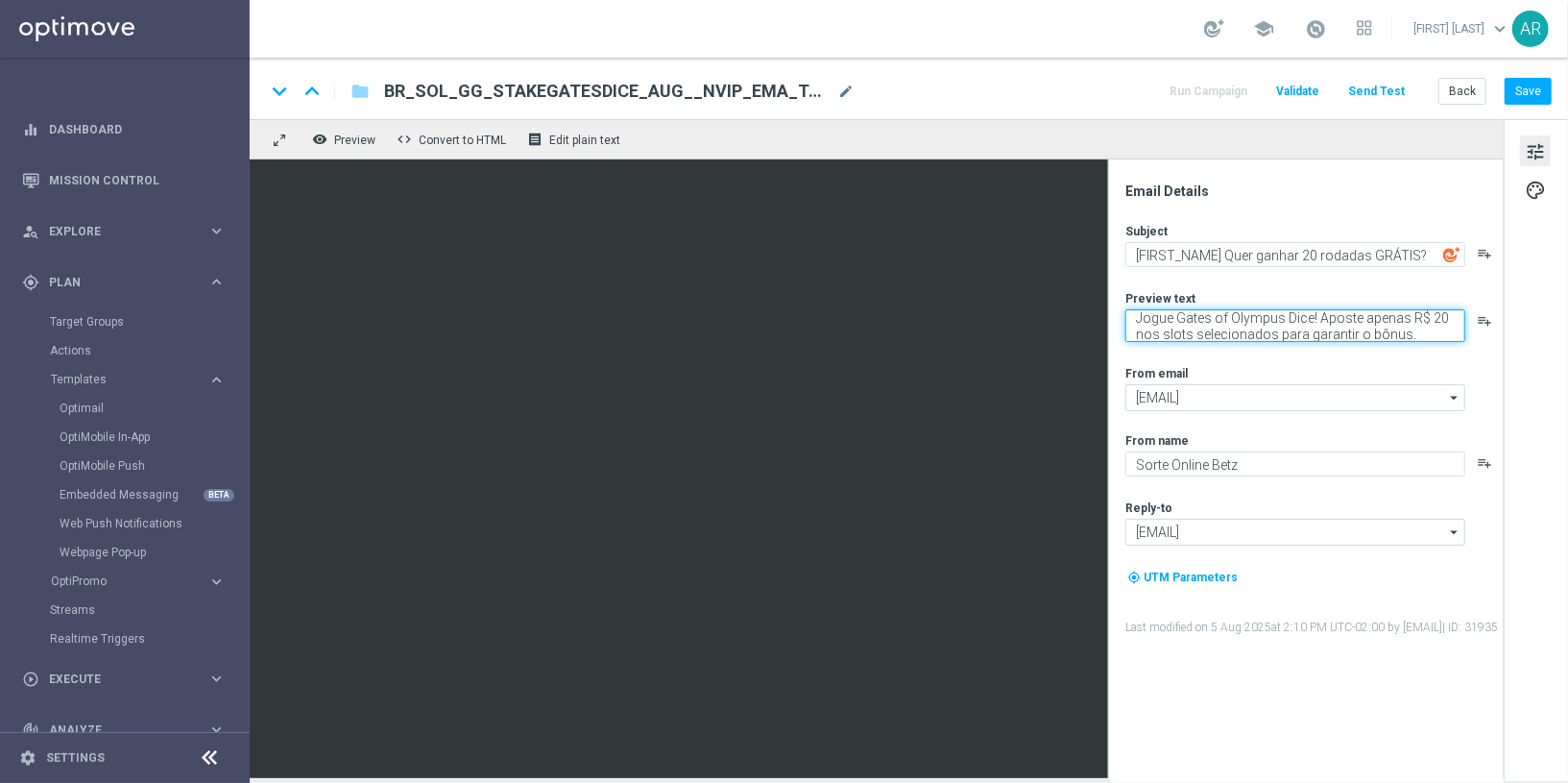 type on "Jogue Gates of Olympus Dice! Aposte apenas R$ 20 nos slots selecionados para garantir o bônus." 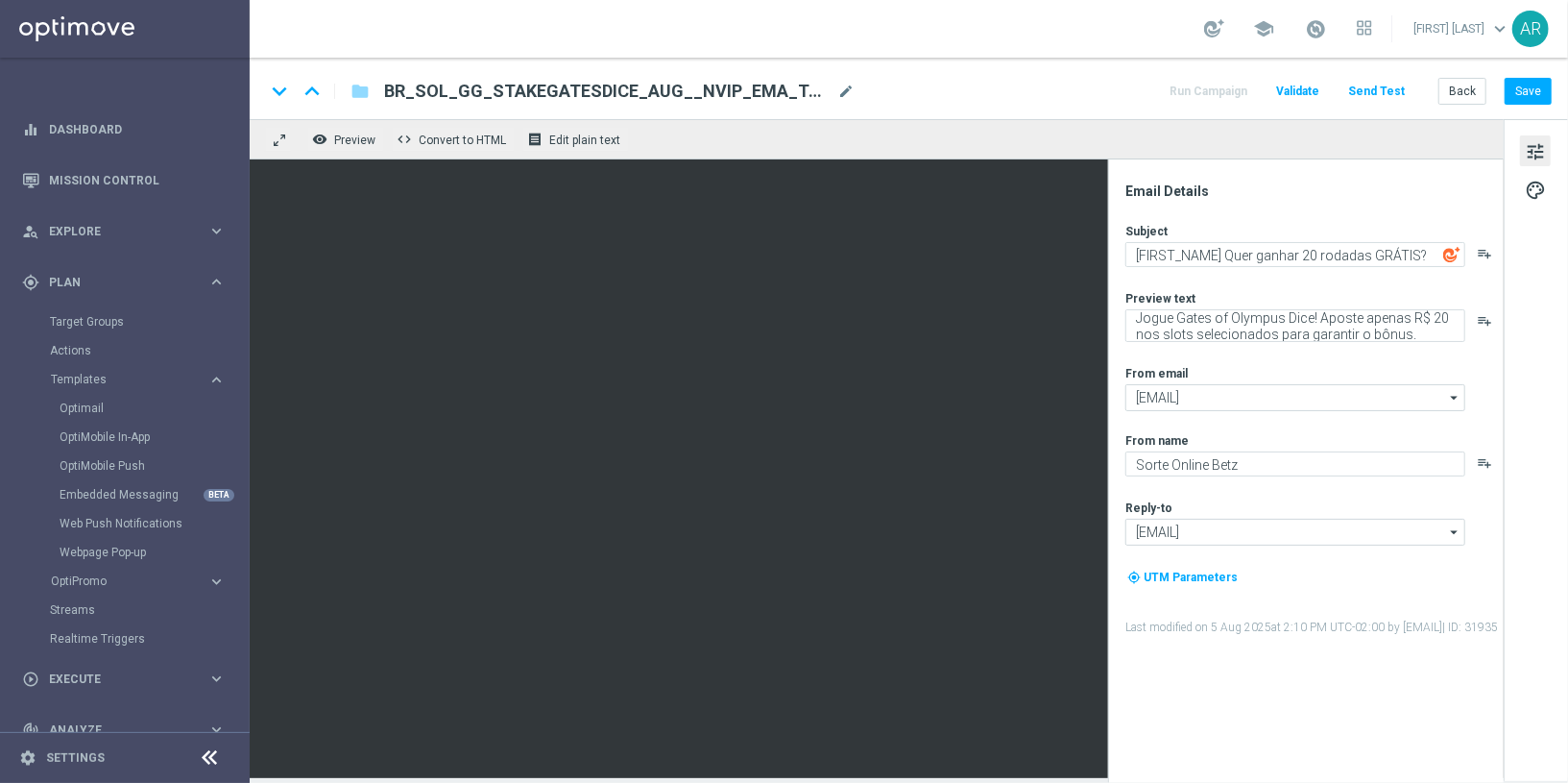 click on "Subject
[%FIRST_NAME%] Quer ganhar 20 rodadas GRÁTIS?
playlist_add
Preview text
Jogue Gates of Olympus Dice! Aposte apenas R$ 20 nos slots selecionados para garantir o bônus.
playlist_add
From email
[EMAIL]
[EMAIL]
arrow_drop_down
Drag here to set row groups Drag here to set column labels
Show Selected" 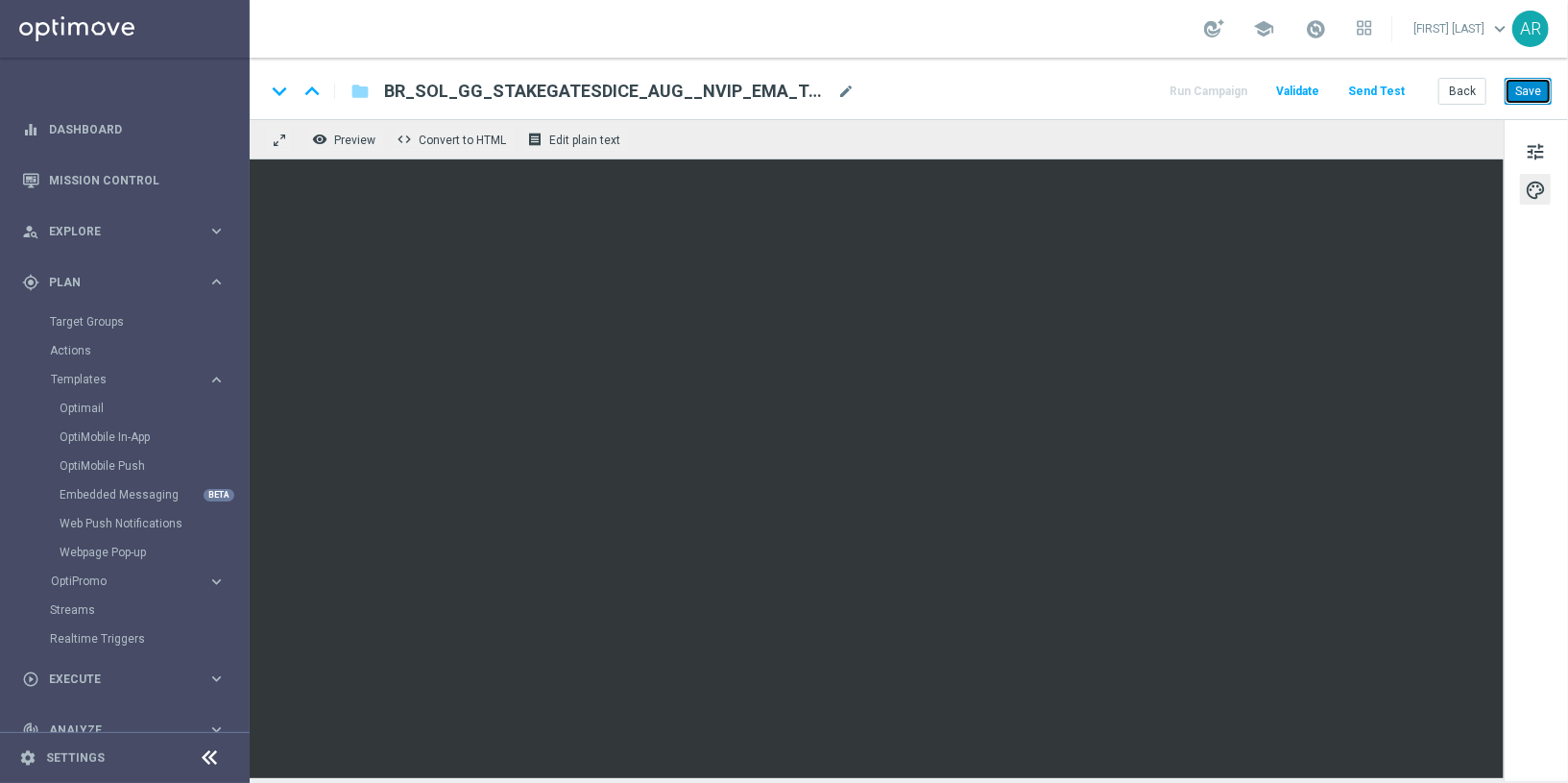 click on "Save" at bounding box center (1528, 91) 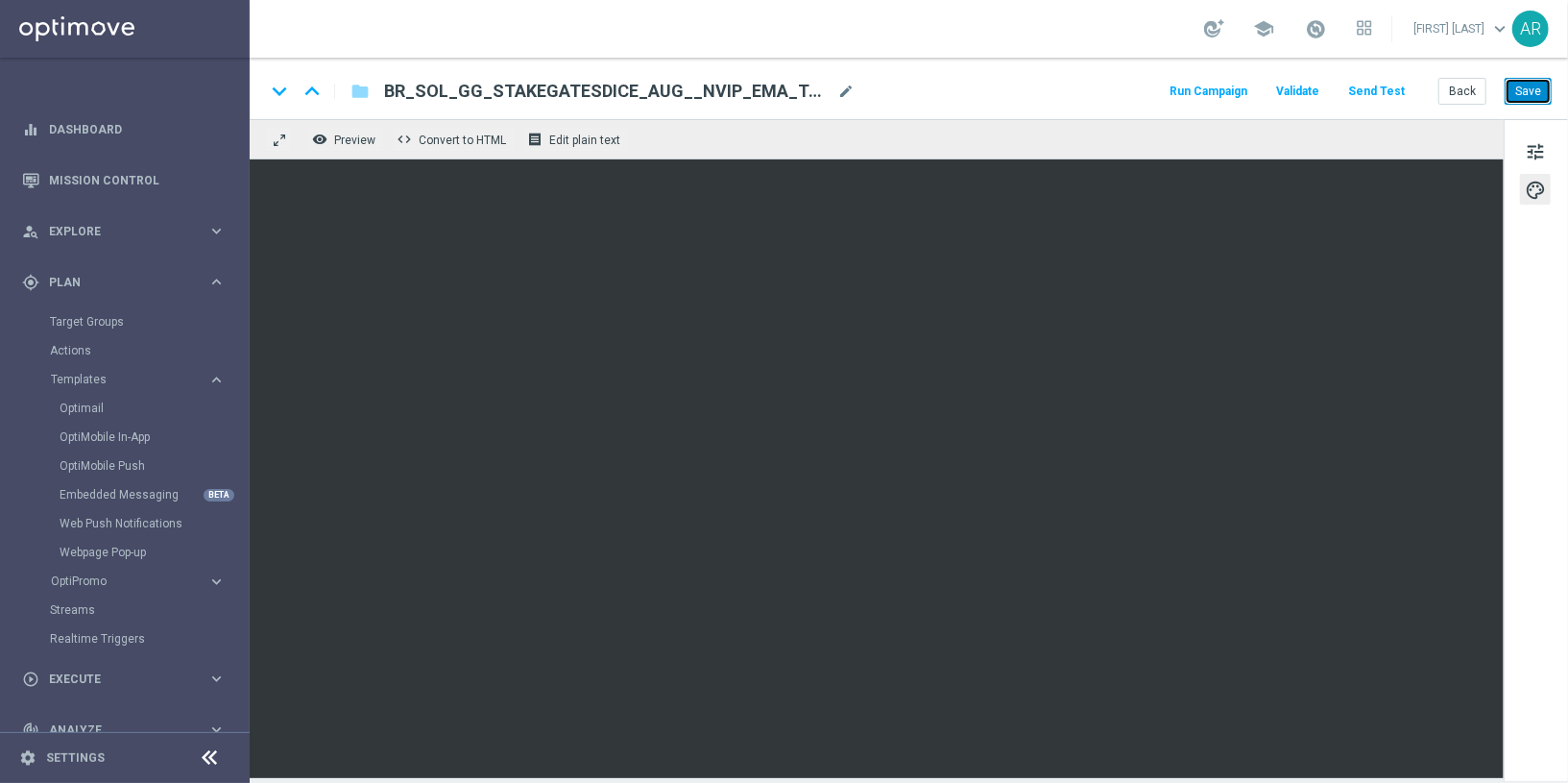 click on "Save" at bounding box center (1528, 91) 